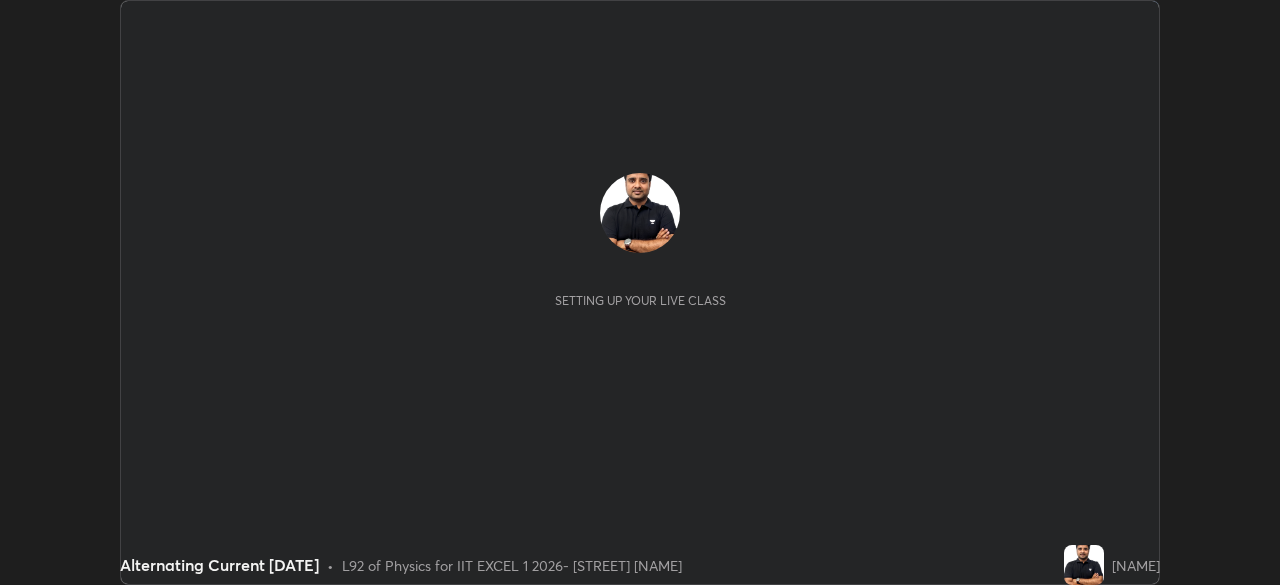 scroll, scrollTop: 0, scrollLeft: 0, axis: both 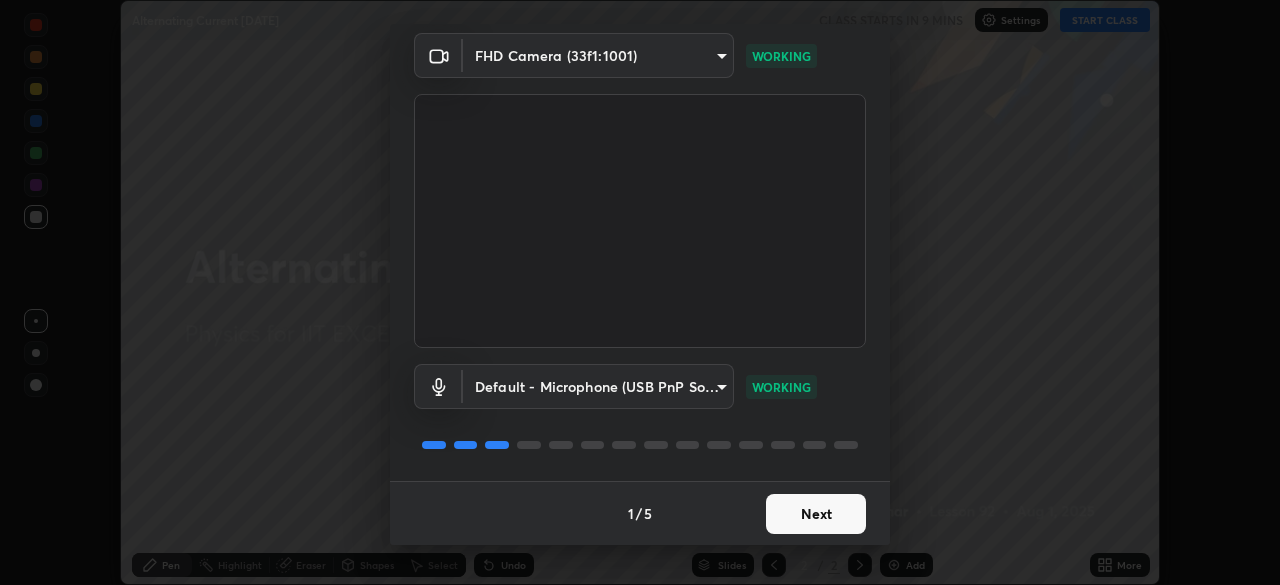 click on "Next" at bounding box center [816, 514] 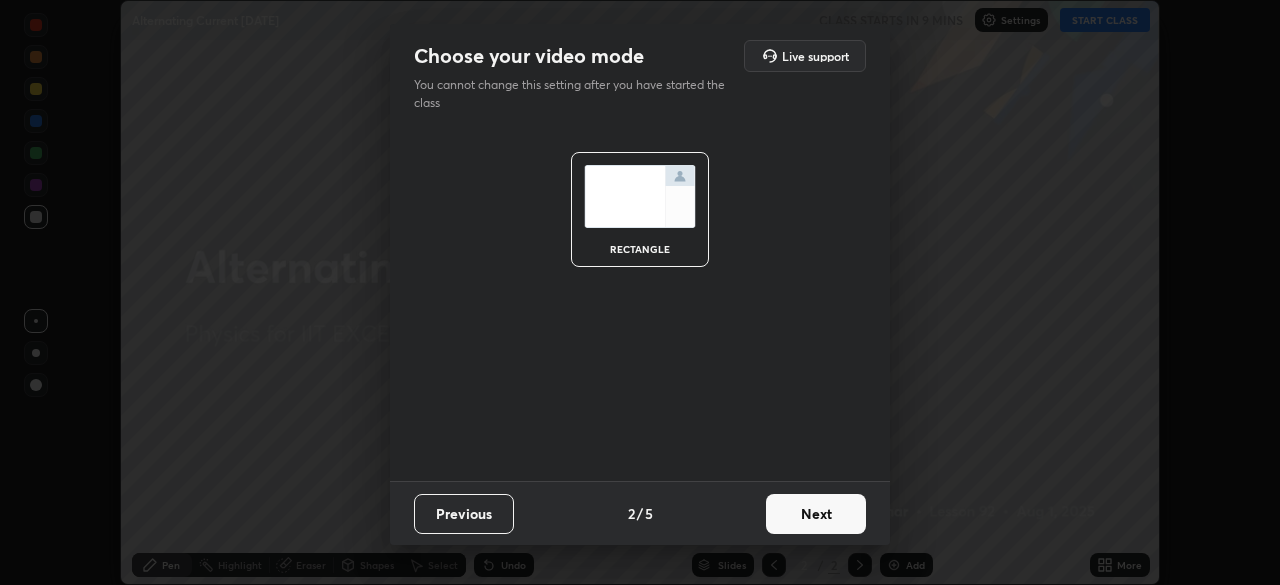 scroll, scrollTop: 0, scrollLeft: 0, axis: both 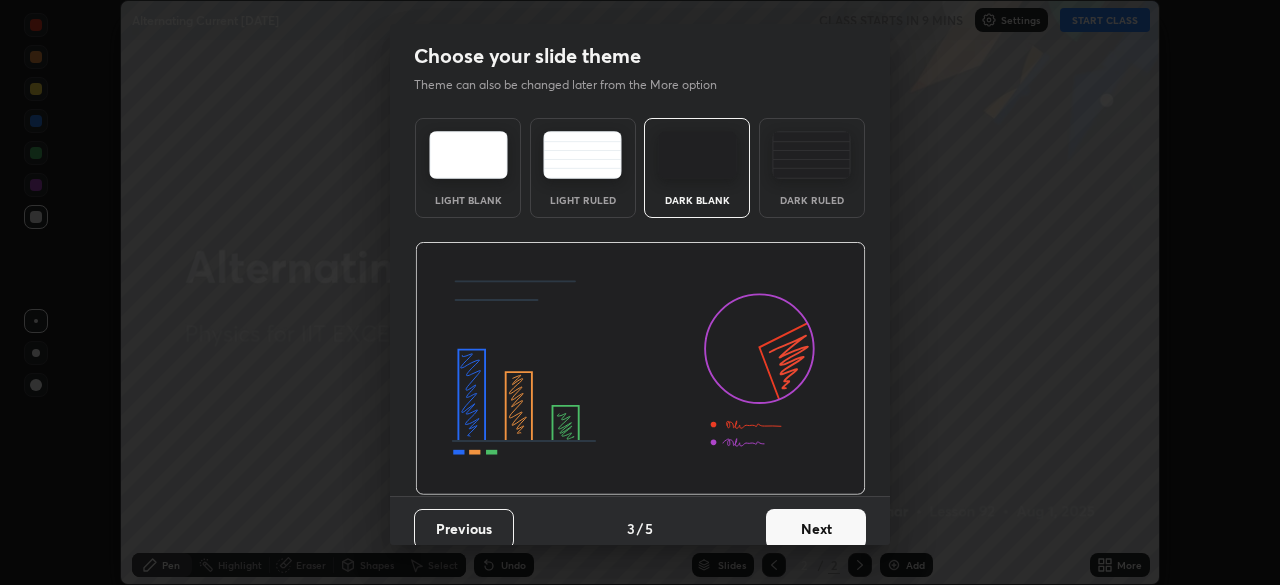 click on "Next" at bounding box center (816, 529) 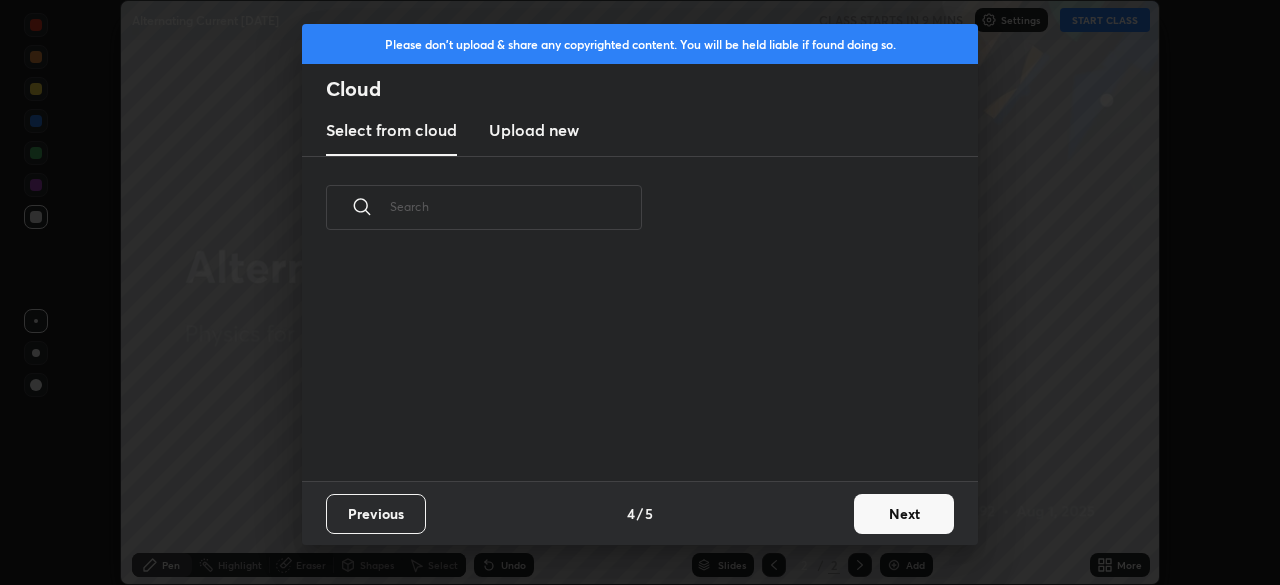 click on "Next" at bounding box center [904, 514] 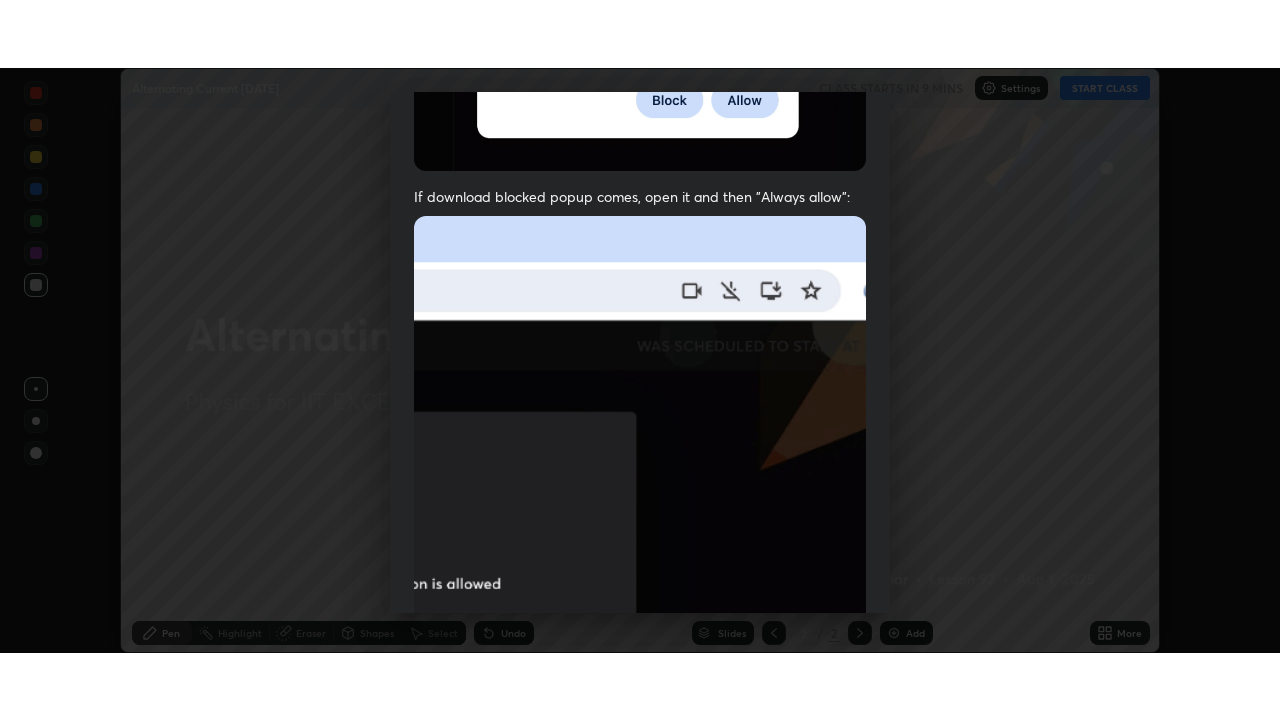 scroll, scrollTop: 479, scrollLeft: 0, axis: vertical 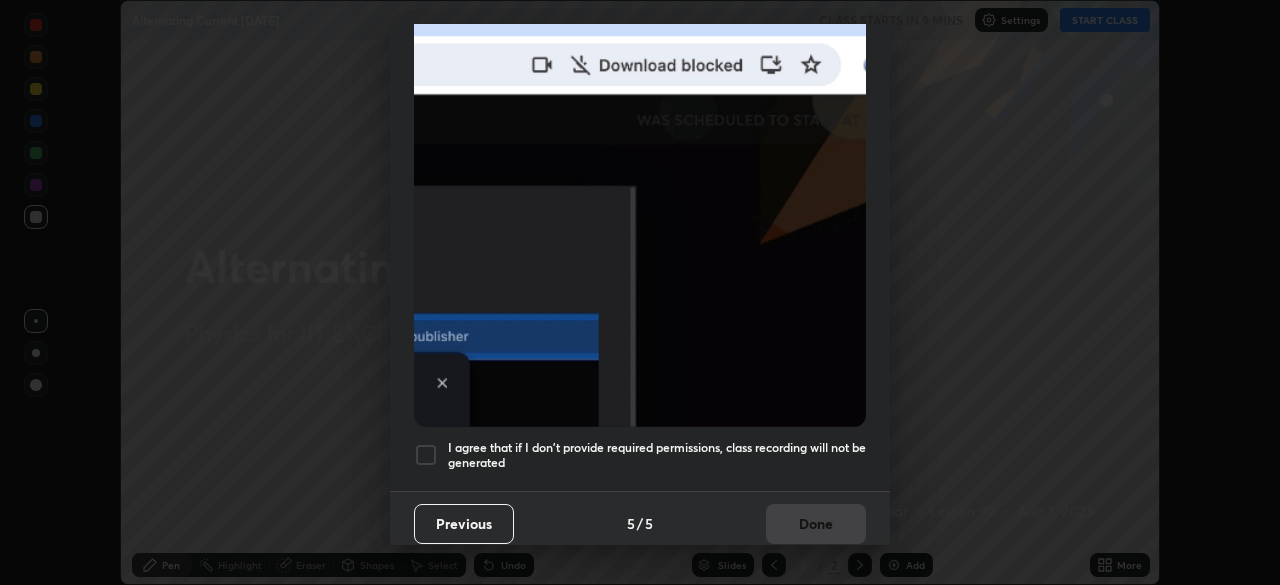 click at bounding box center [426, 455] 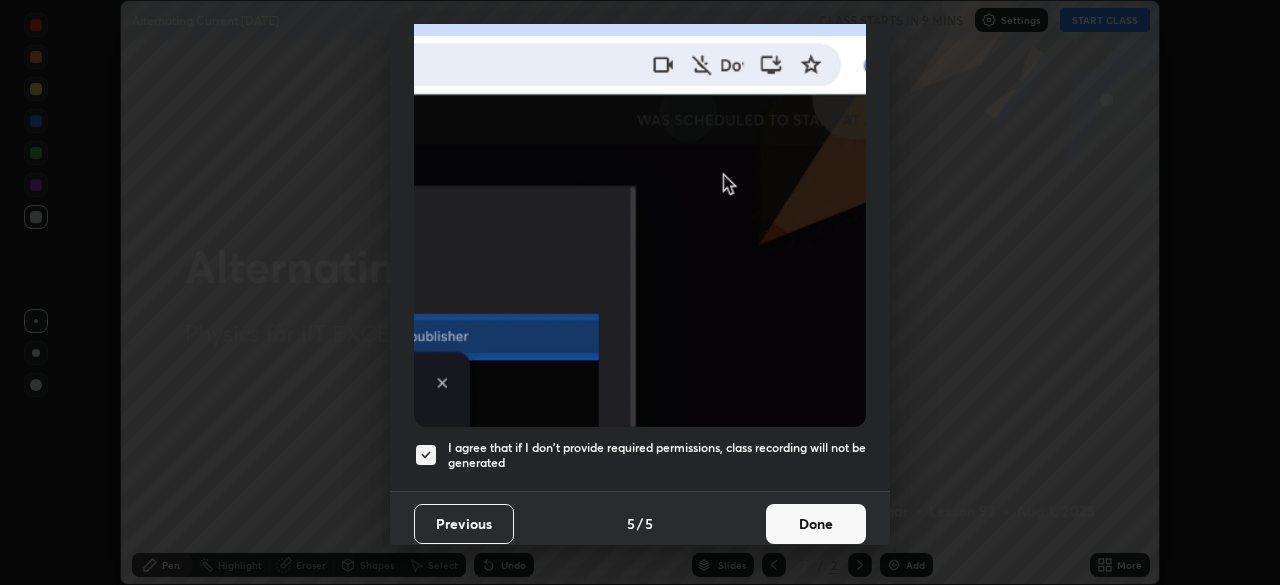 click on "Done" at bounding box center [816, 524] 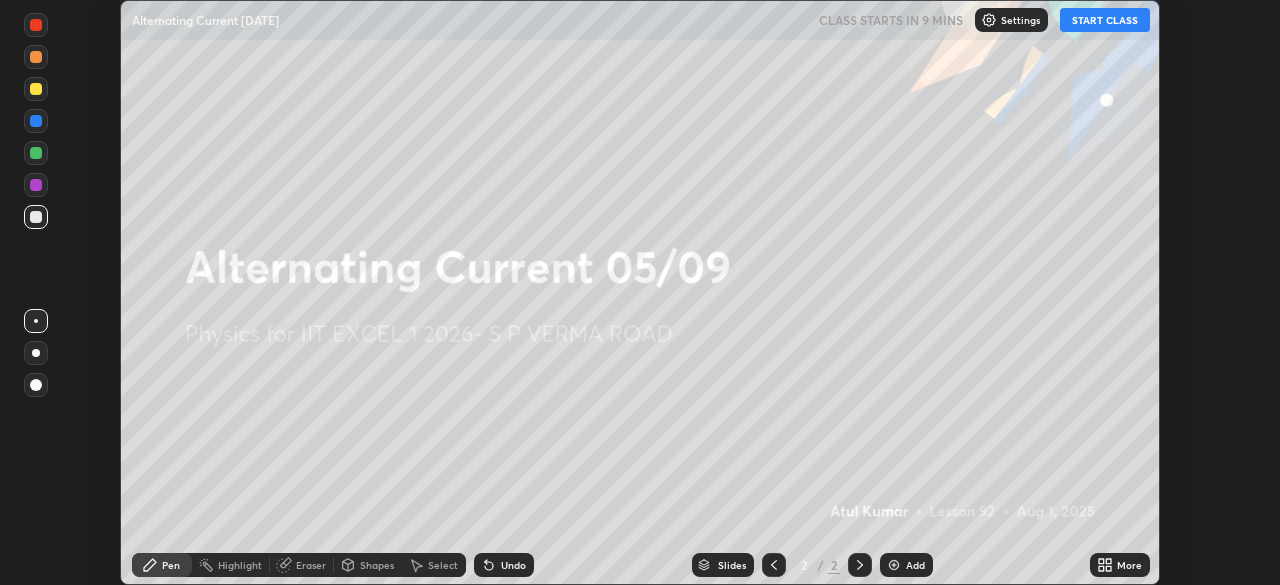 click 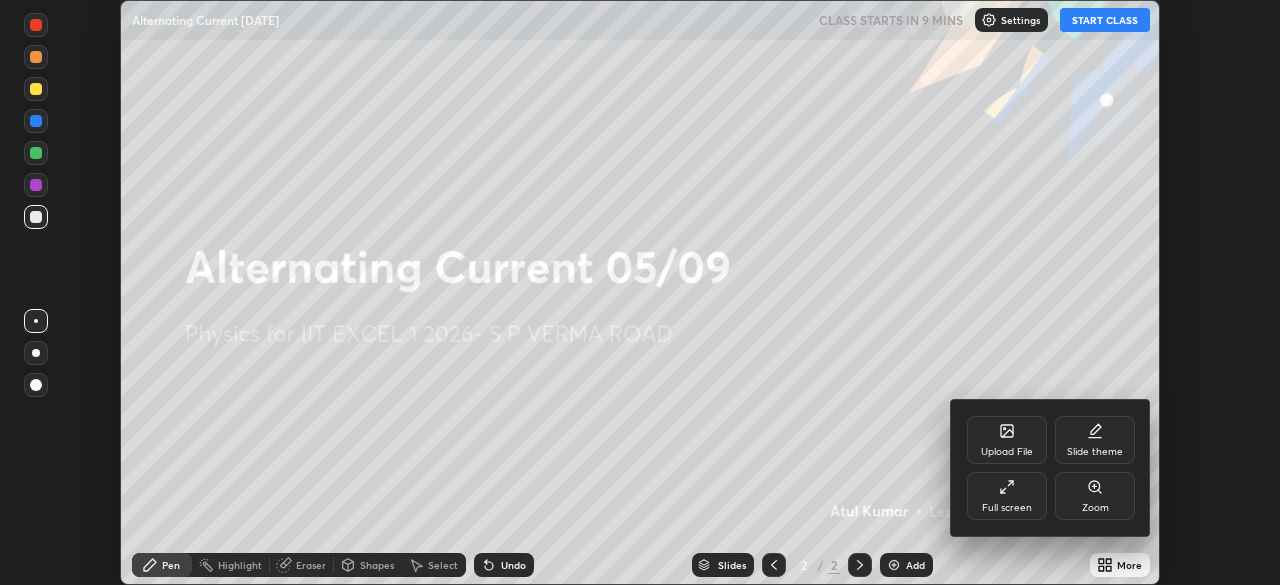 click on "Full screen" at bounding box center (1007, 496) 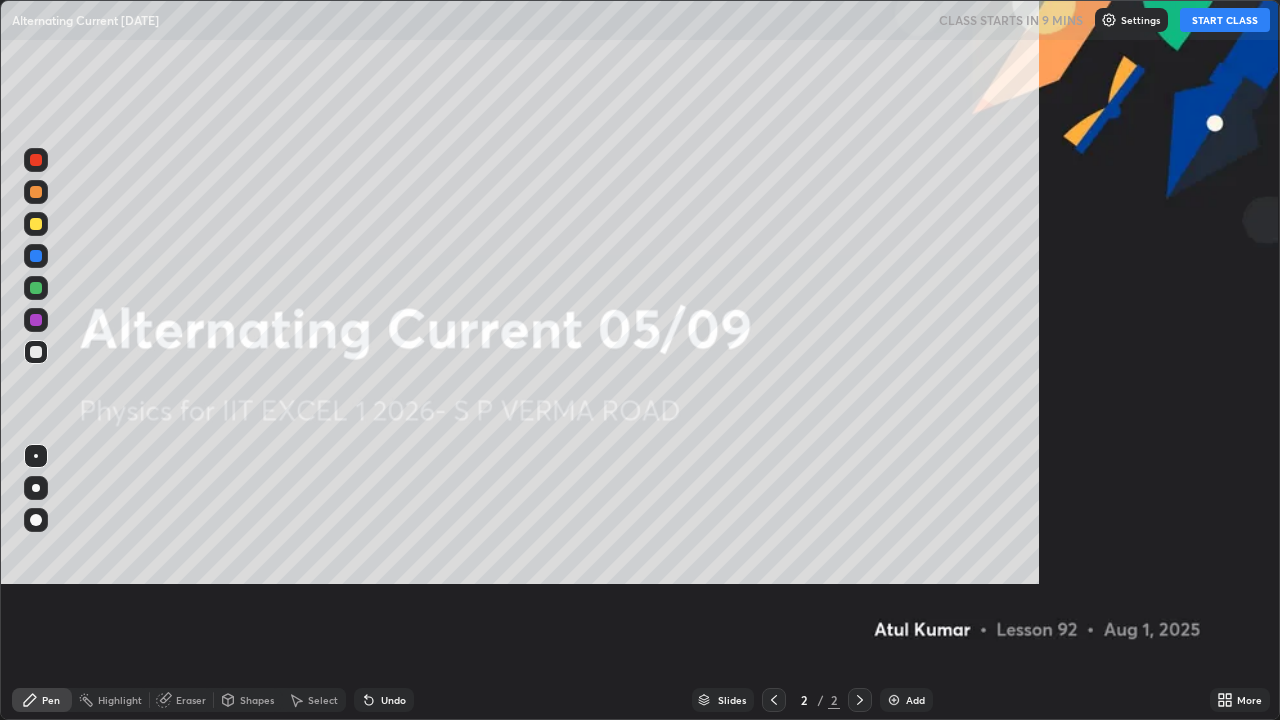 scroll, scrollTop: 99280, scrollLeft: 98720, axis: both 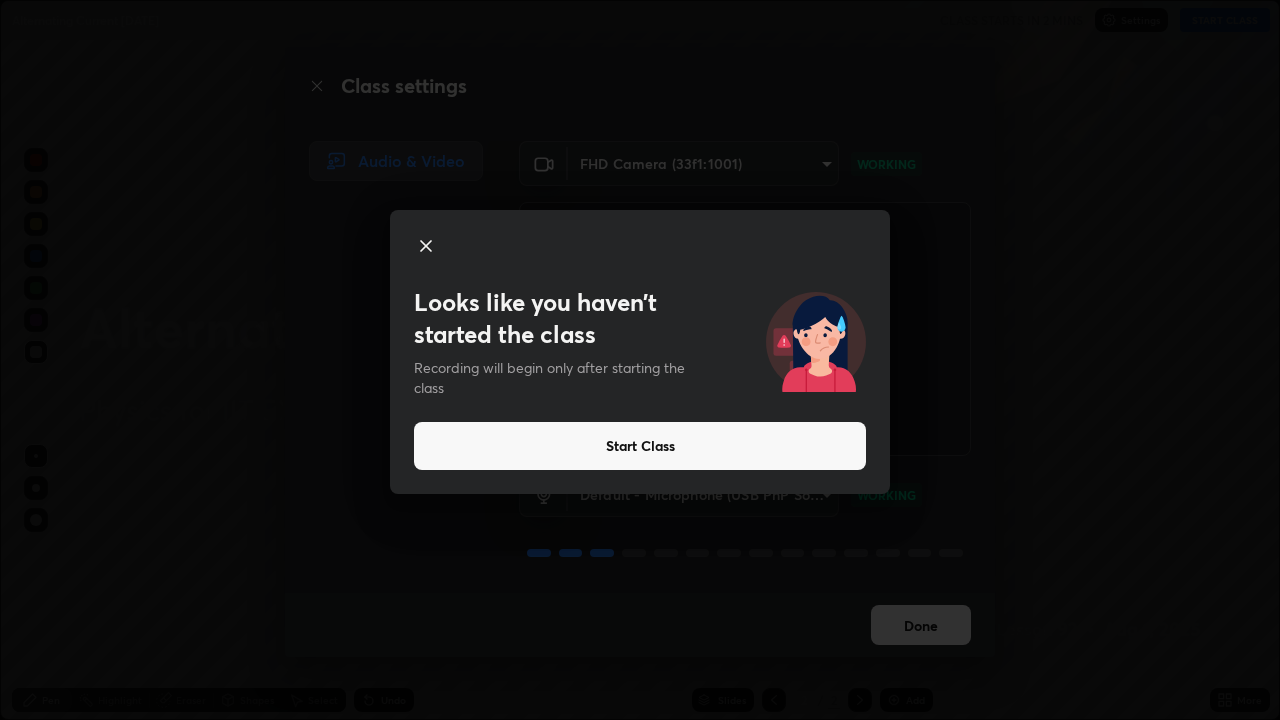 click 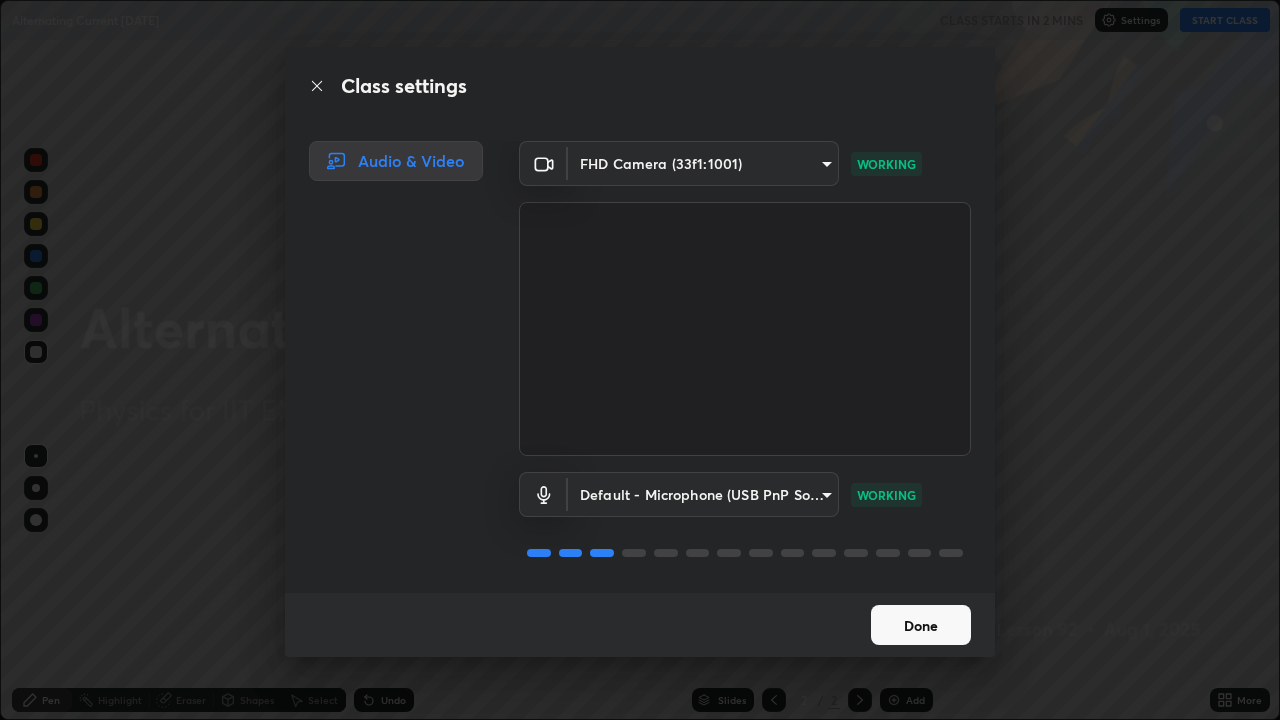 scroll, scrollTop: 2, scrollLeft: 0, axis: vertical 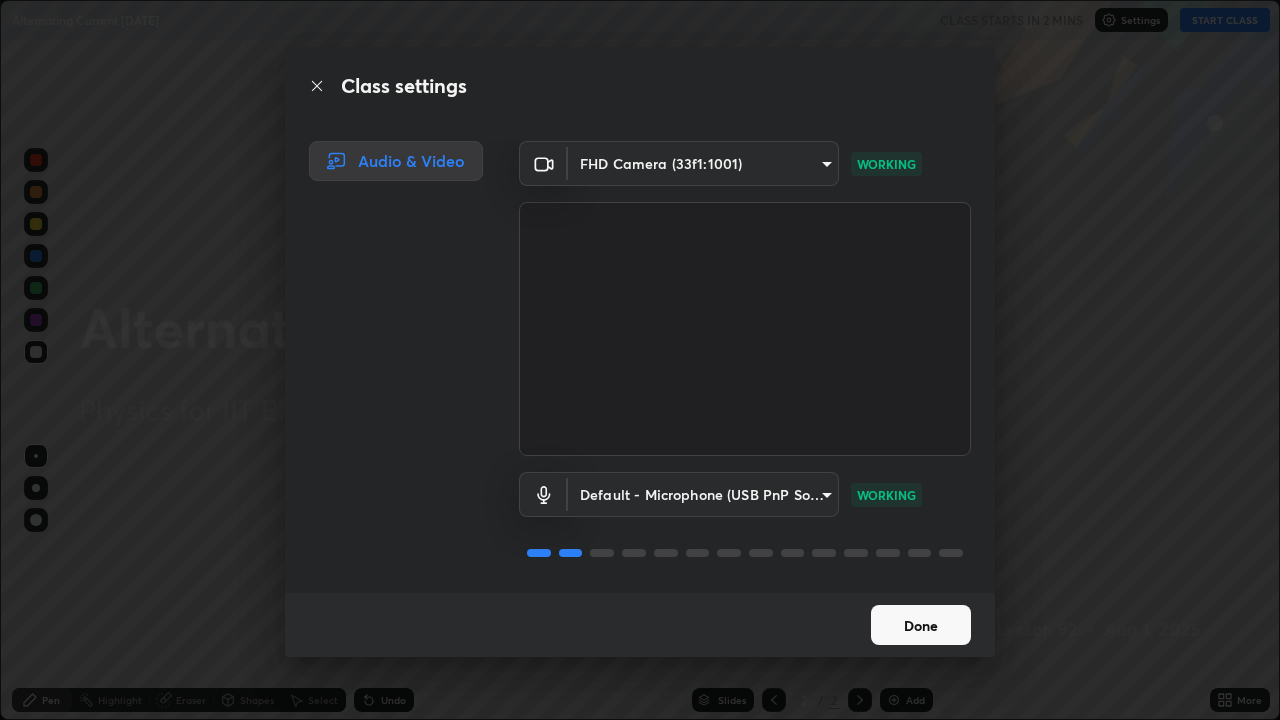 click on "Done" at bounding box center (921, 625) 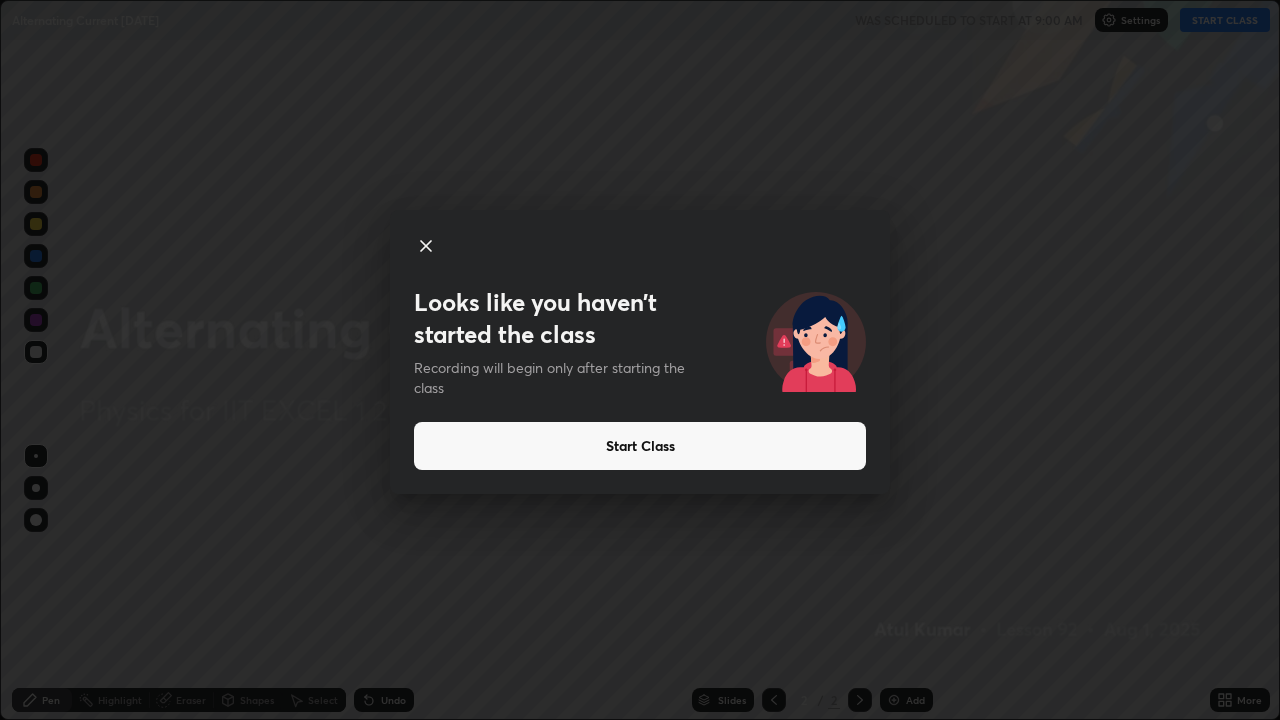 click 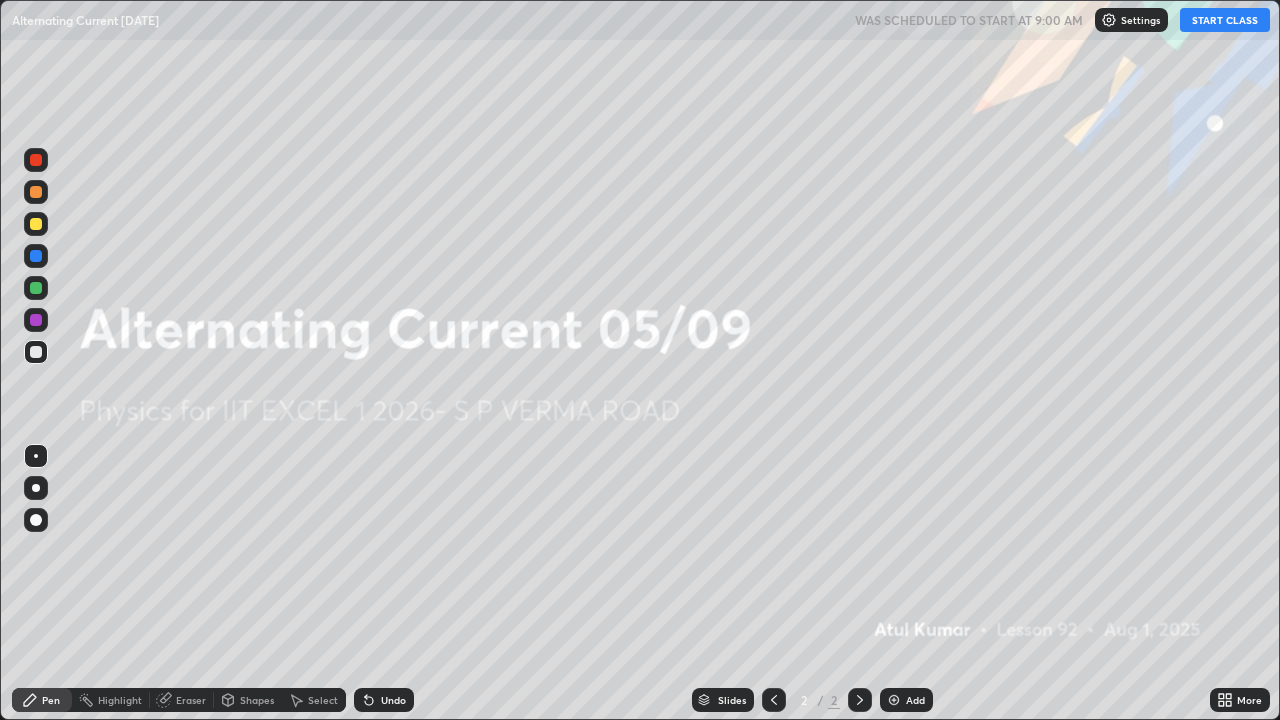 click on "START CLASS" at bounding box center (1225, 20) 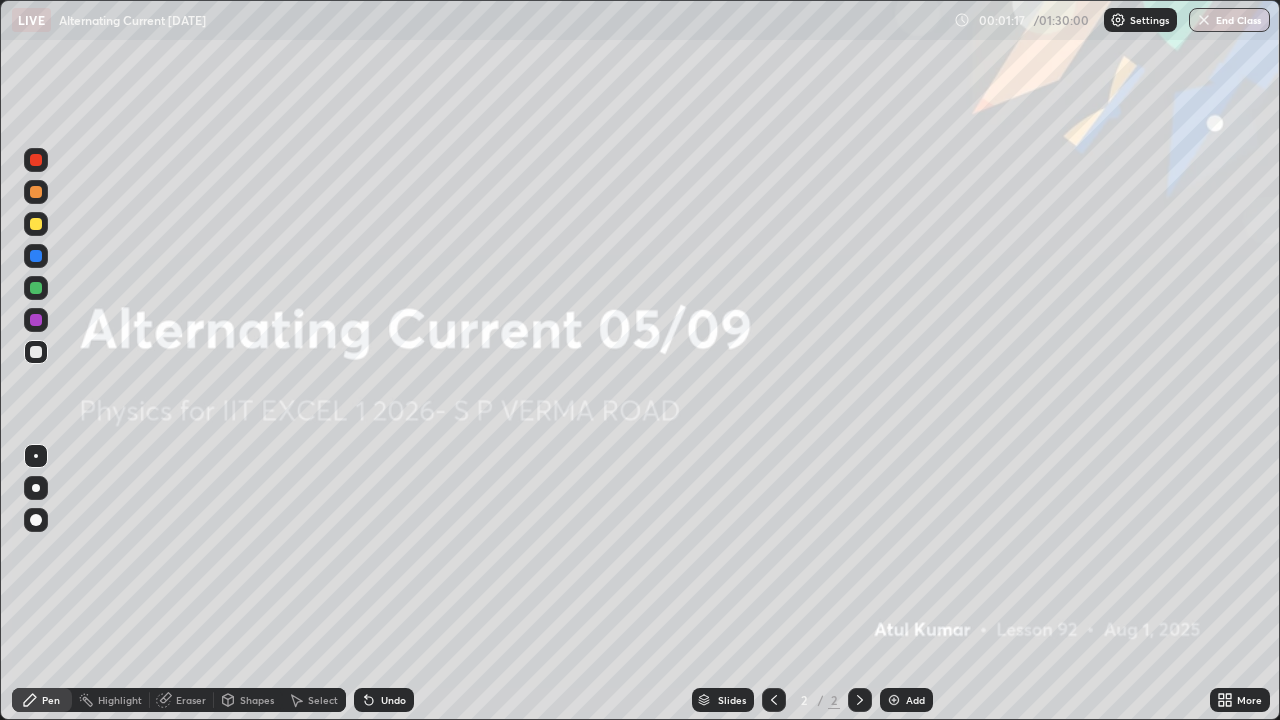 click on "Add" at bounding box center [906, 700] 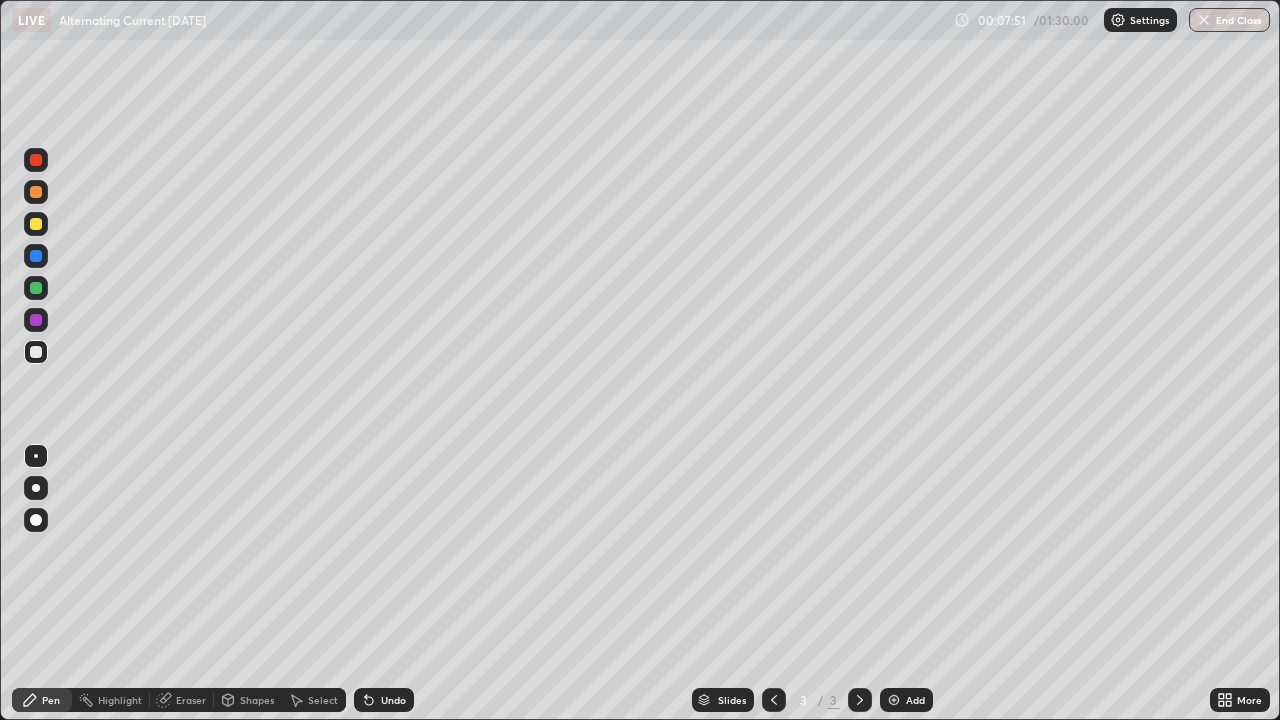 click at bounding box center [36, 224] 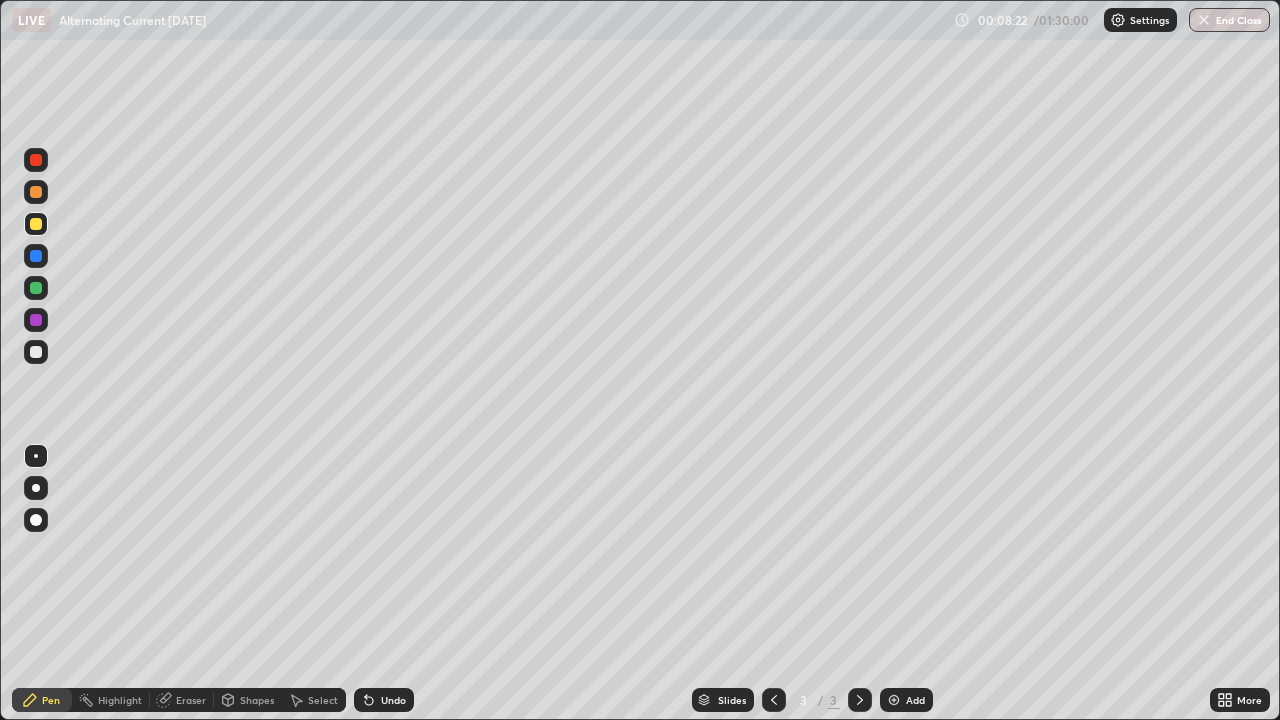 click on "Undo" at bounding box center (384, 700) 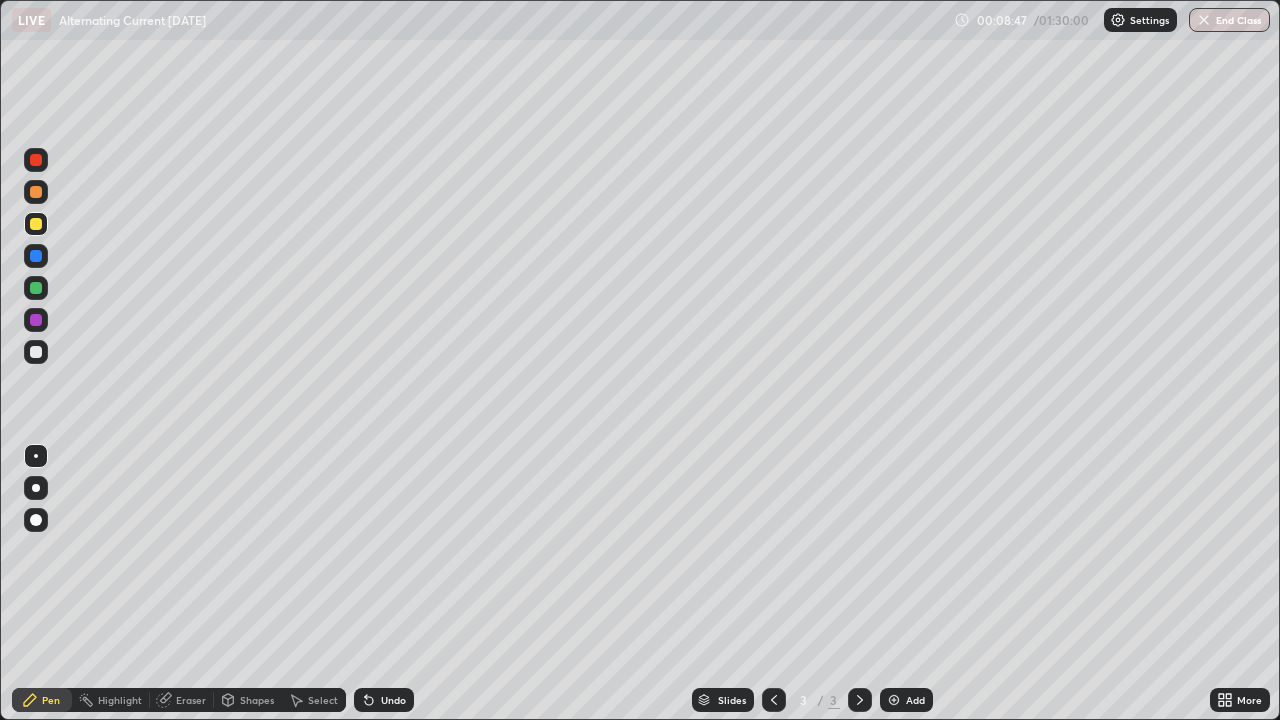 click on "Undo" at bounding box center [393, 700] 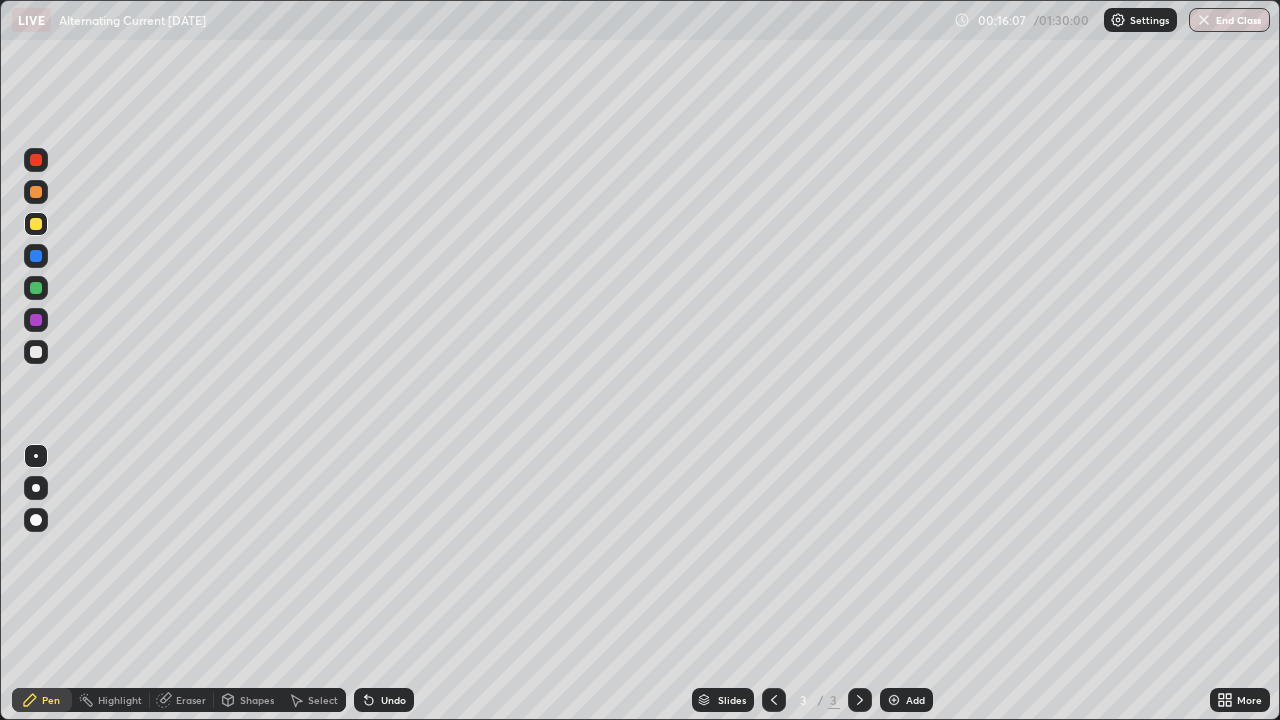click on "Add" at bounding box center (915, 700) 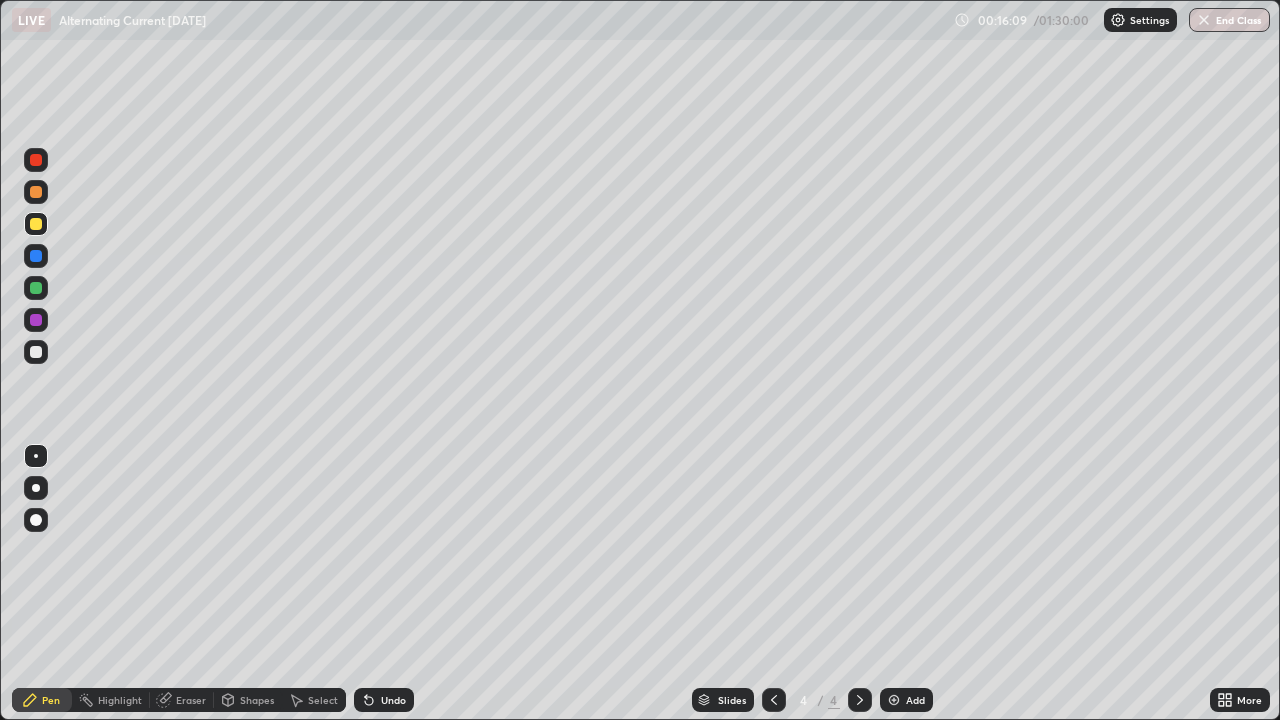 click at bounding box center [36, 224] 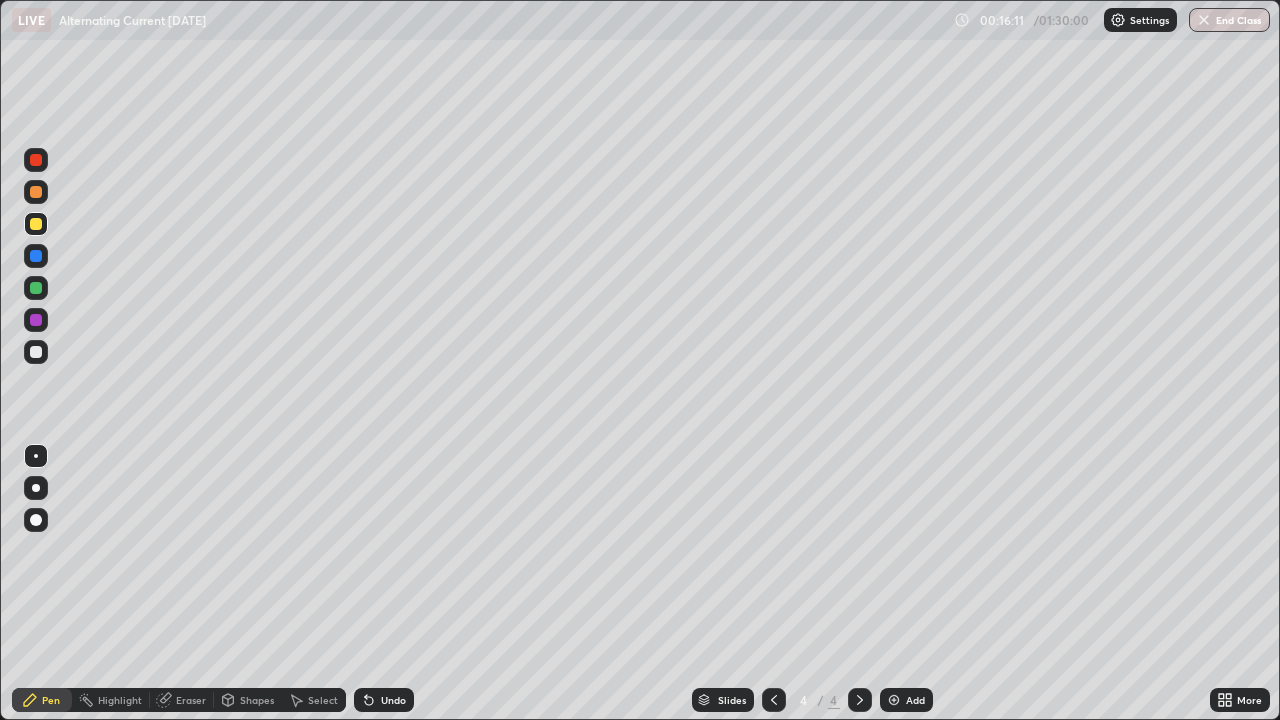 click 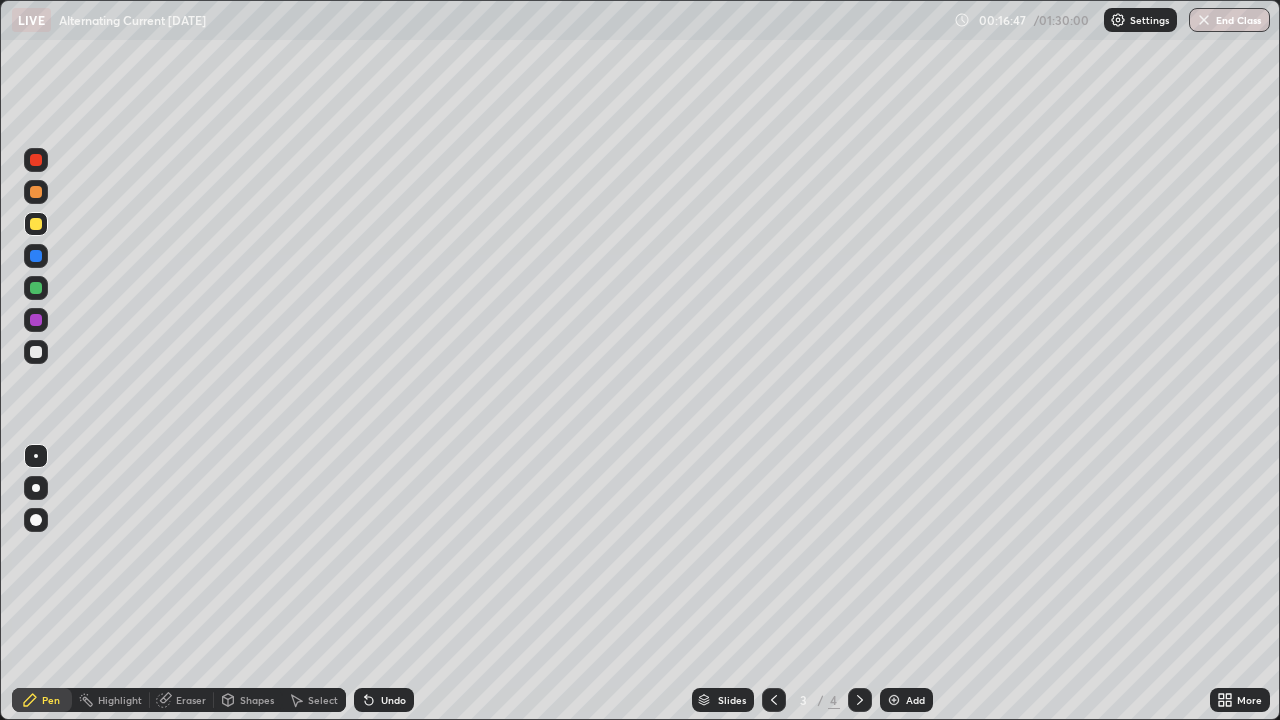 click 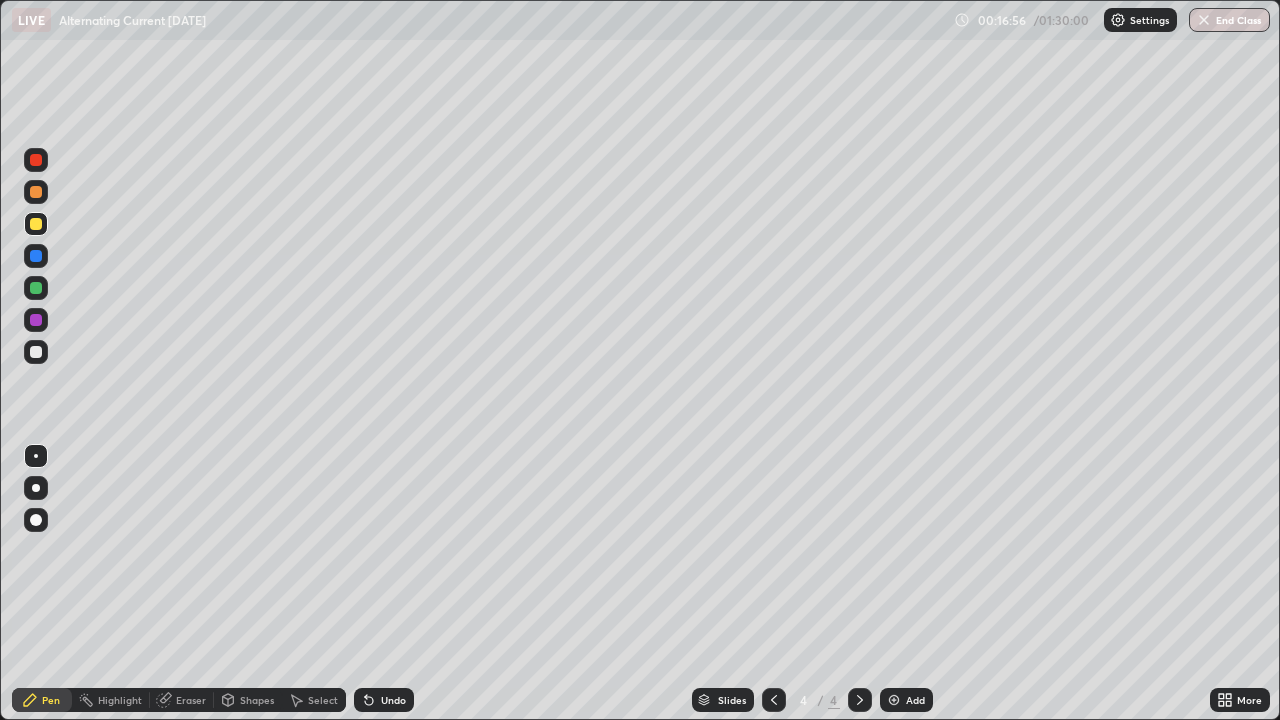 click on "Shapes" at bounding box center [257, 700] 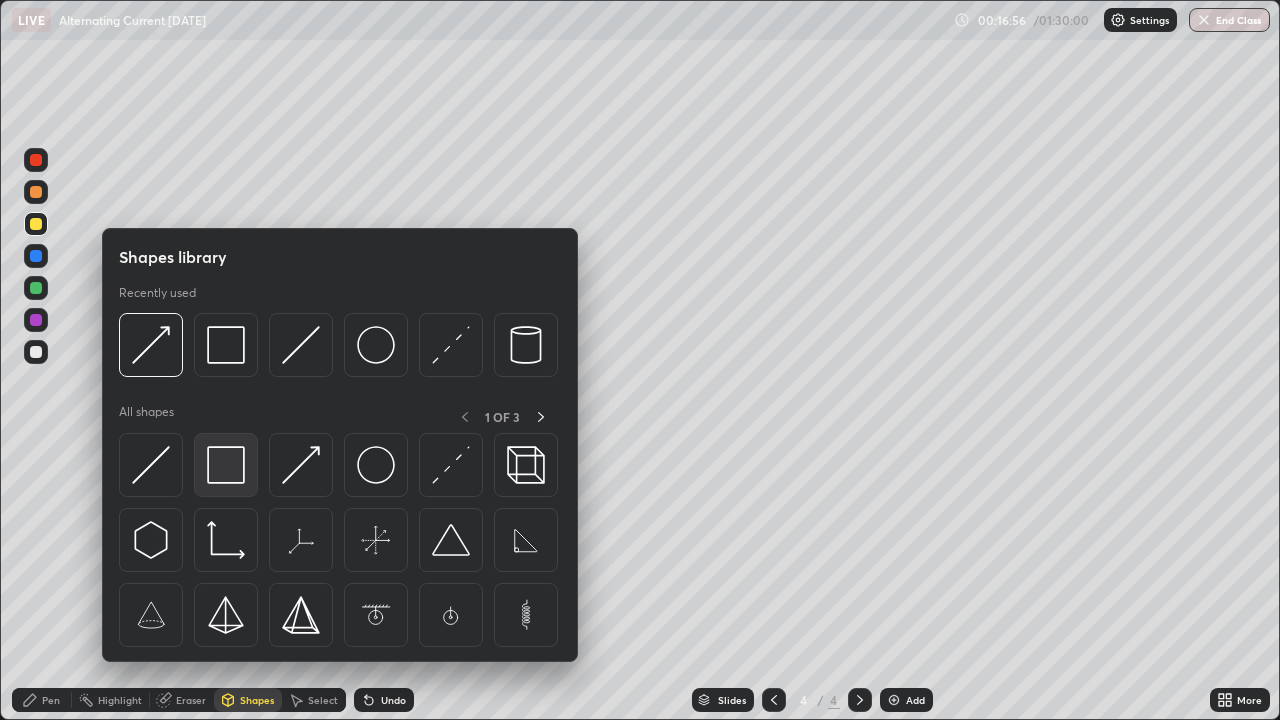 click at bounding box center [226, 465] 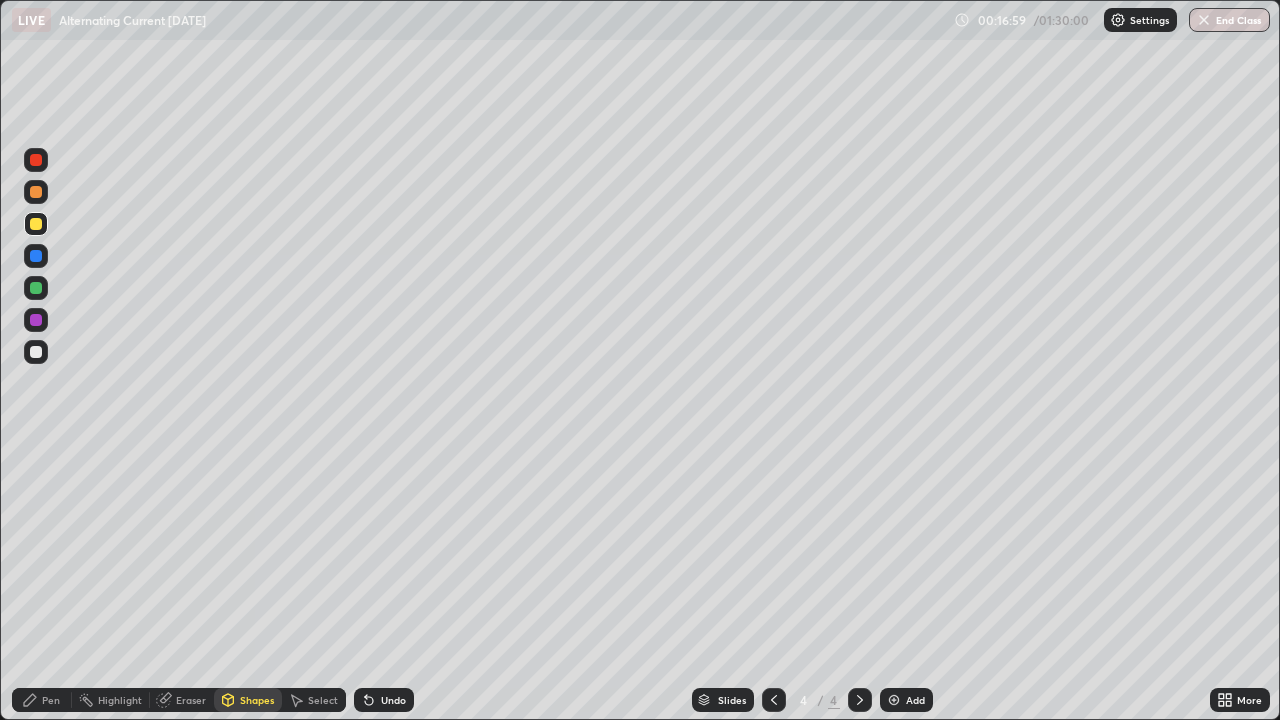 click on "Eraser" at bounding box center [191, 700] 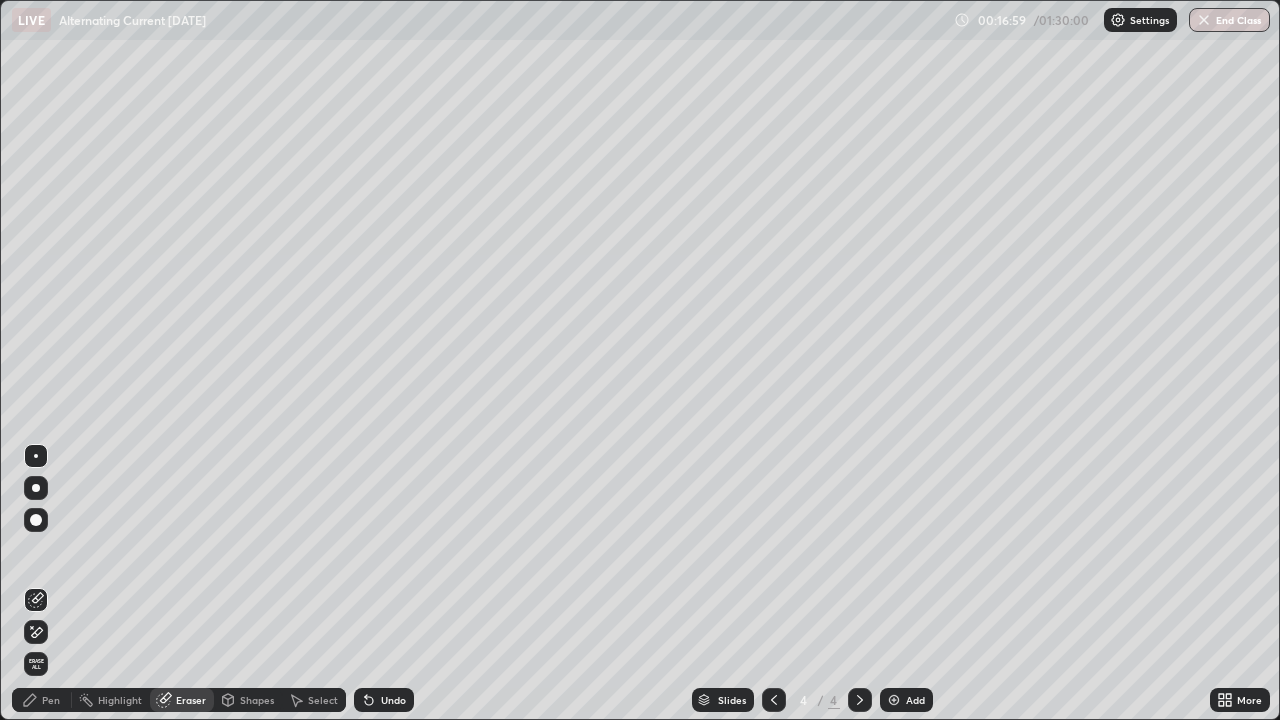 click at bounding box center [36, 456] 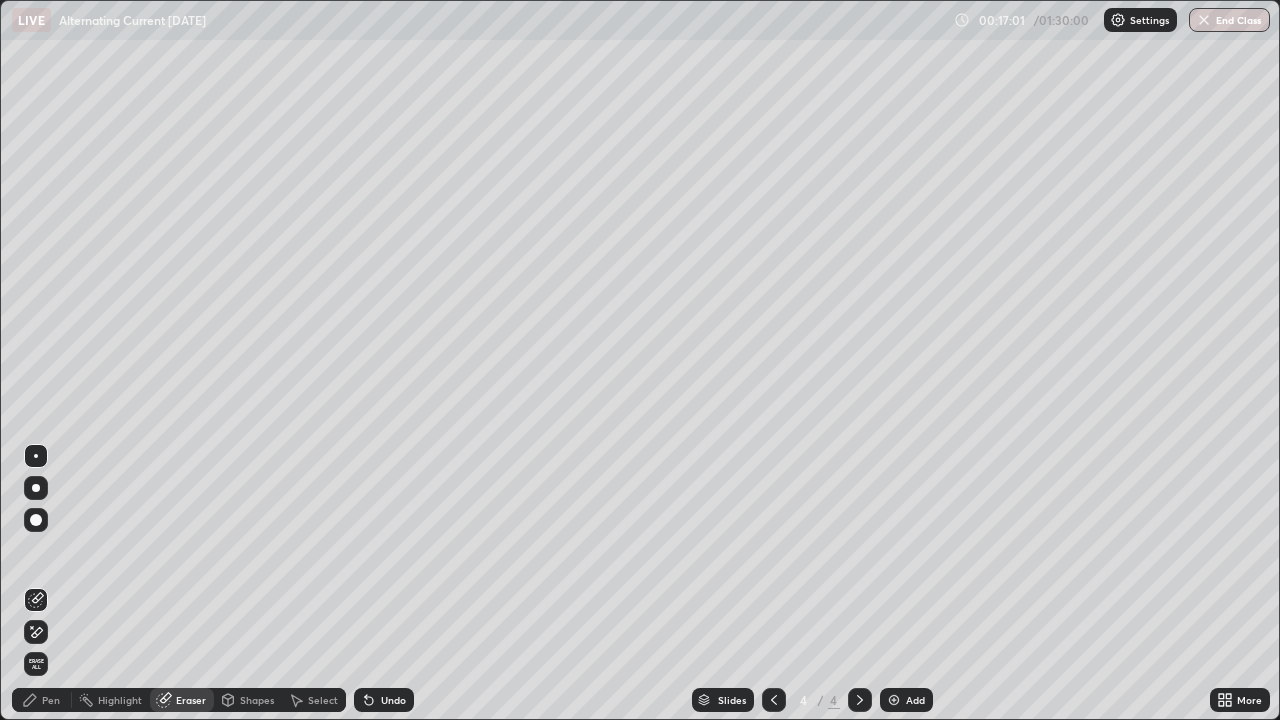 click 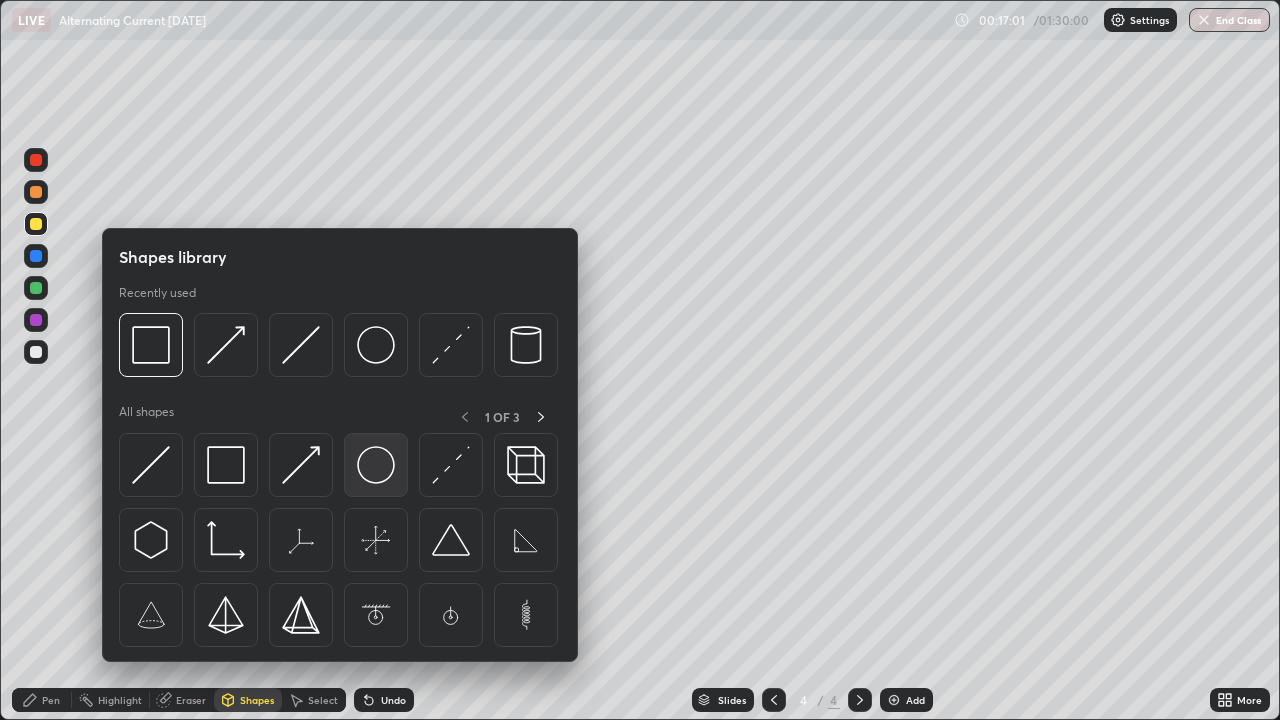 click at bounding box center (376, 465) 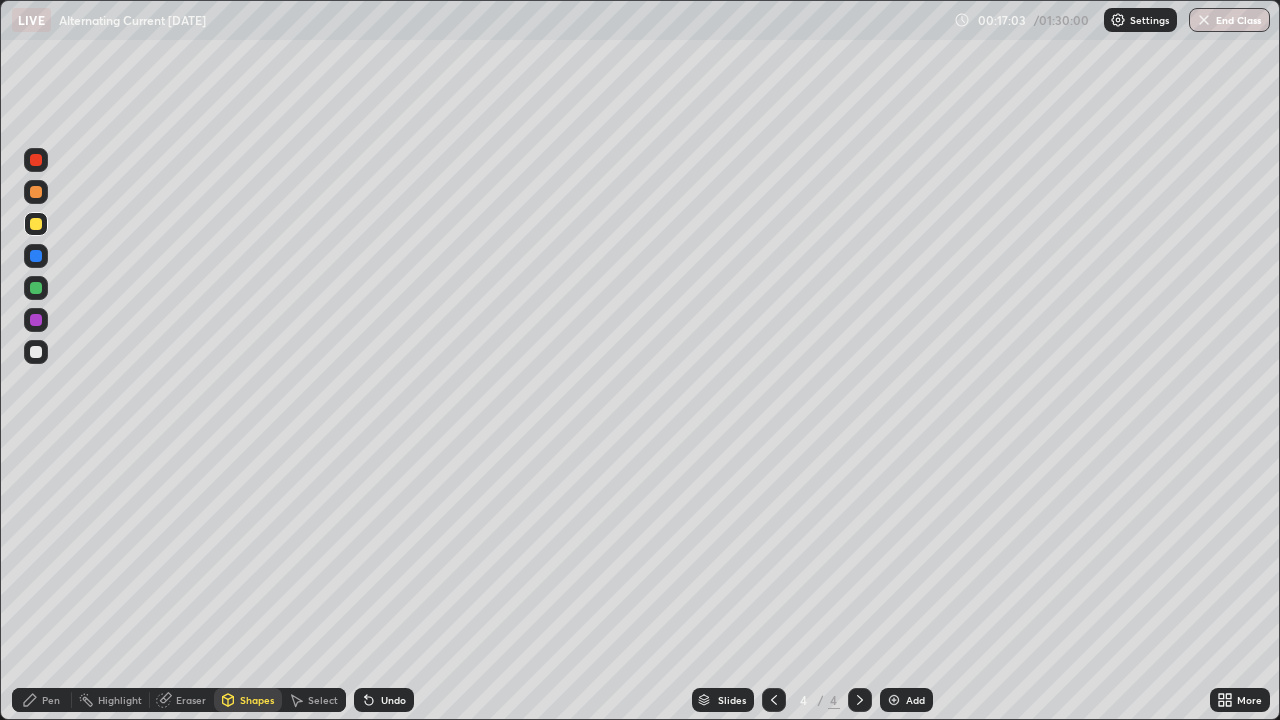 click on "Pen" at bounding box center (51, 700) 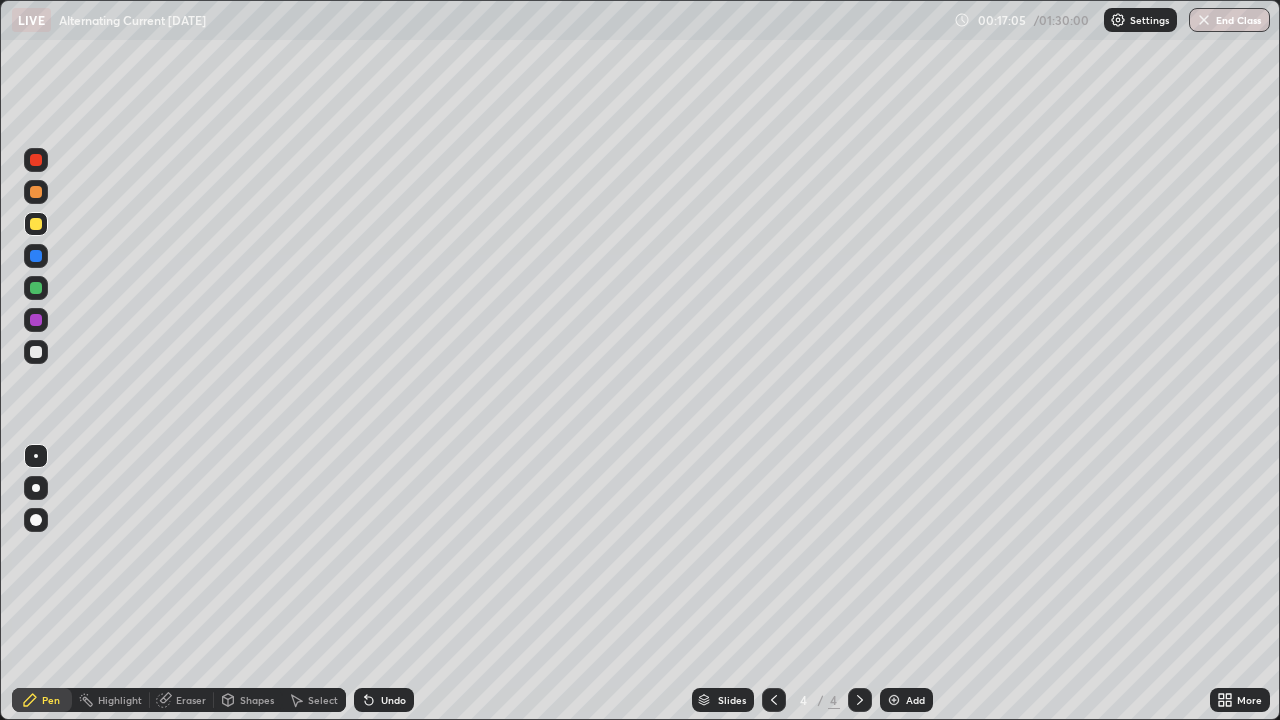 click on "Eraser" at bounding box center [191, 700] 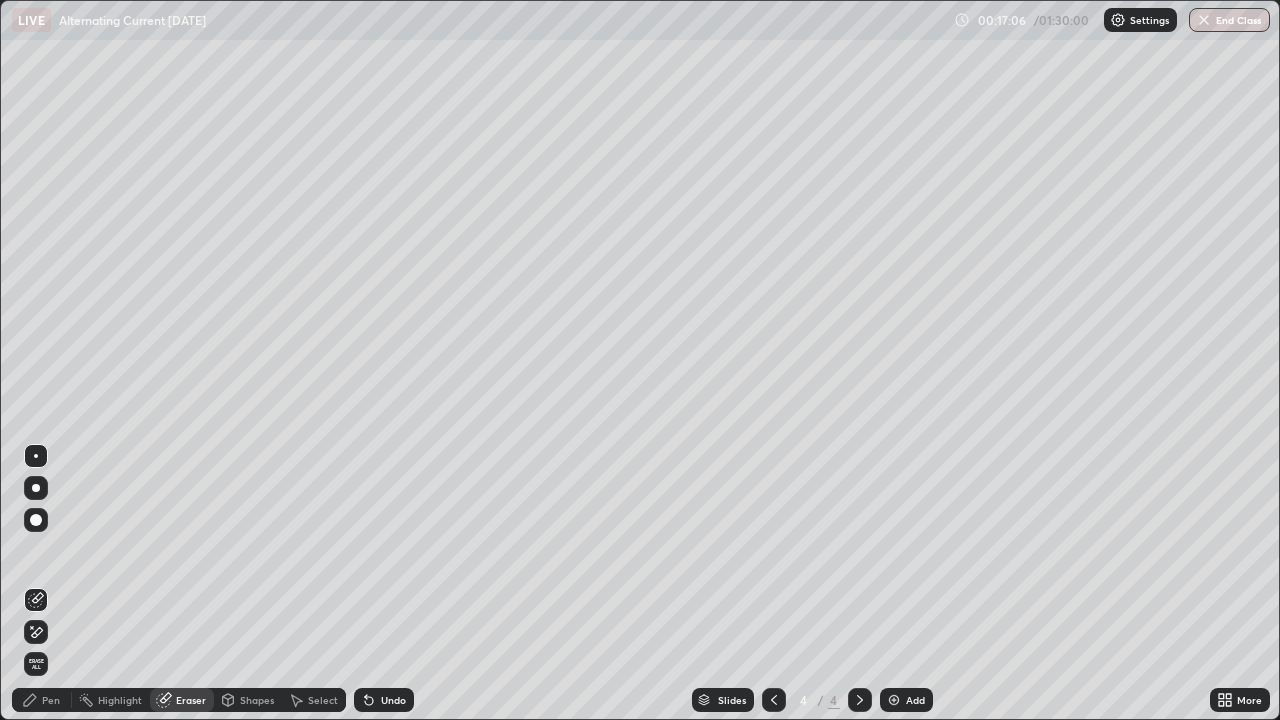 click at bounding box center (36, 456) 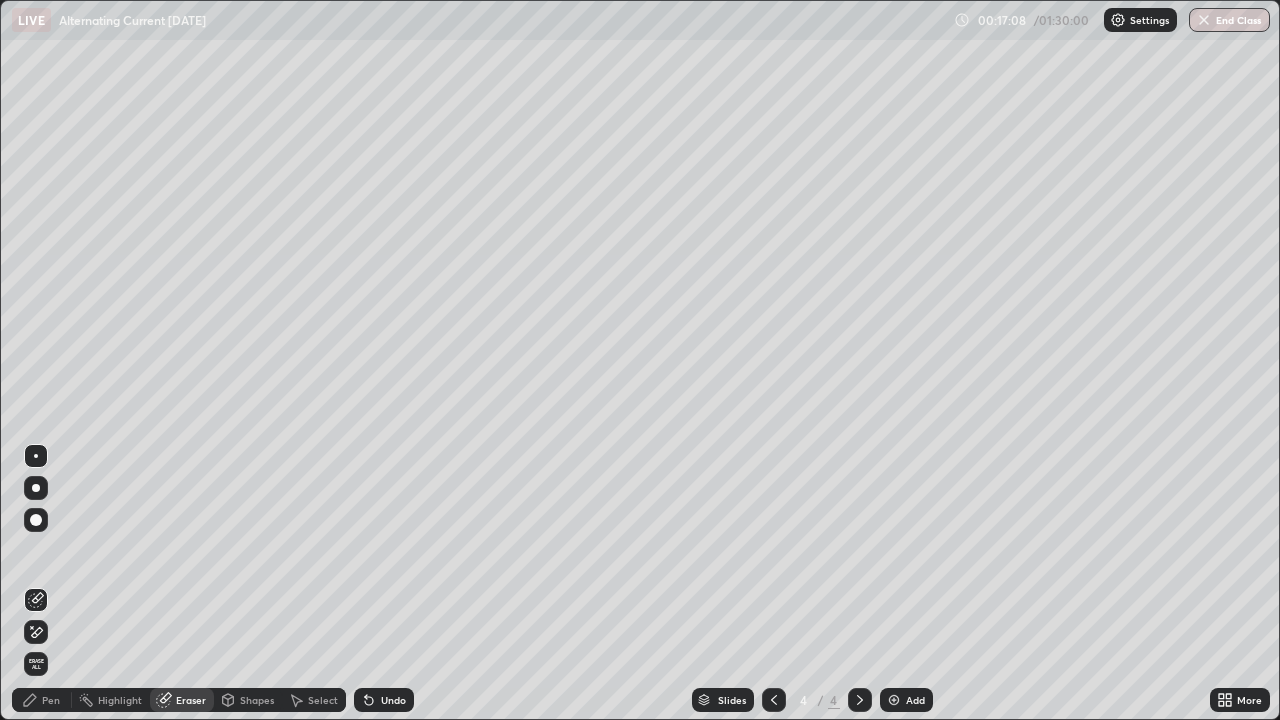 click on "Pen" at bounding box center [51, 700] 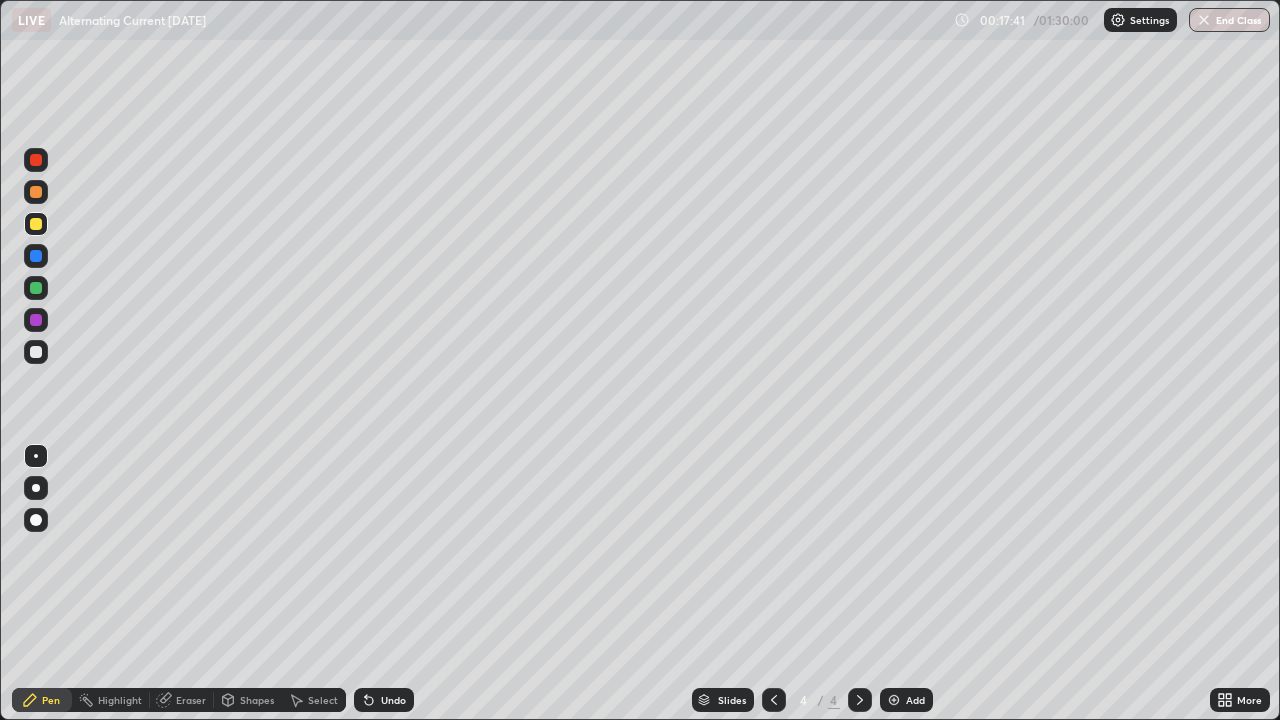 click on "Undo" at bounding box center [393, 700] 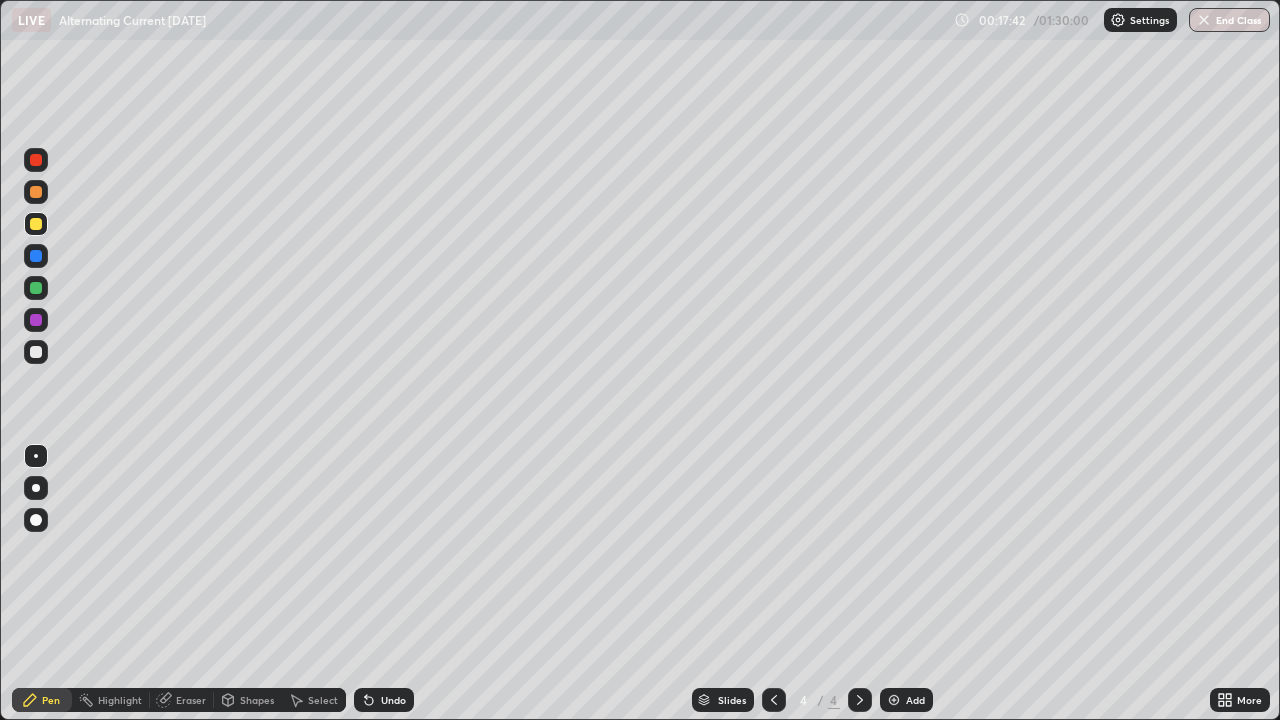 click on "Undo" at bounding box center (393, 700) 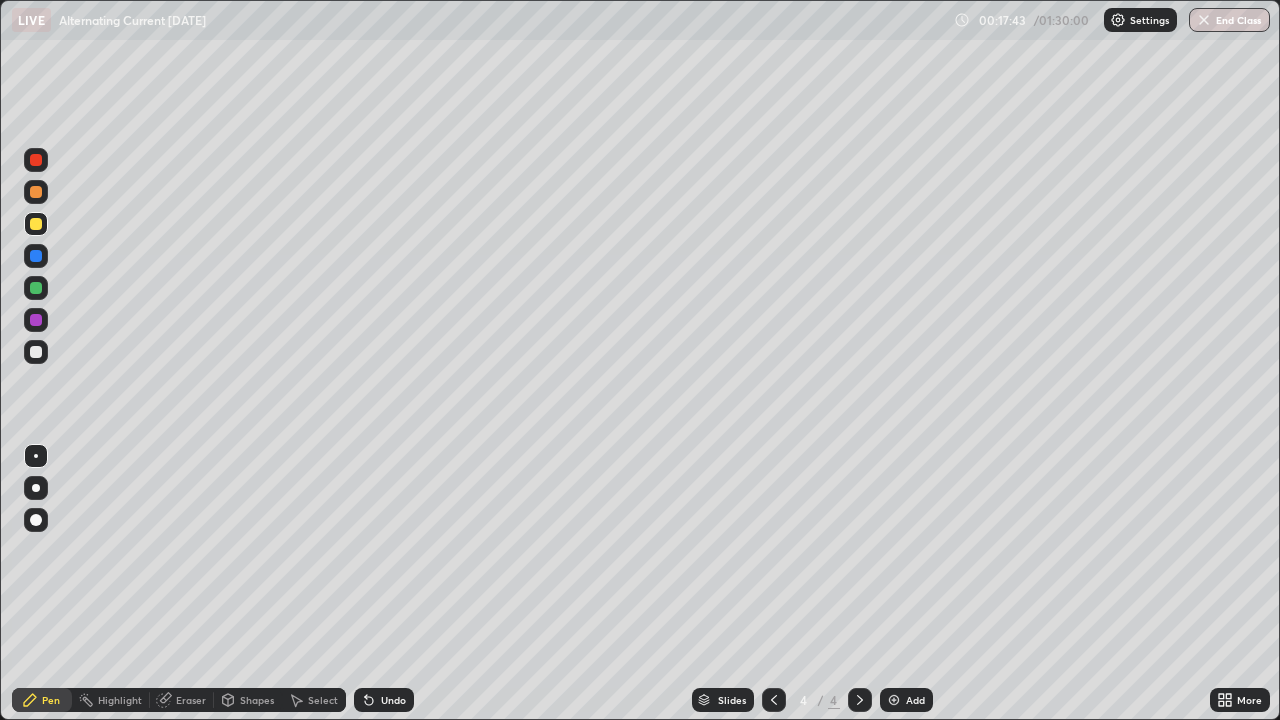 click on "Undo" at bounding box center [393, 700] 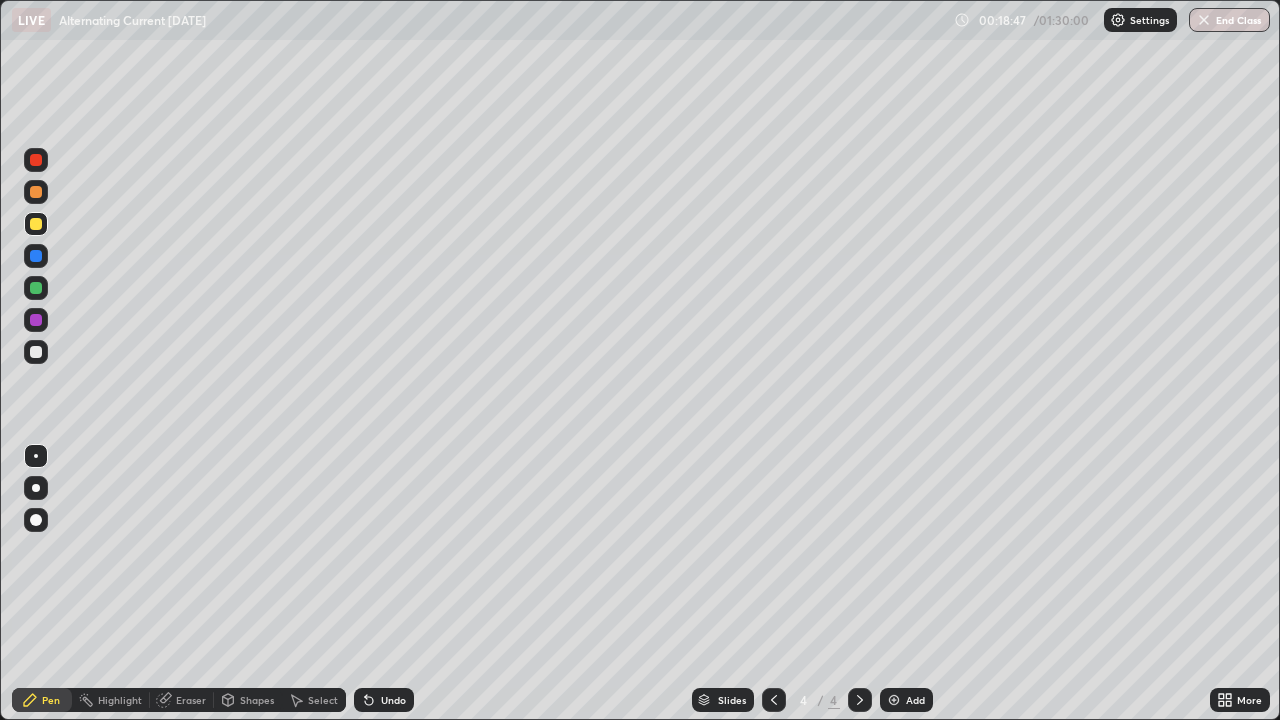 click on "Eraser" at bounding box center [191, 700] 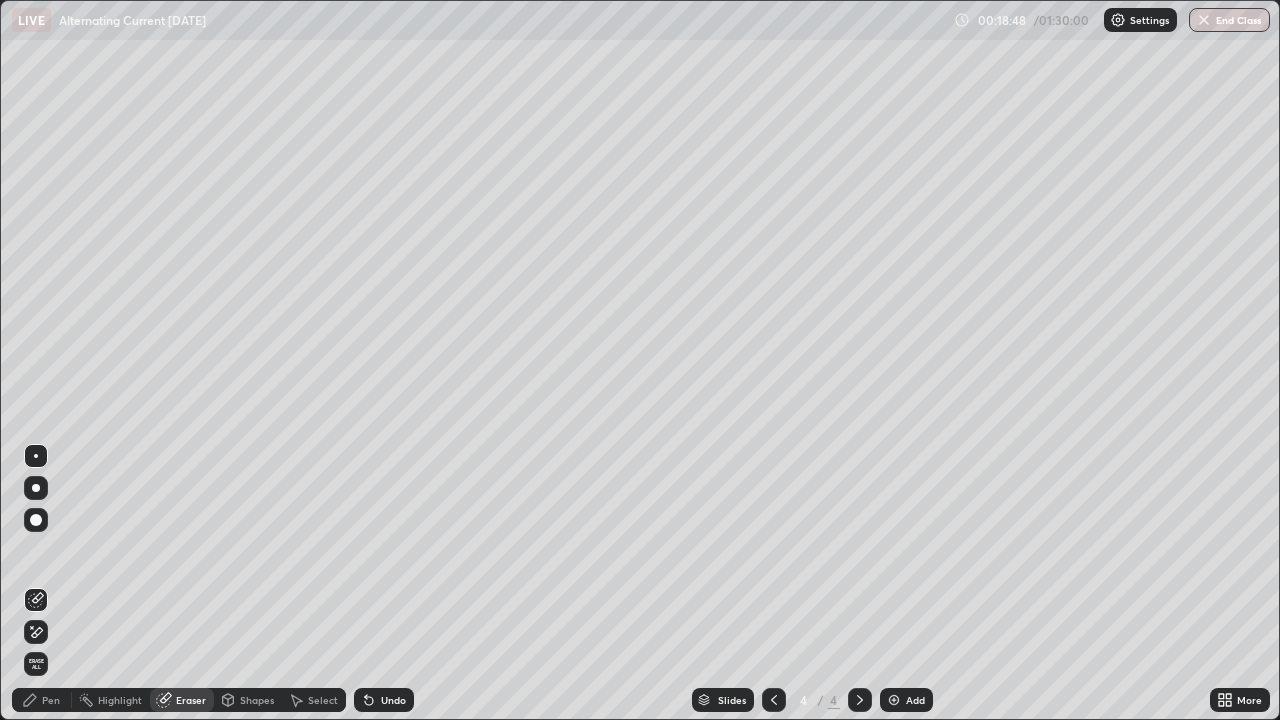 click at bounding box center (36, 456) 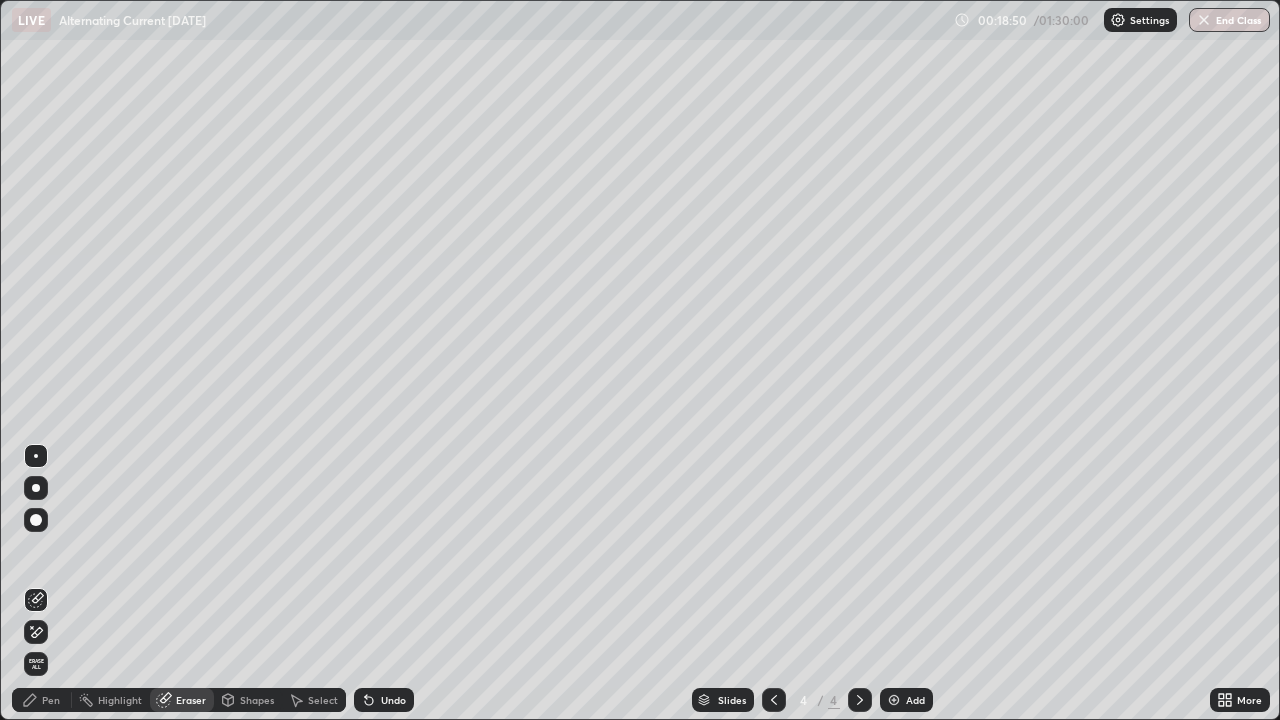 click on "Pen" at bounding box center [42, 700] 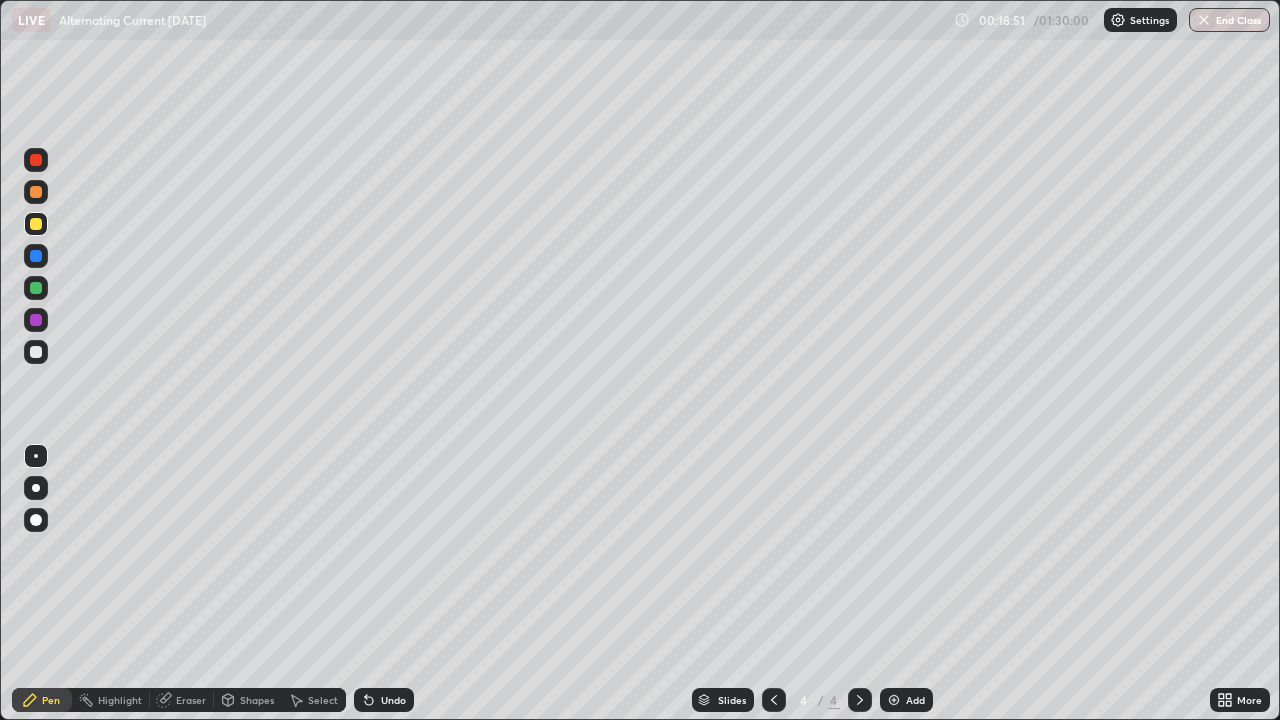 click on "Shapes" at bounding box center [257, 700] 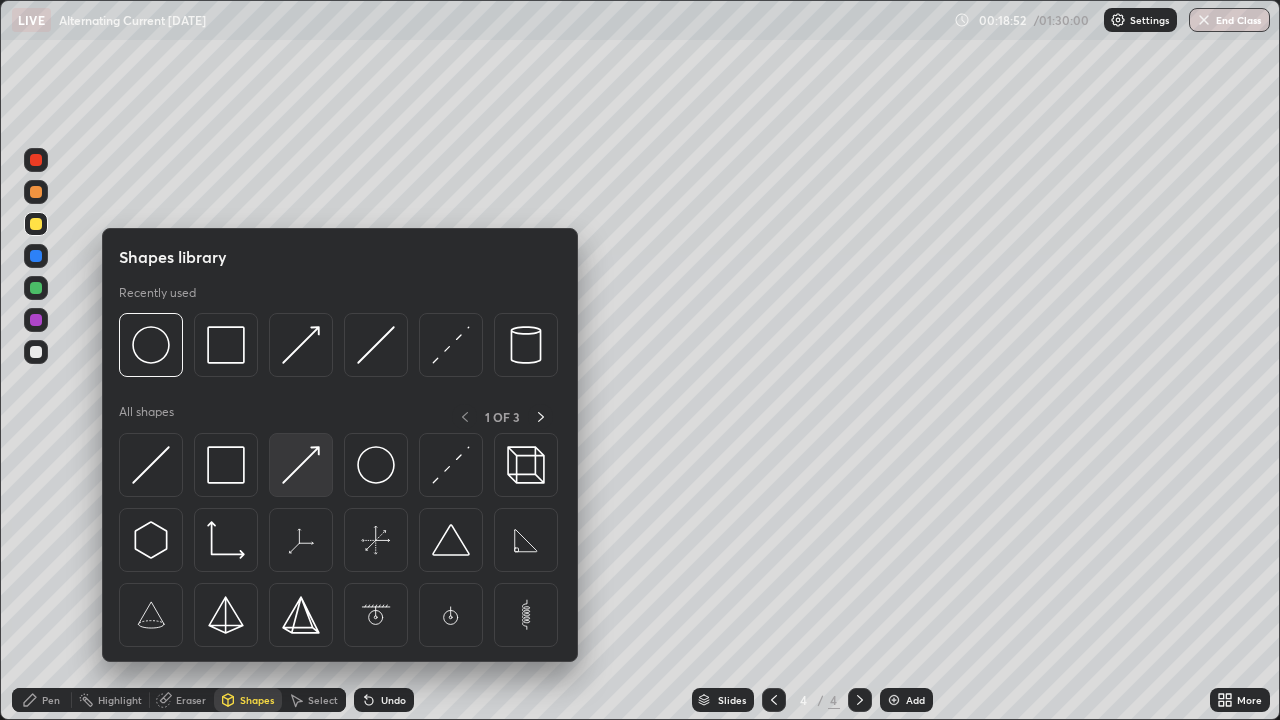 click at bounding box center (301, 465) 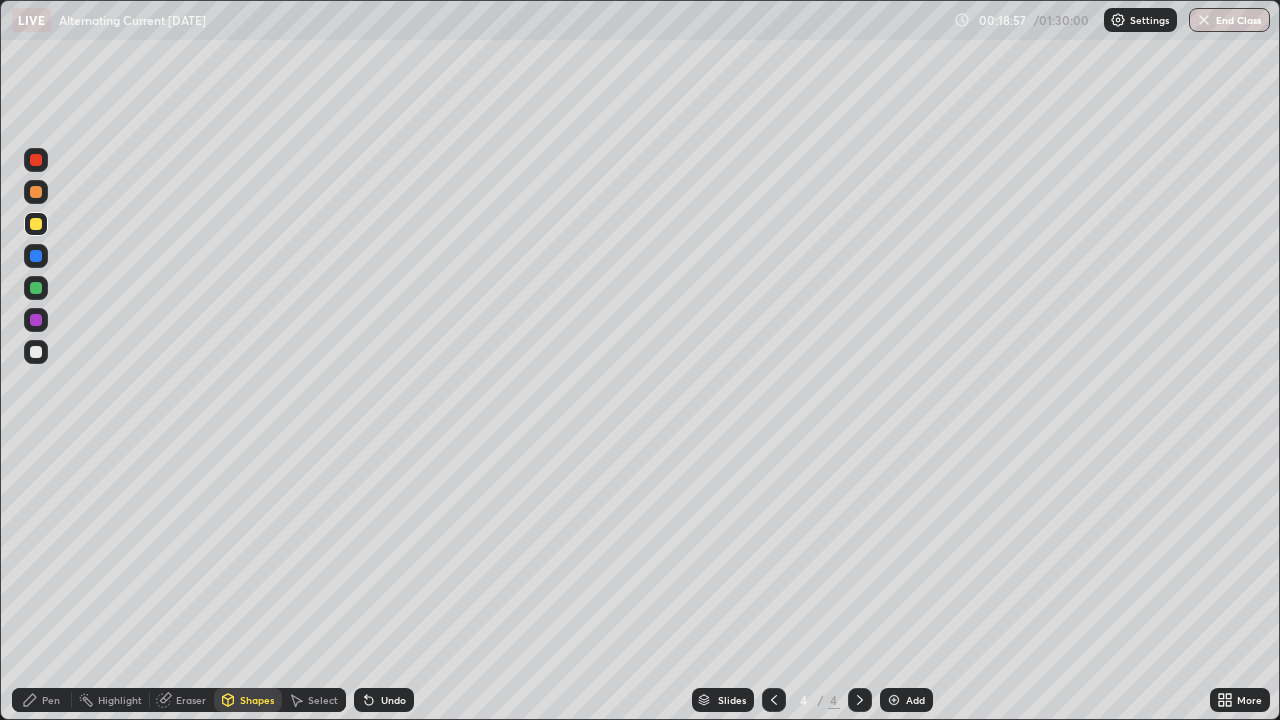 click on "Pen" at bounding box center (51, 700) 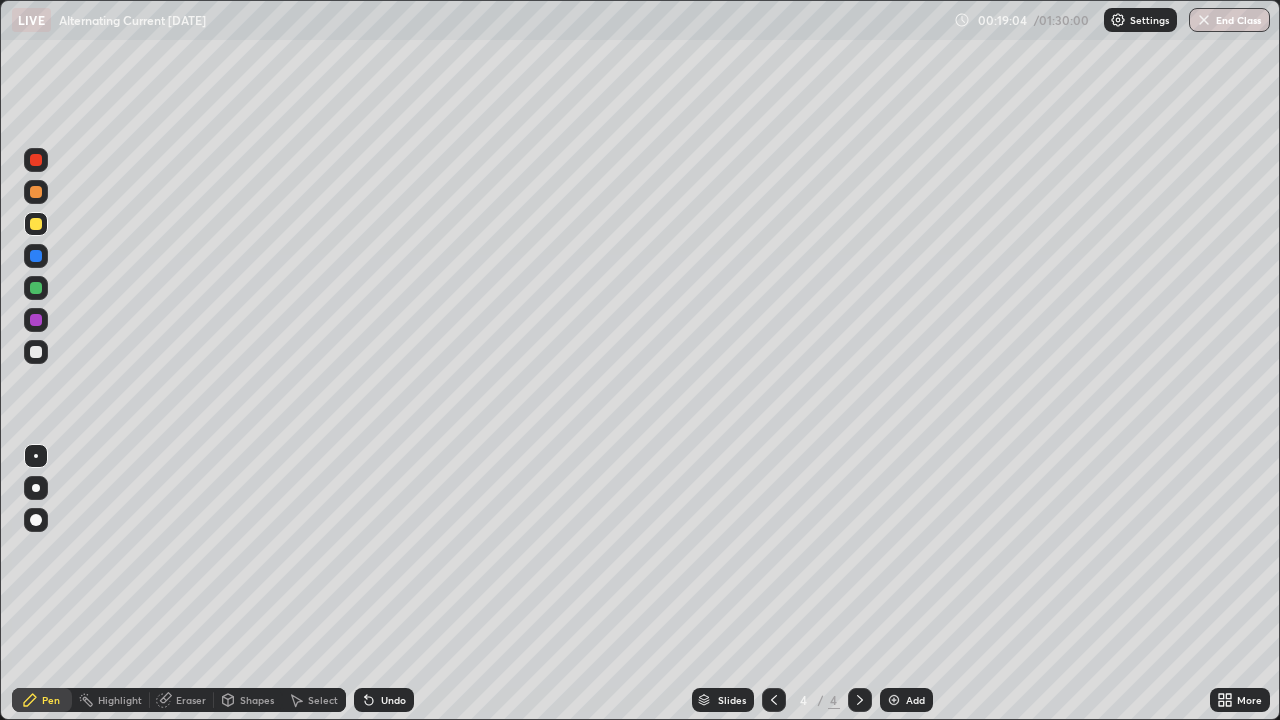 click on "Shapes" at bounding box center [257, 700] 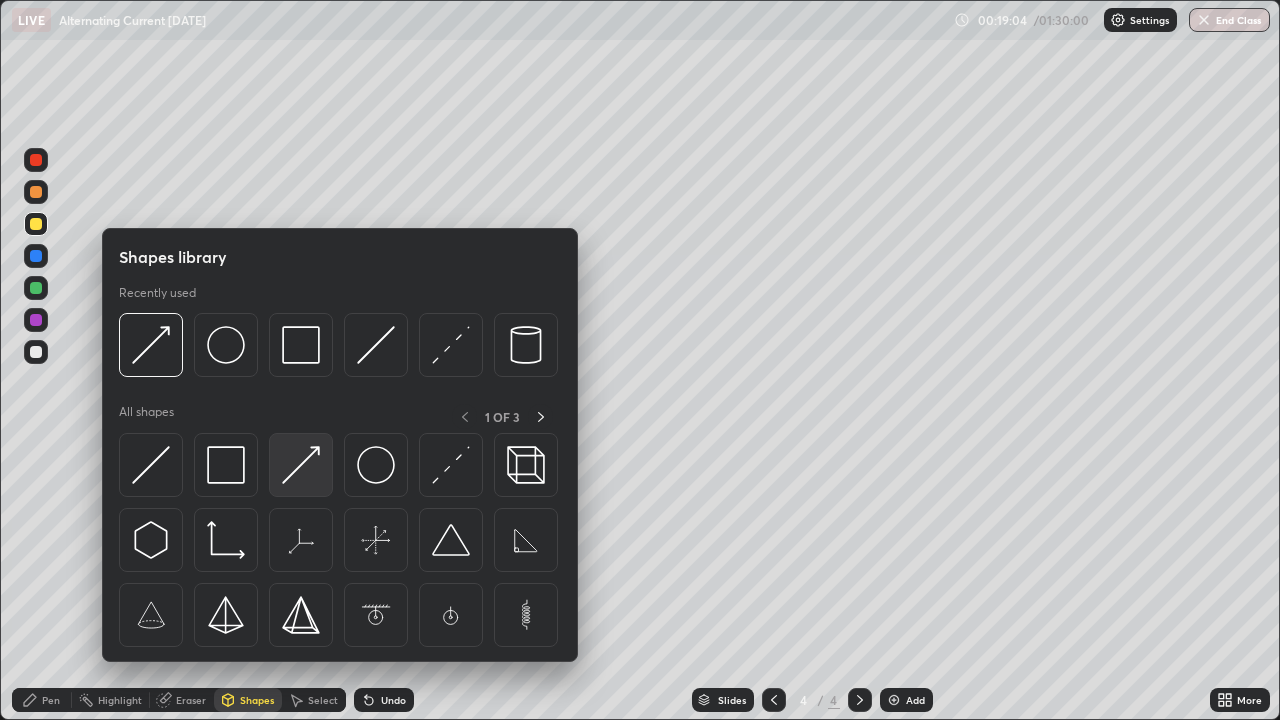 click at bounding box center (301, 465) 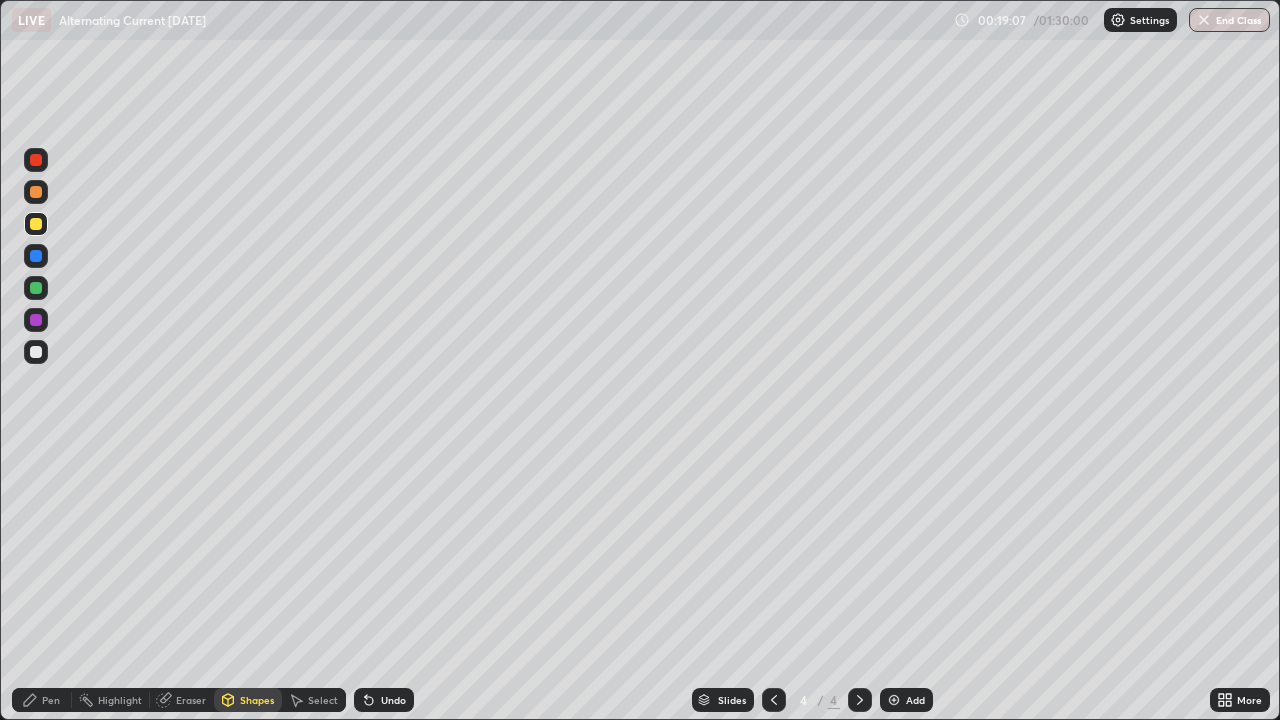 click on "Pen" at bounding box center [42, 700] 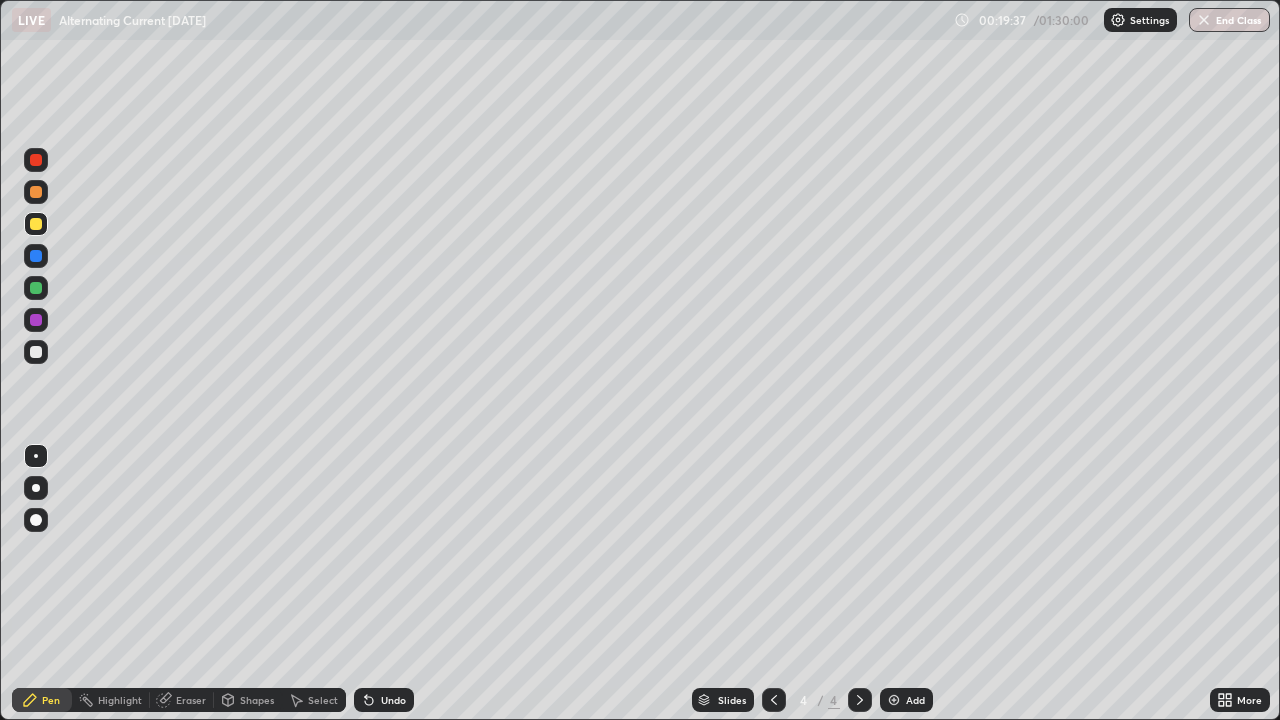 click on "Eraser" at bounding box center (182, 700) 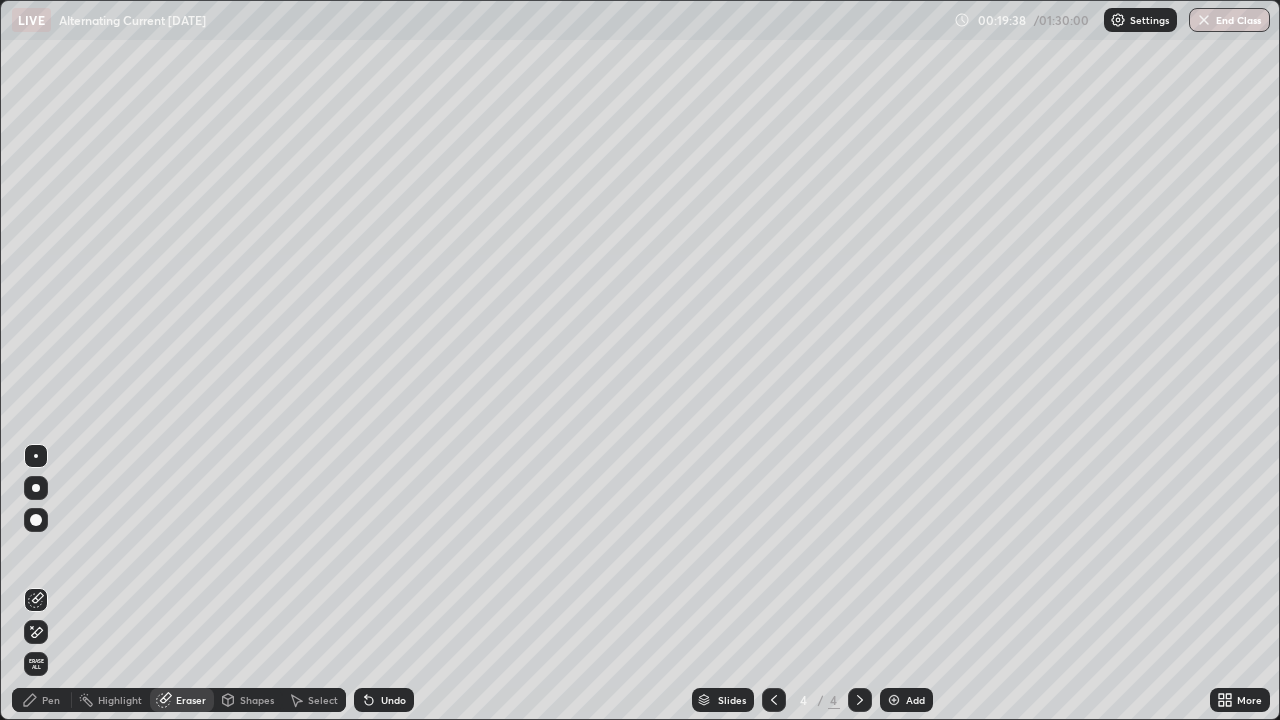 click on "Pen" at bounding box center [42, 700] 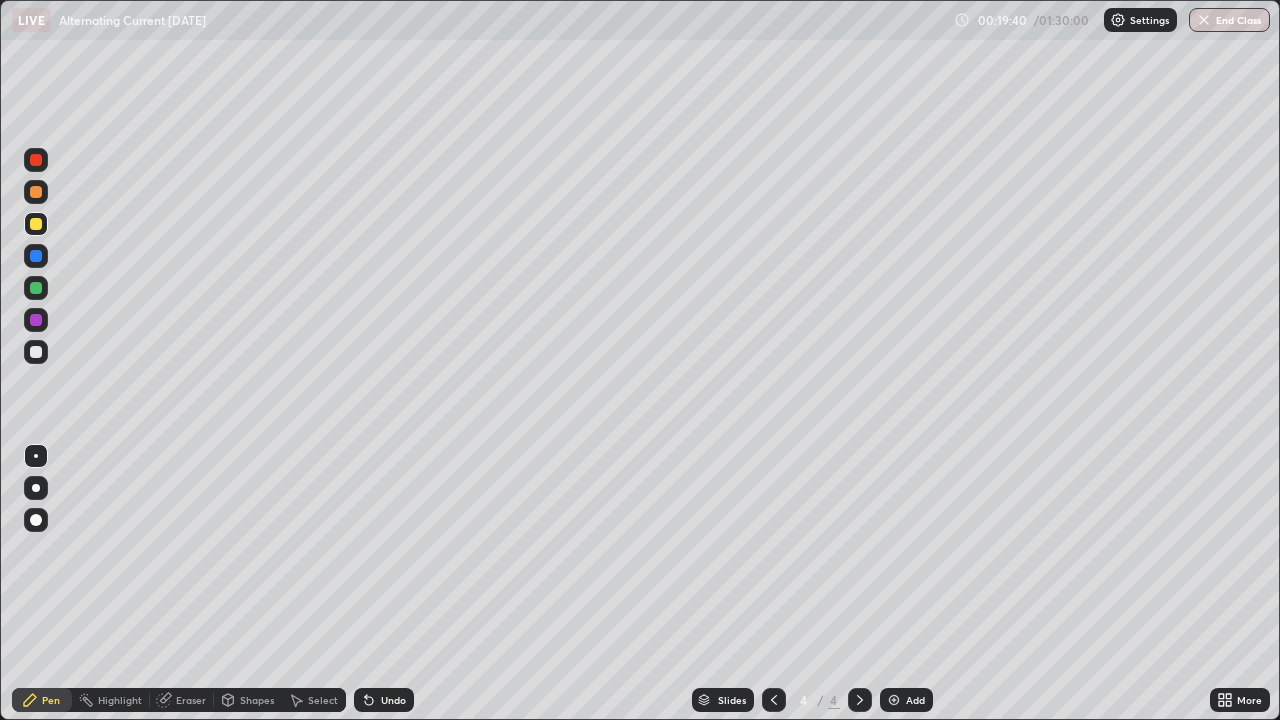 click on "Eraser" at bounding box center (182, 700) 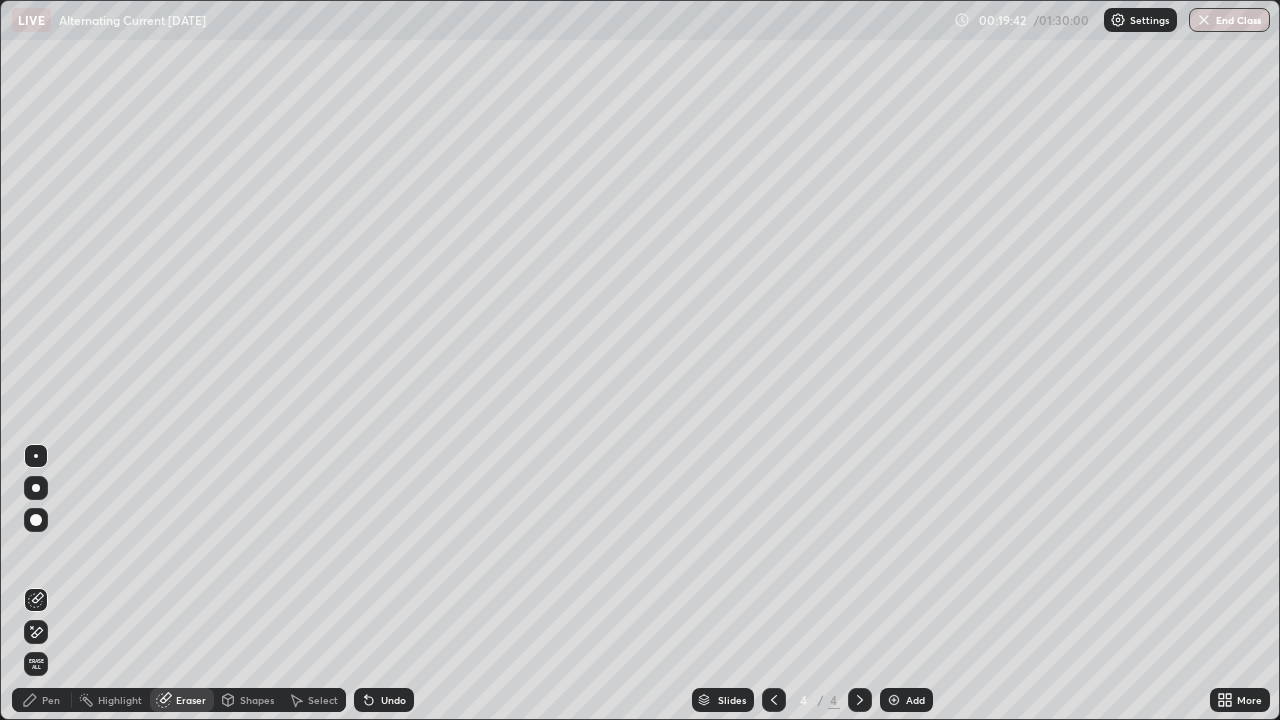 click at bounding box center (36, 456) 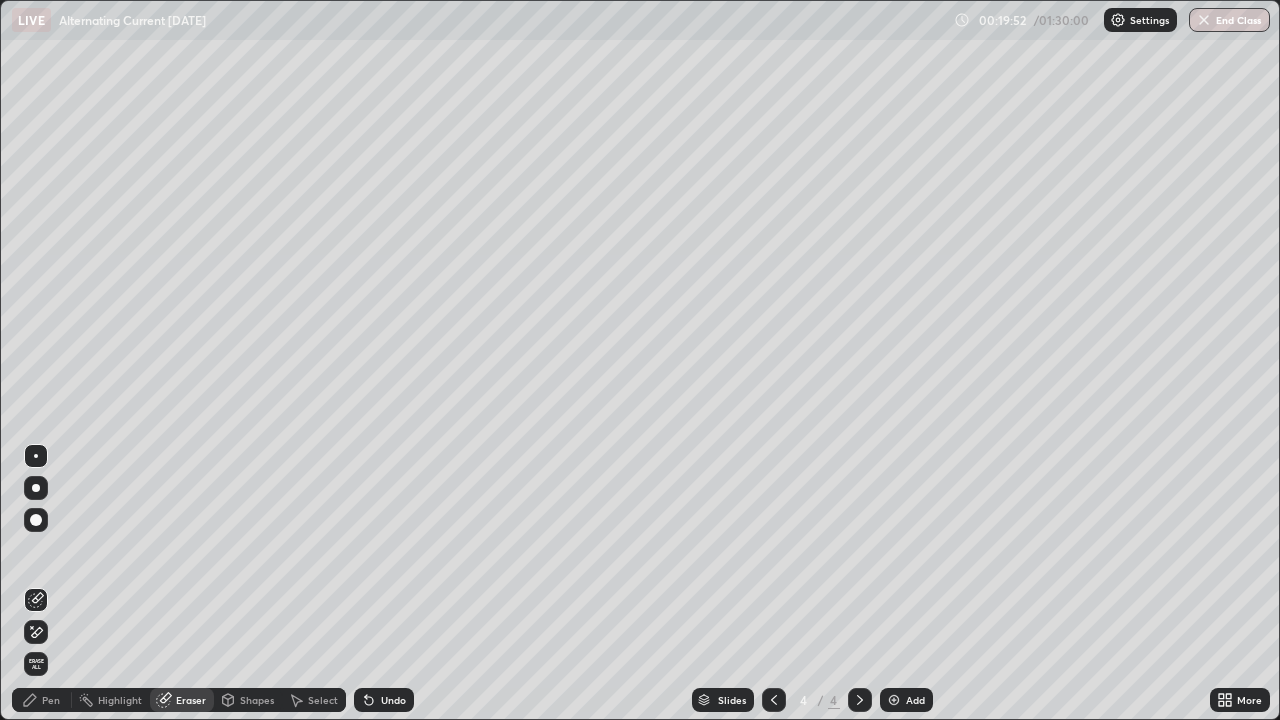 click 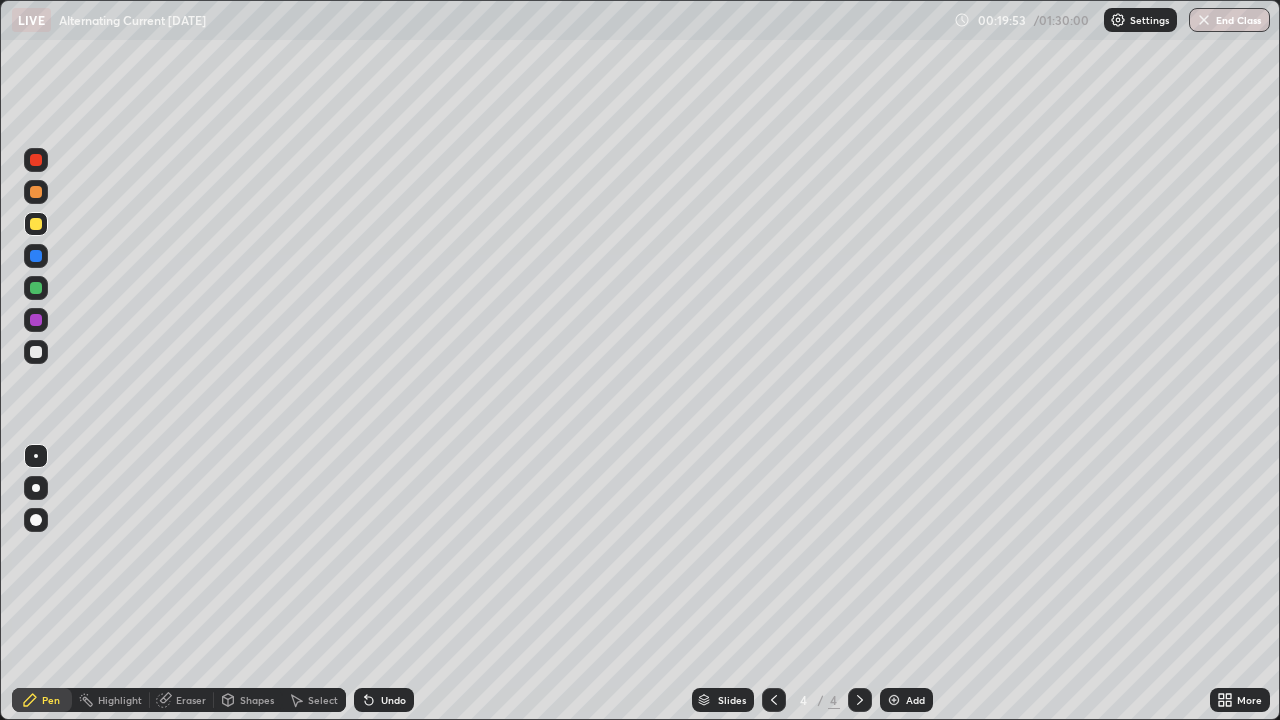 click on "Shapes" at bounding box center (248, 700) 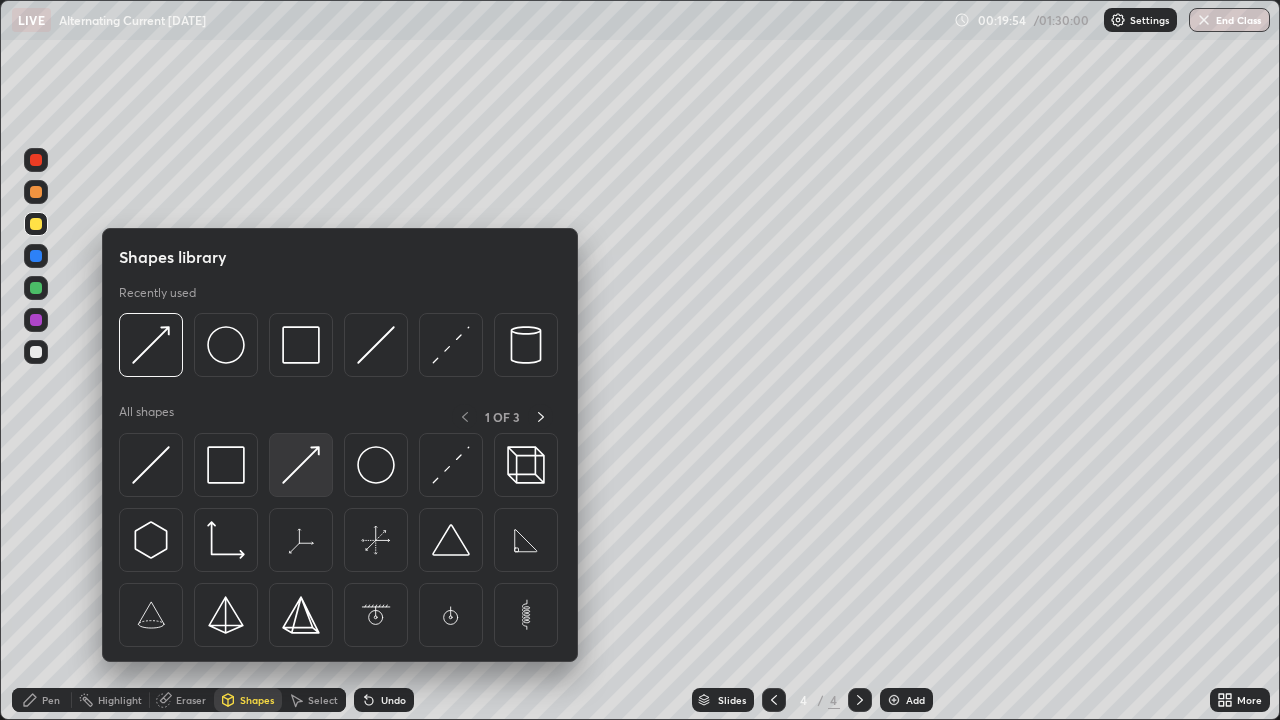 click at bounding box center (301, 465) 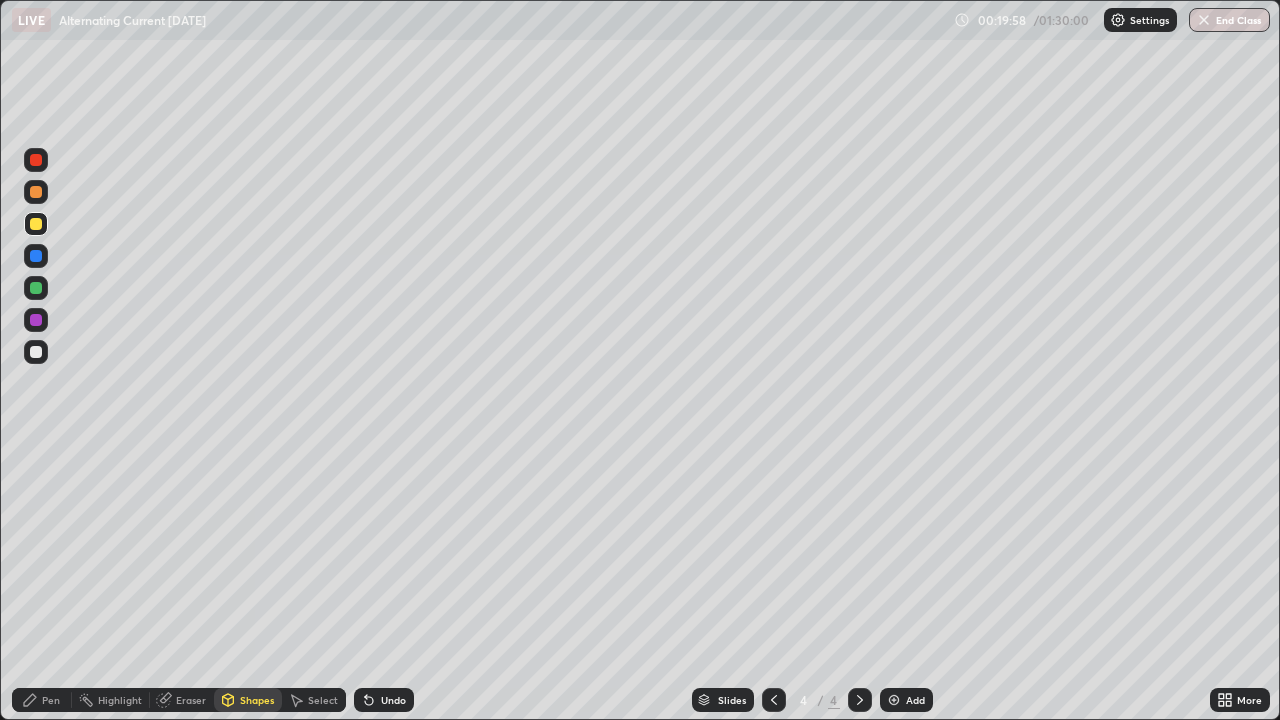 click on "Pen" at bounding box center (51, 700) 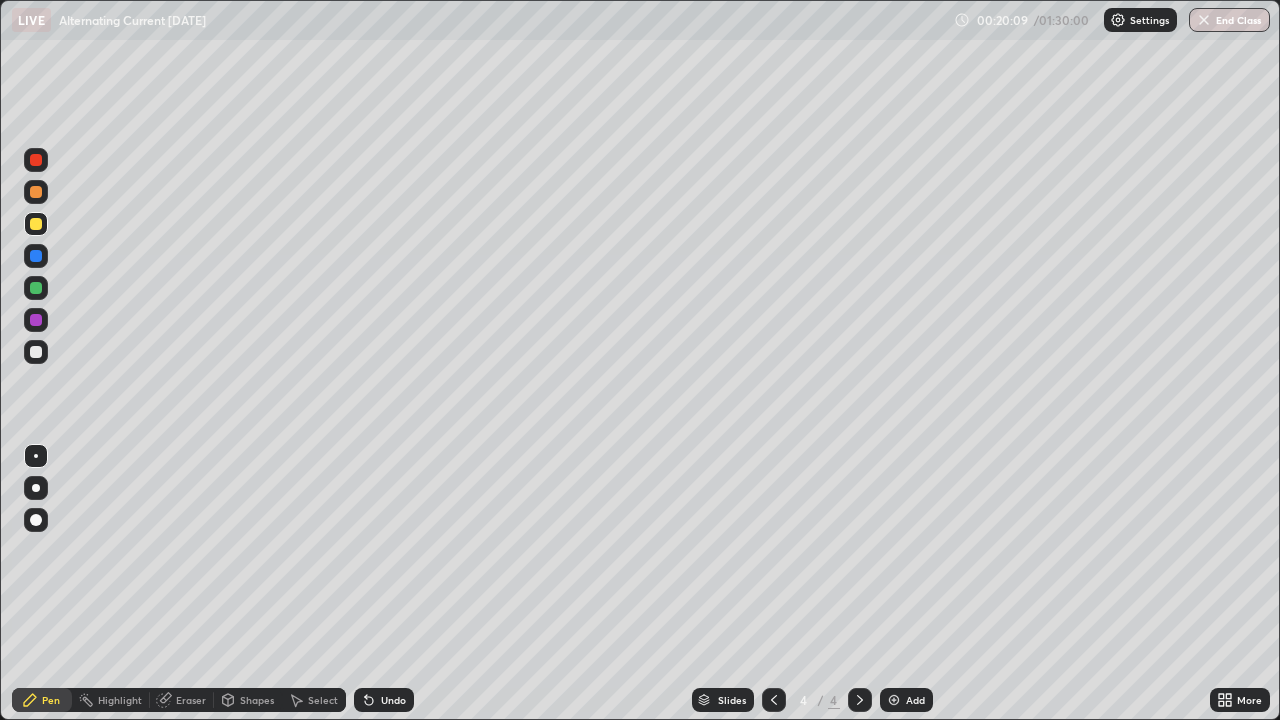 click on "Shapes" at bounding box center (257, 700) 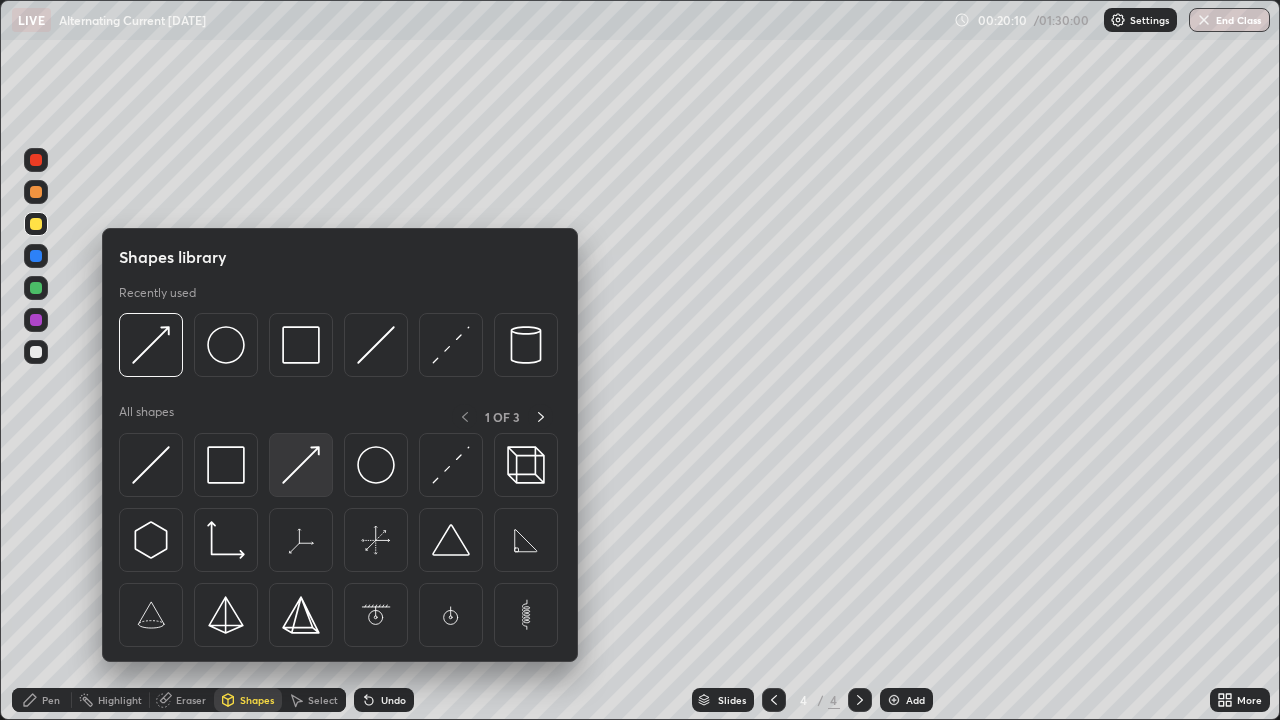 click at bounding box center [301, 465] 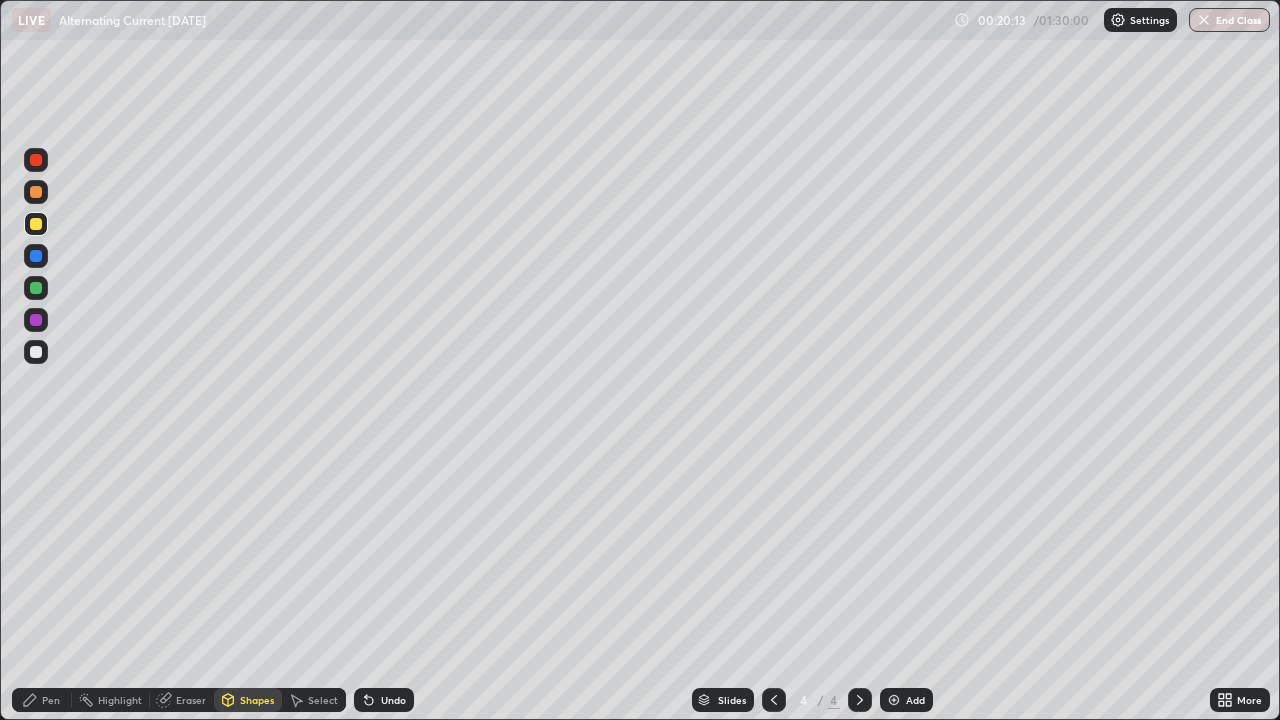 click on "Shapes" at bounding box center [257, 700] 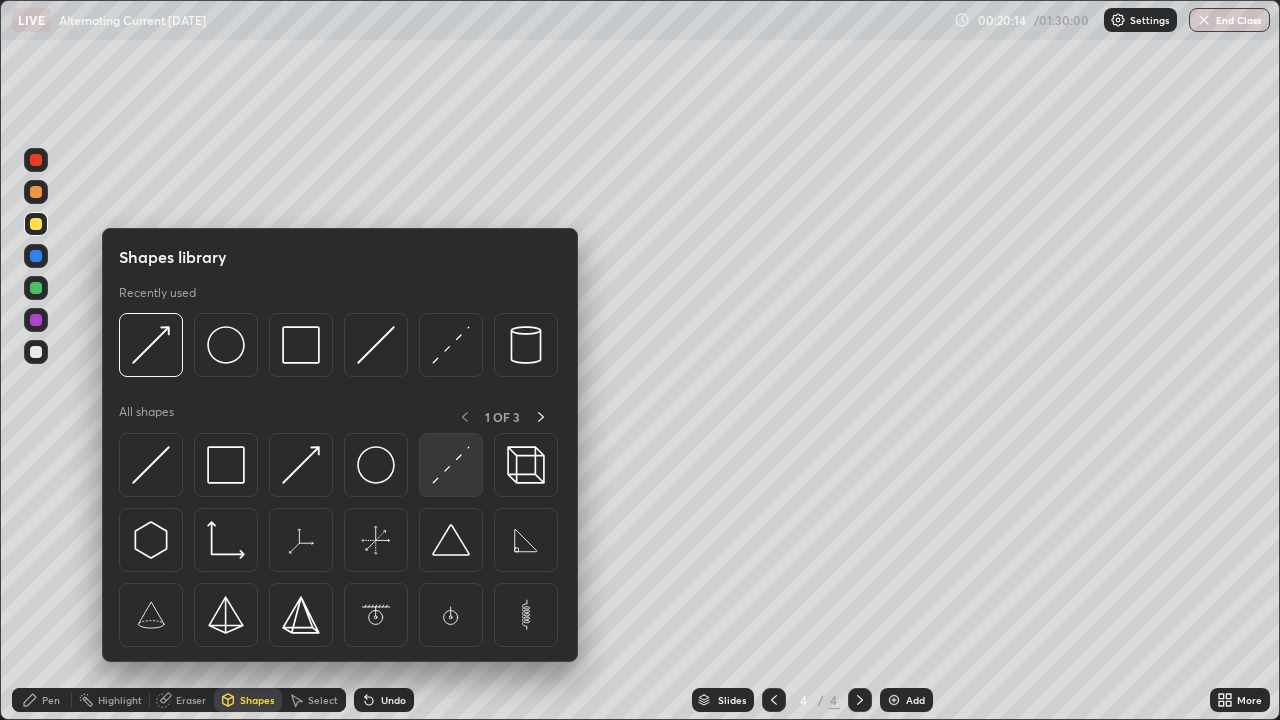 click at bounding box center [451, 465] 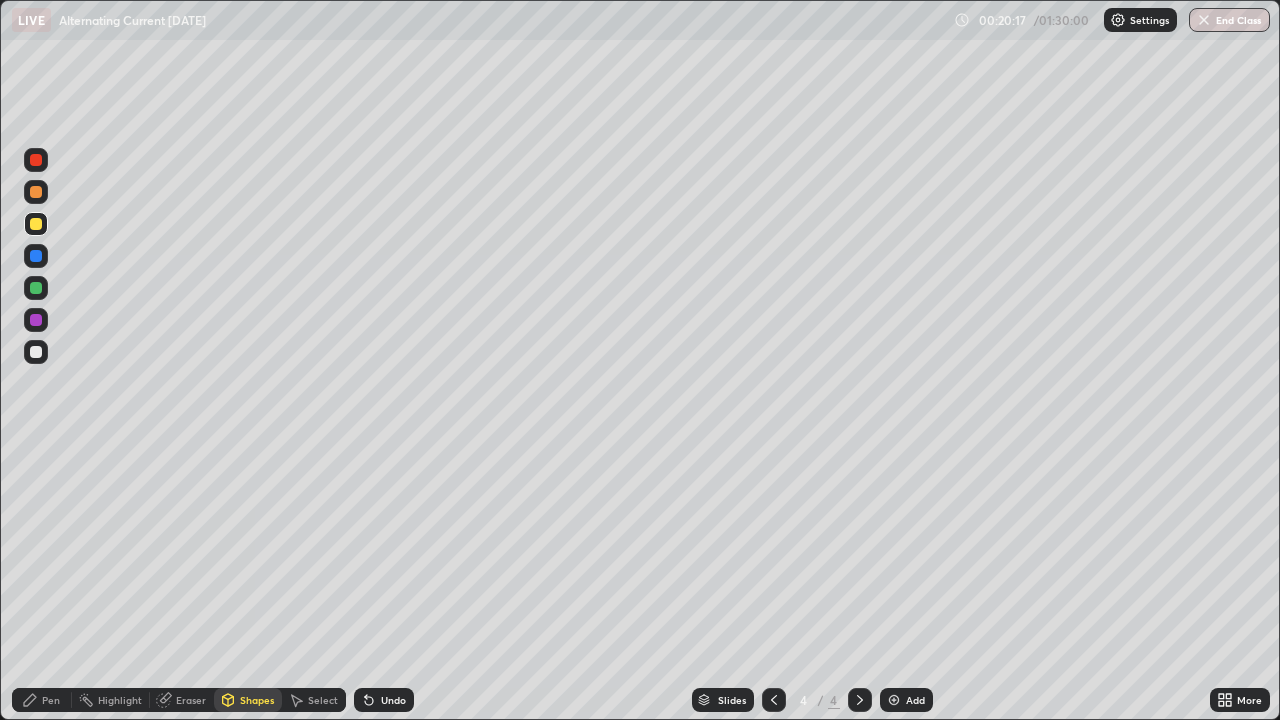 click on "Pen" at bounding box center (51, 700) 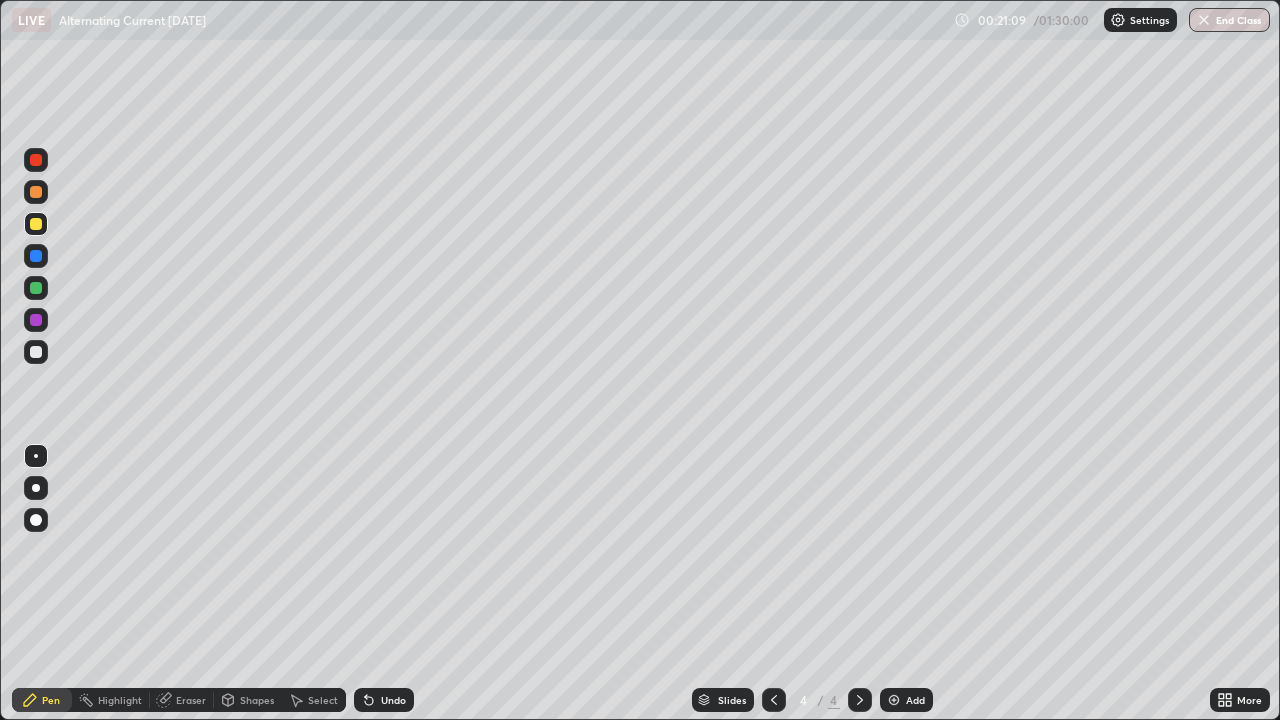 click on "Shapes" at bounding box center [257, 700] 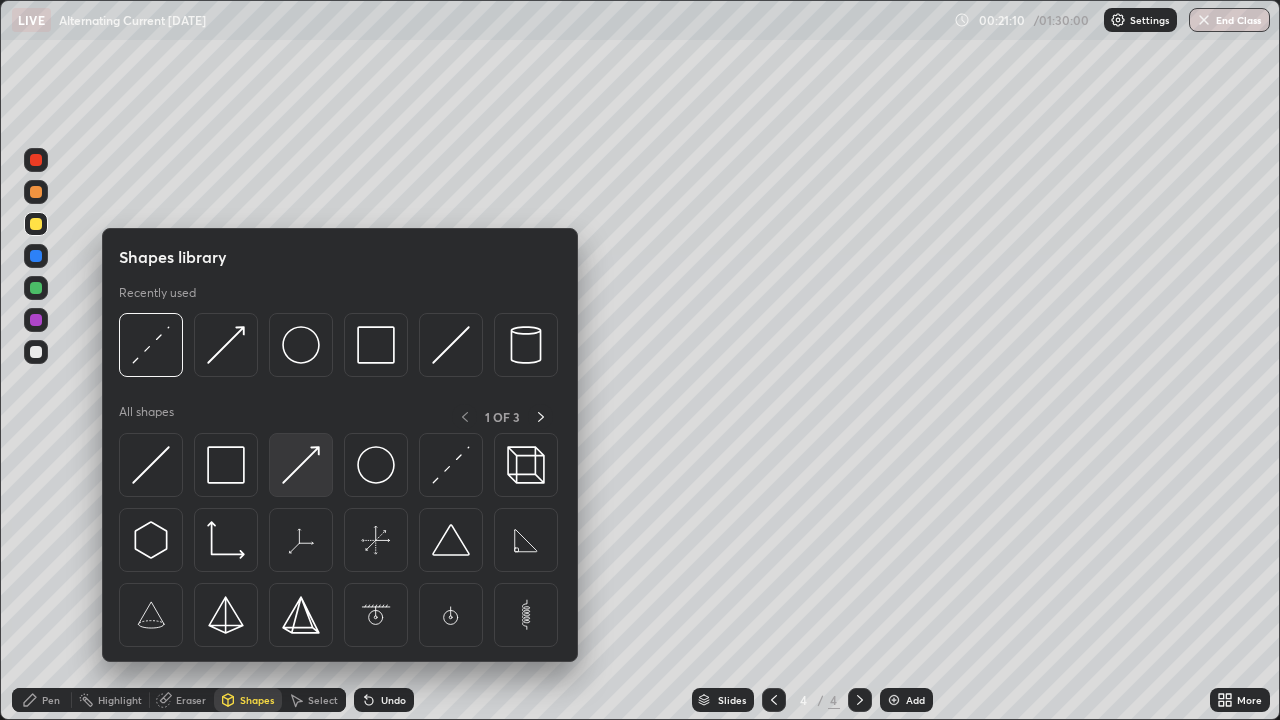 click at bounding box center (301, 465) 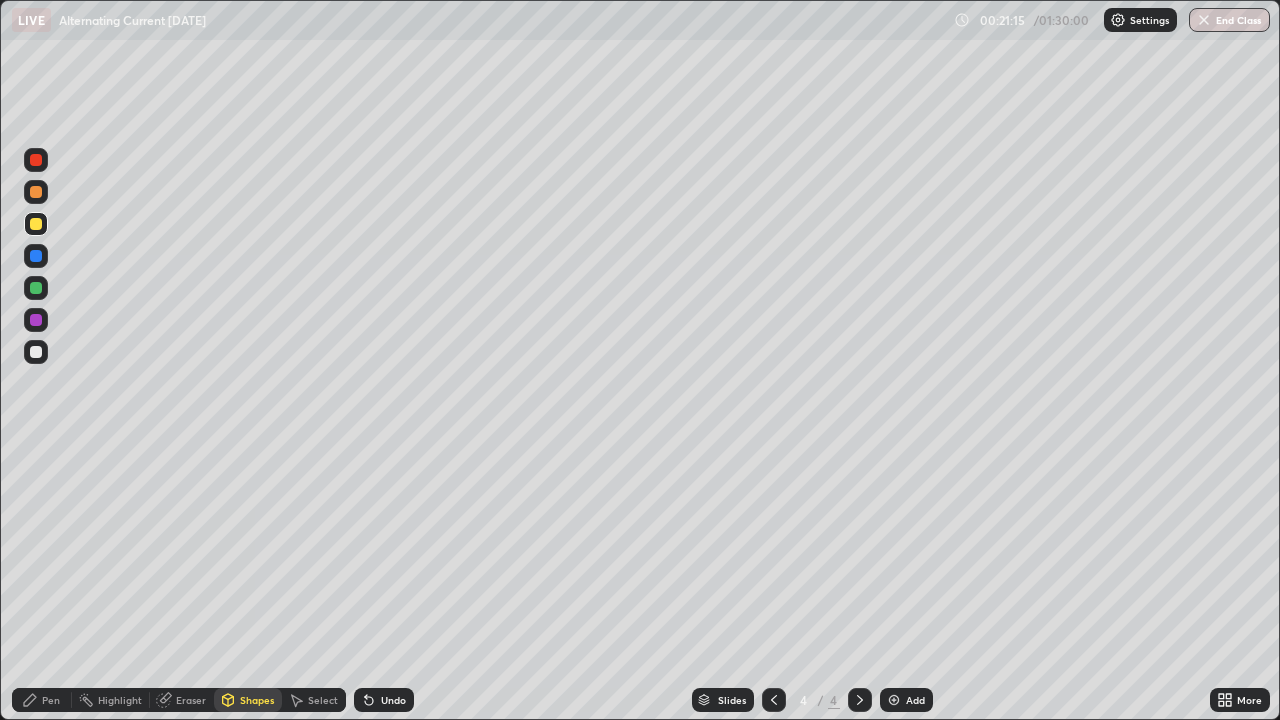 click on "Pen" at bounding box center [51, 700] 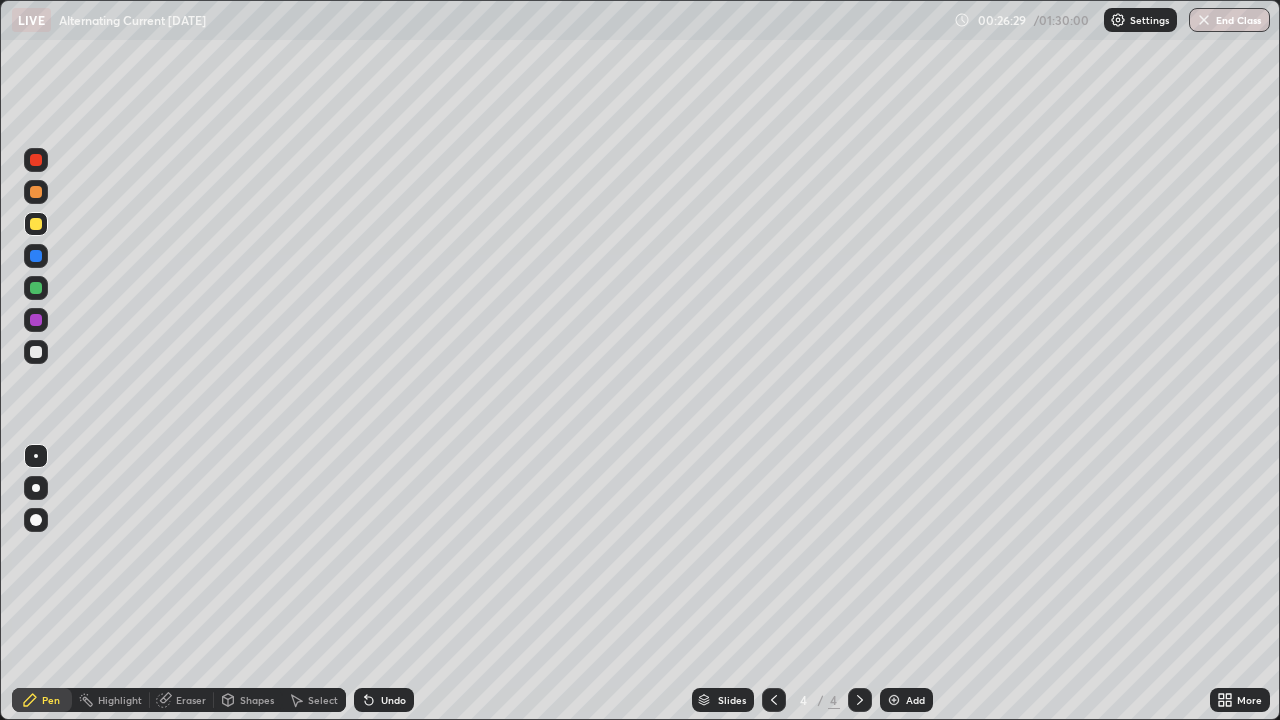 click on "Add" at bounding box center (915, 700) 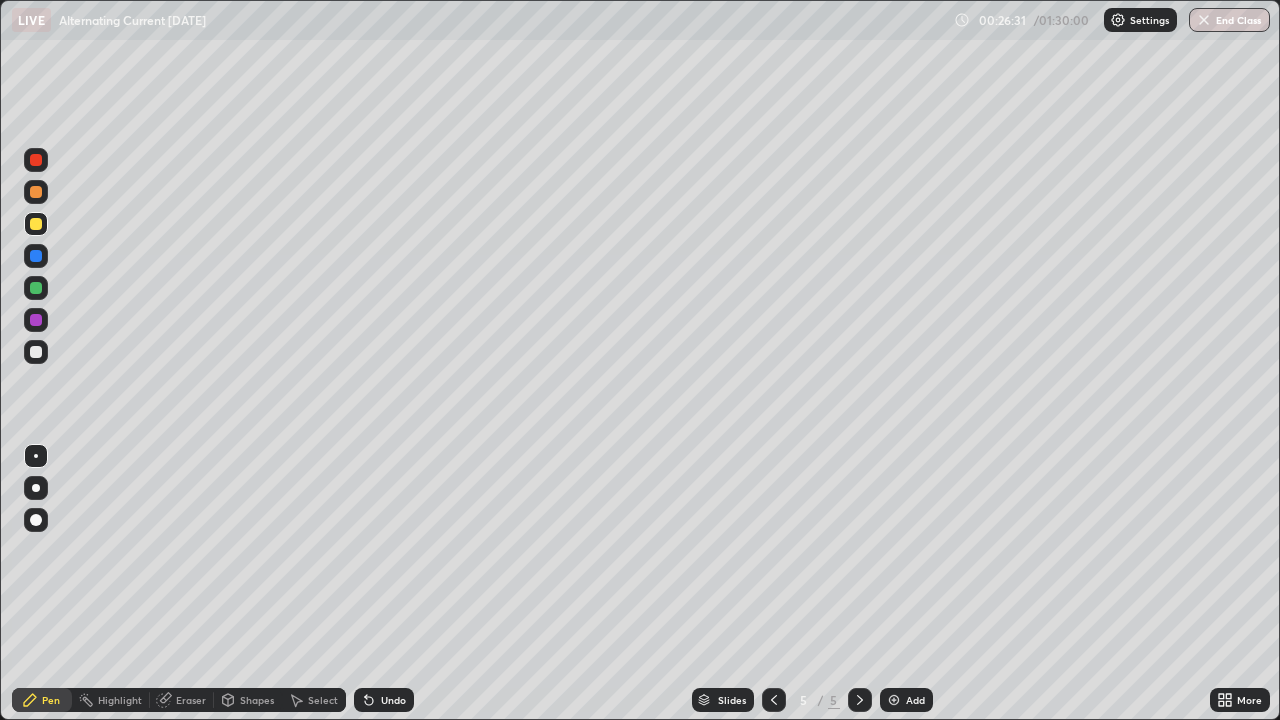 click on "Shapes" at bounding box center (257, 700) 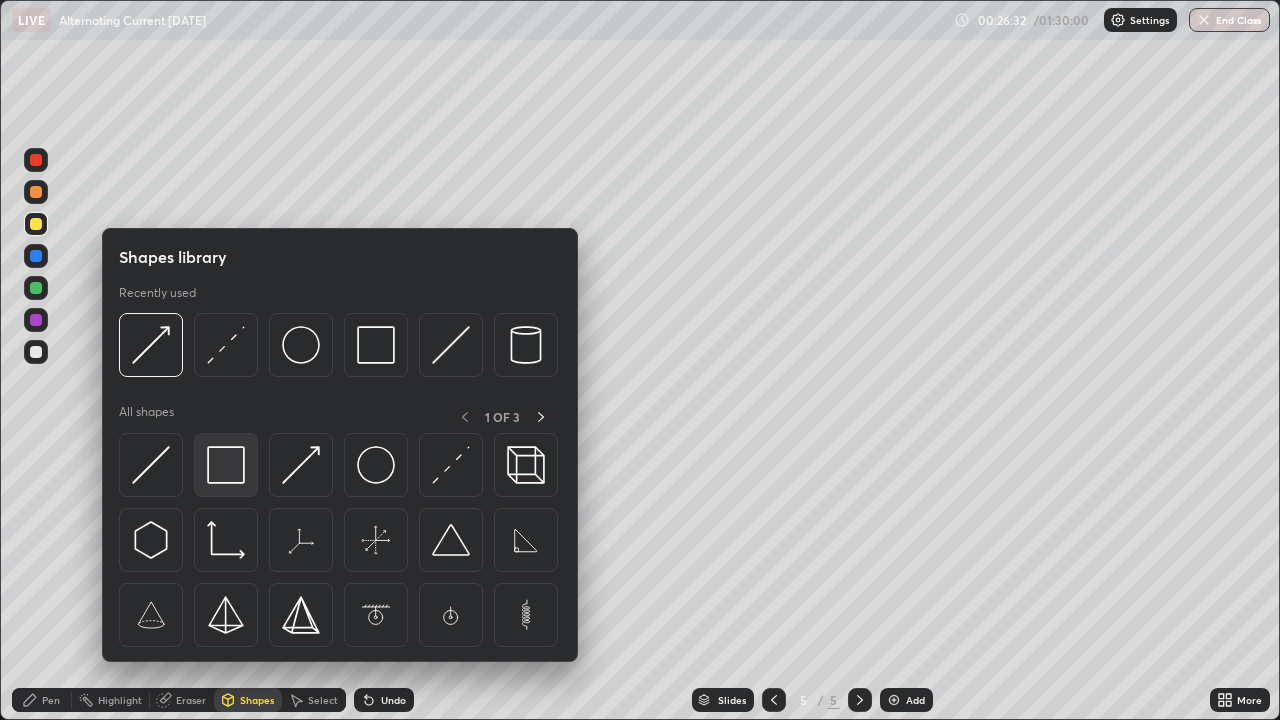 click at bounding box center [226, 465] 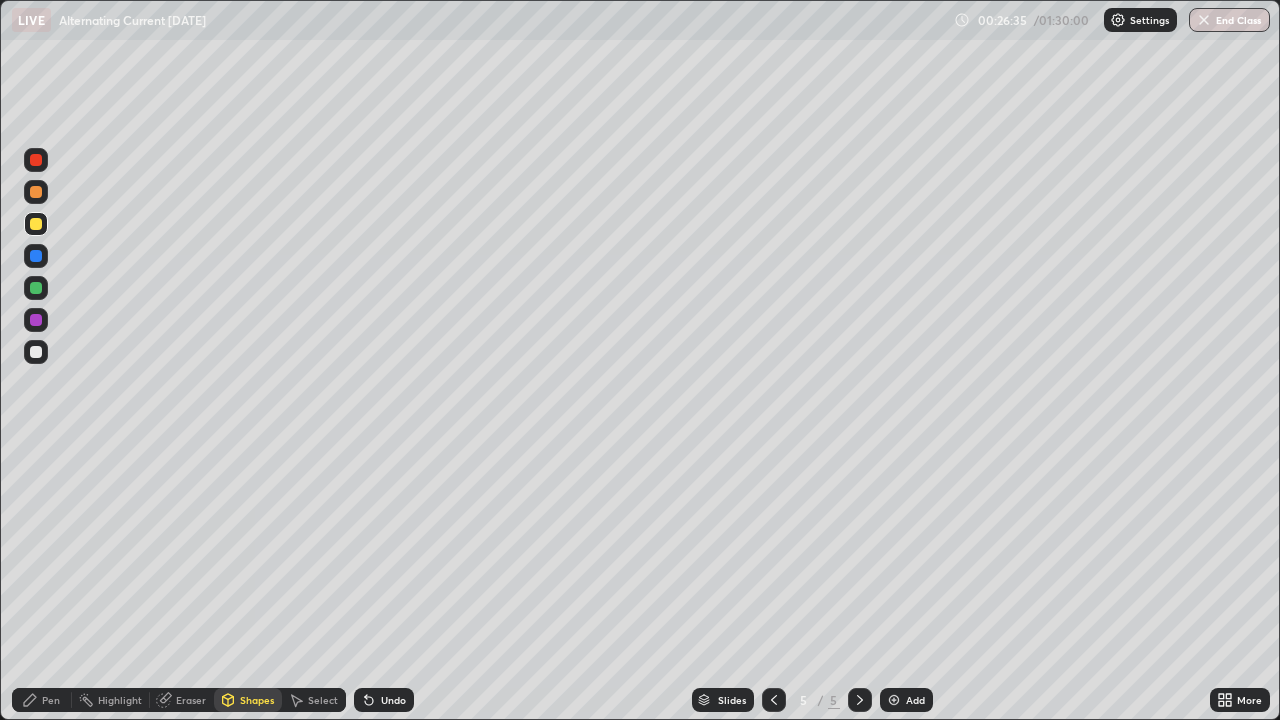 click on "Eraser" at bounding box center (191, 700) 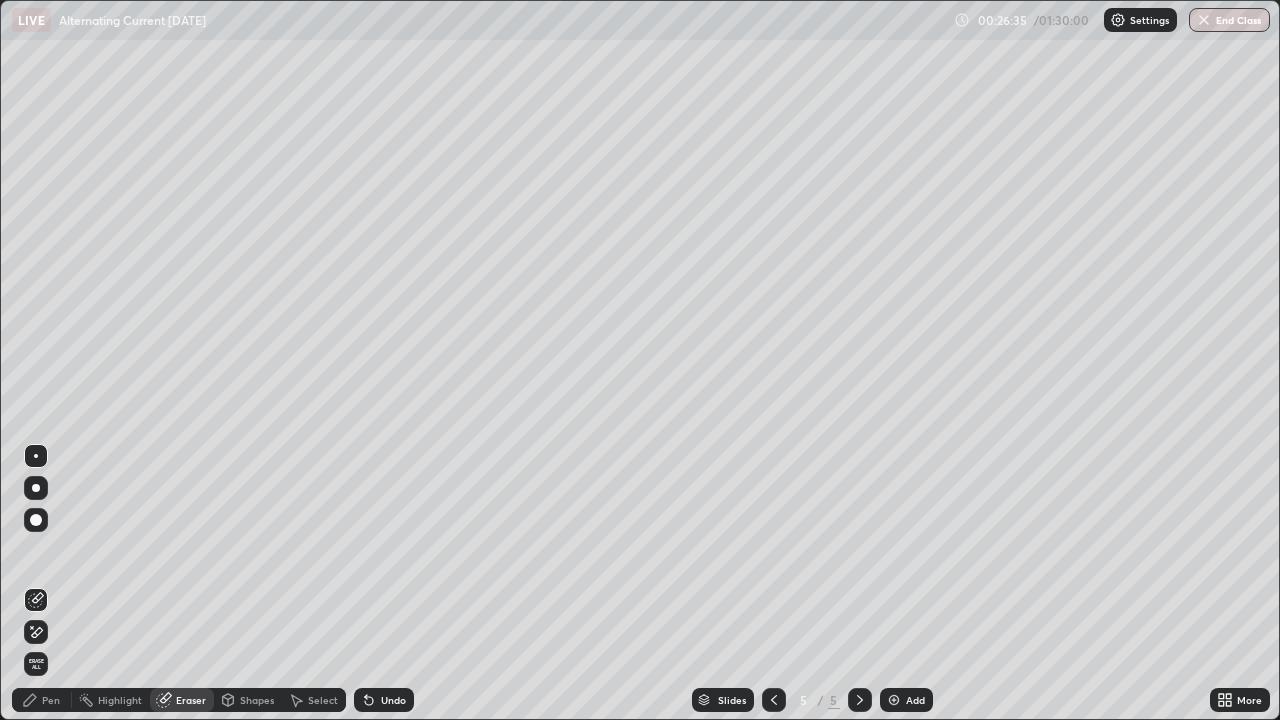 click at bounding box center [36, 456] 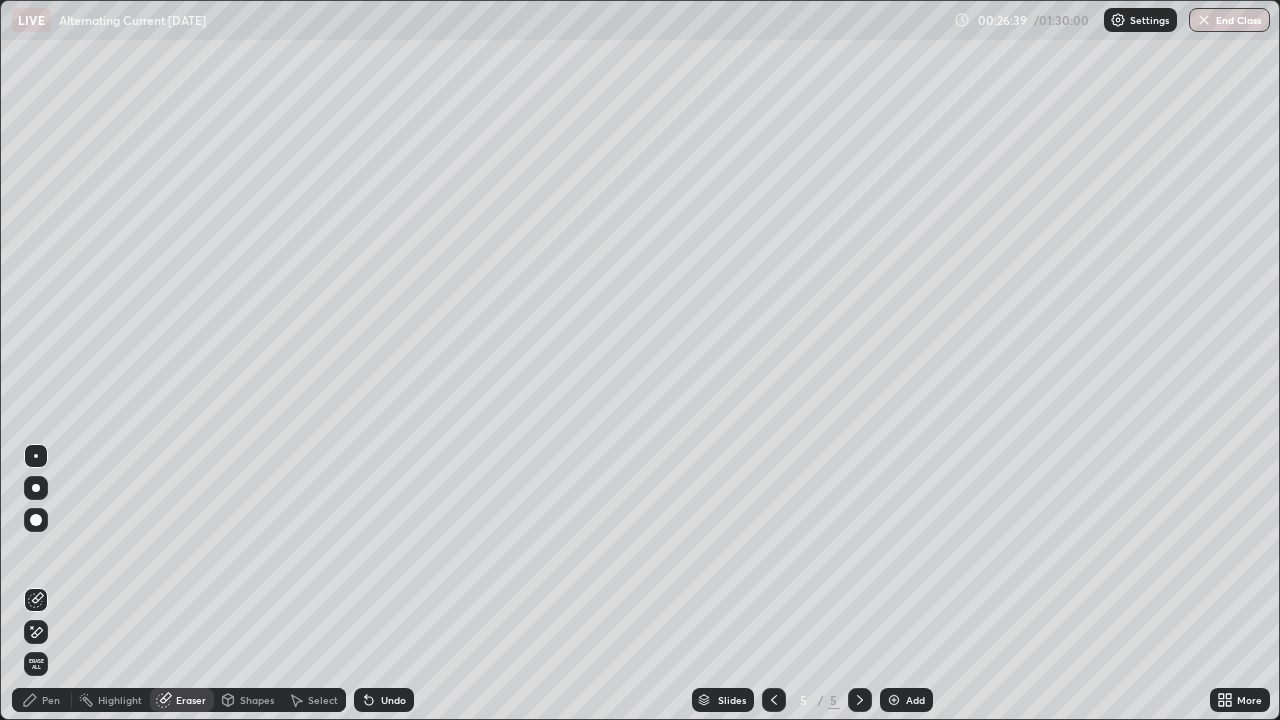 click on "Shapes" at bounding box center (248, 700) 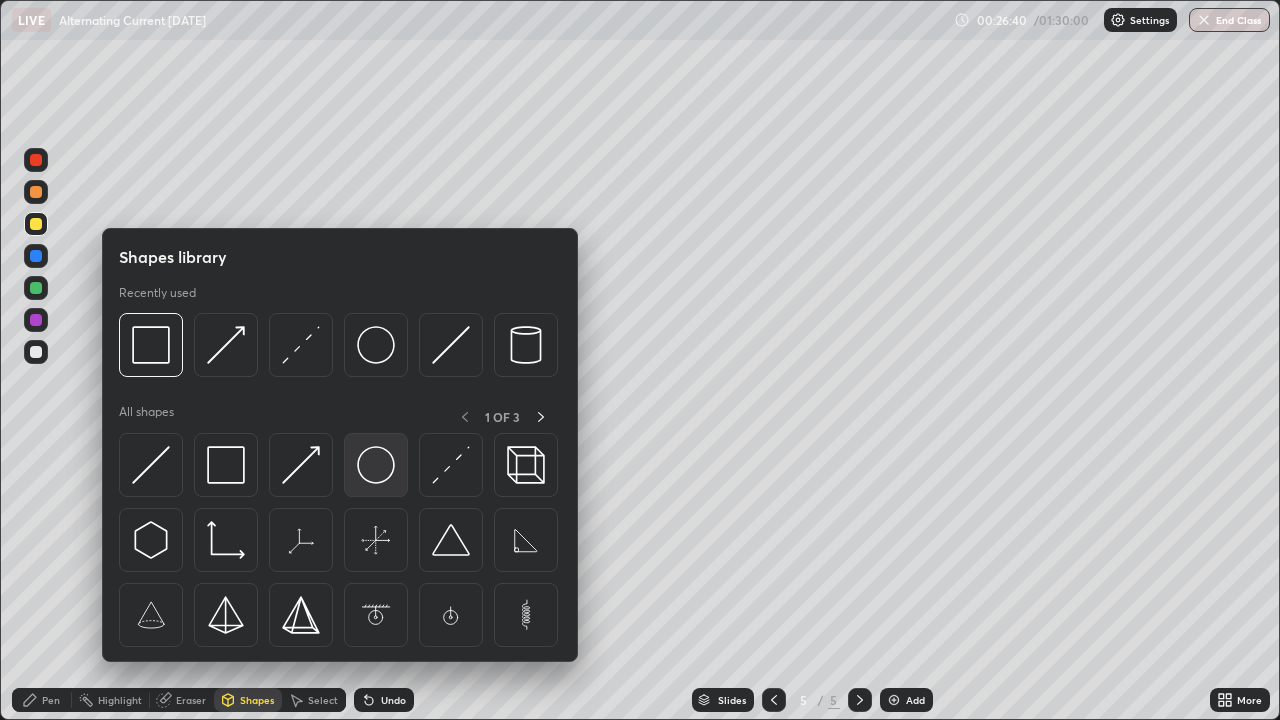 click at bounding box center [376, 465] 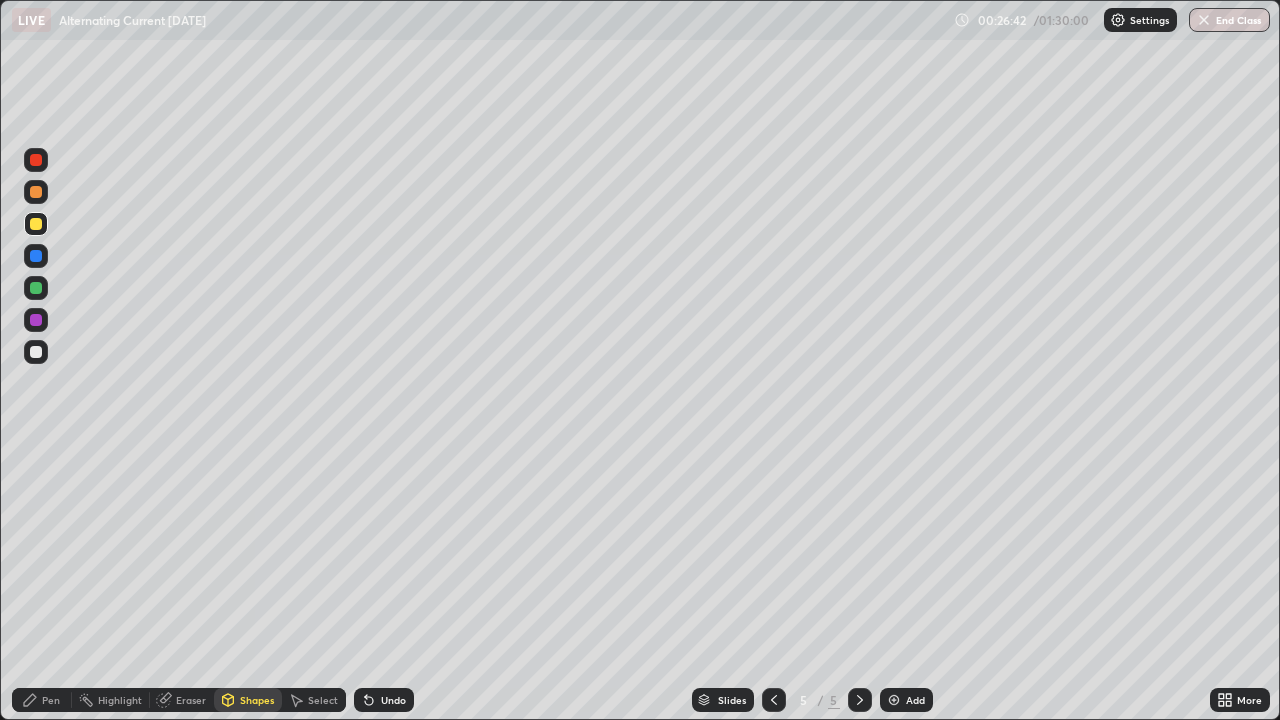click on "Pen" at bounding box center [51, 700] 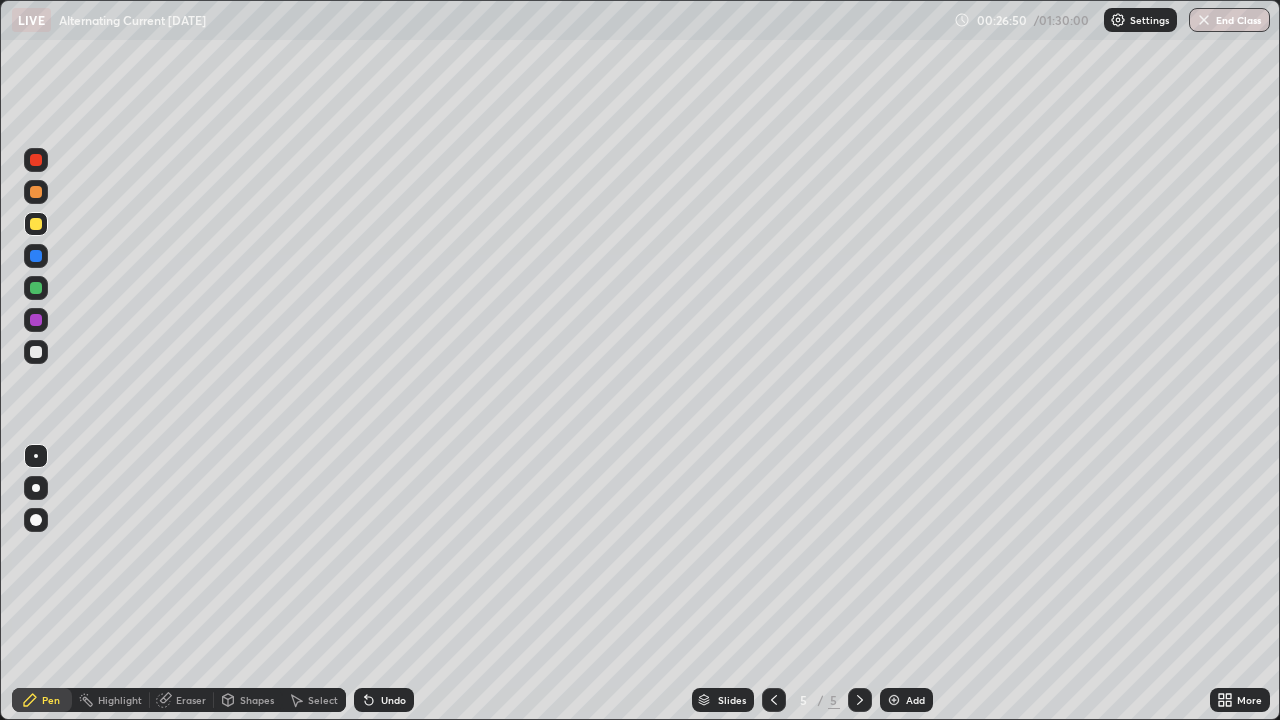 click on "Pen" at bounding box center (51, 700) 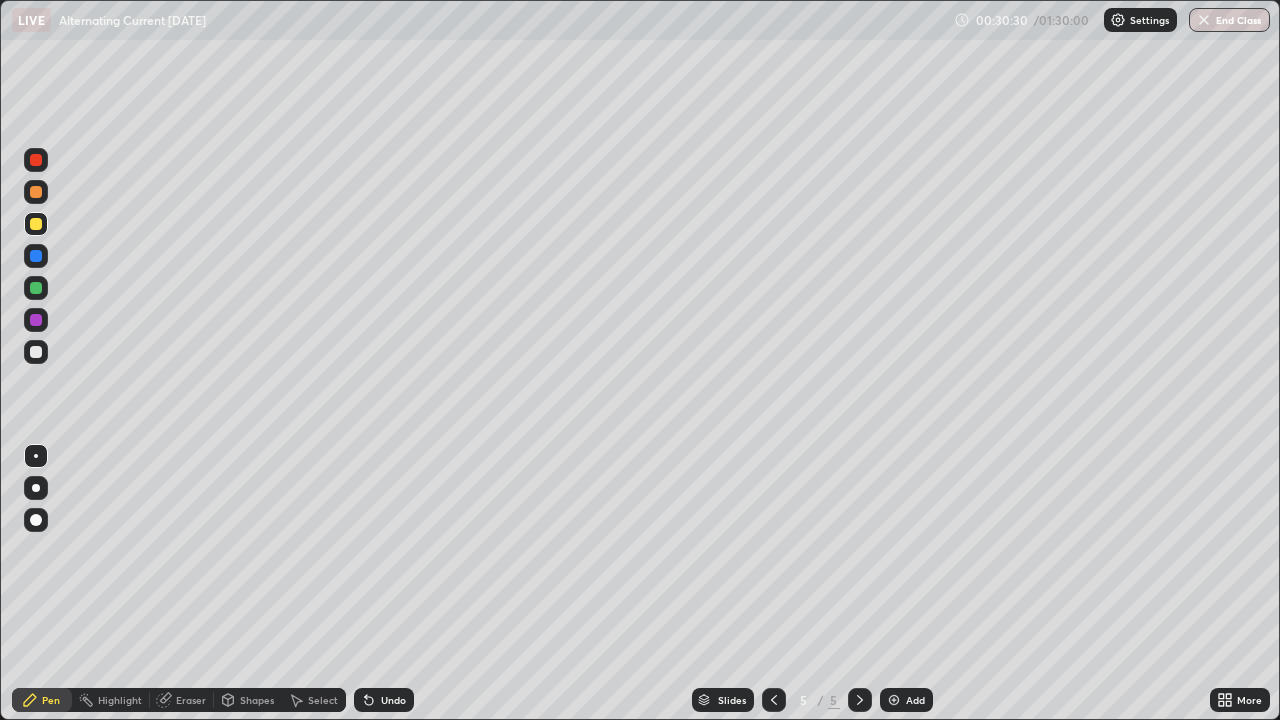 click at bounding box center (36, 288) 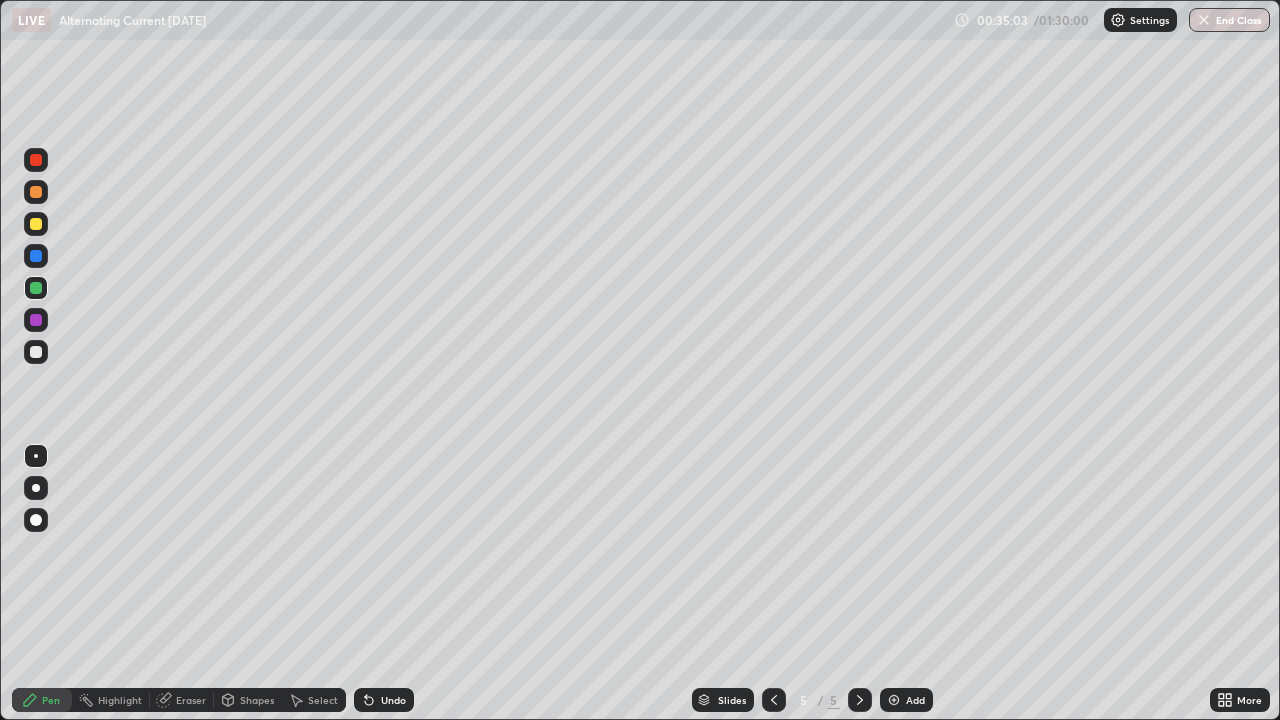 click on "Add" at bounding box center (906, 700) 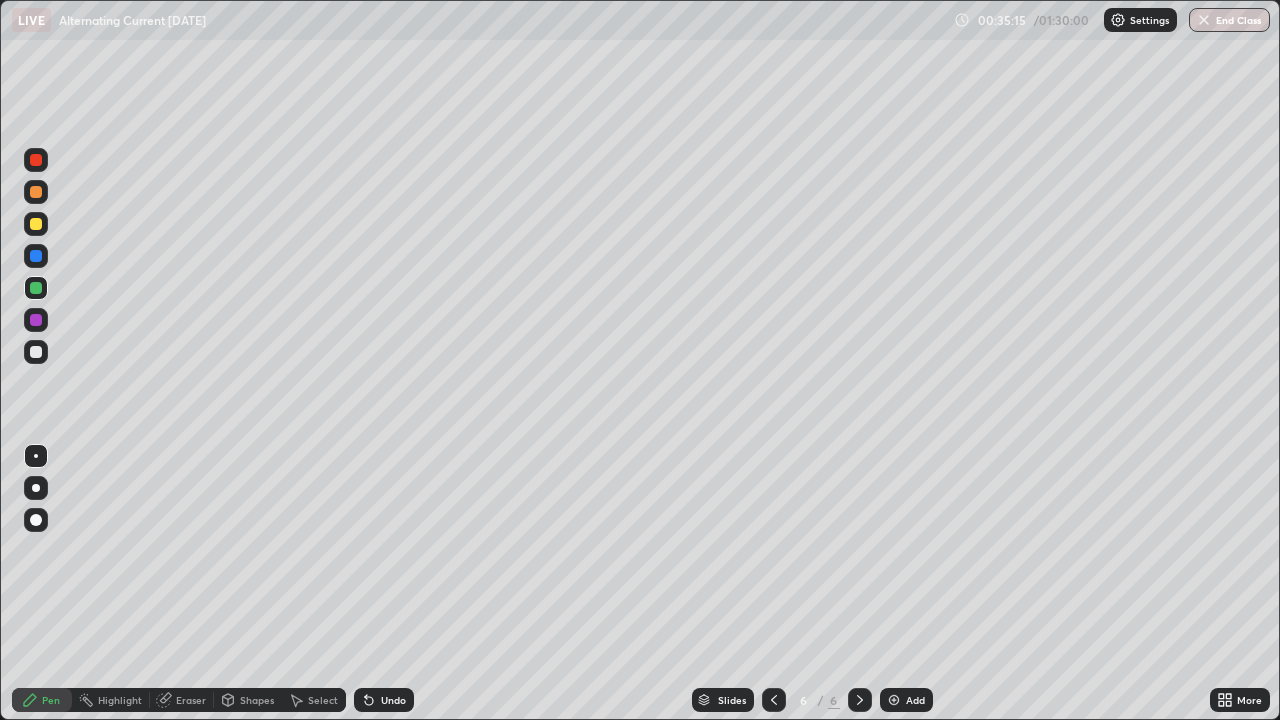 click on "Shapes" at bounding box center [248, 700] 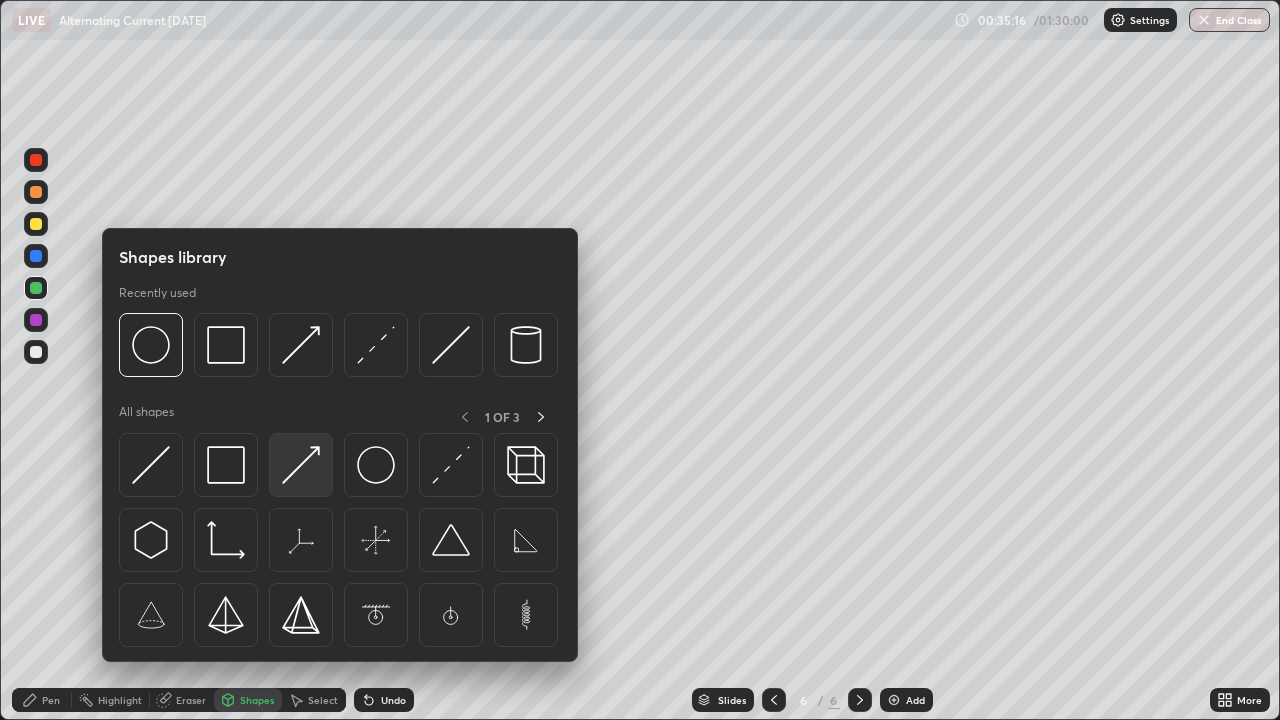 click at bounding box center [301, 465] 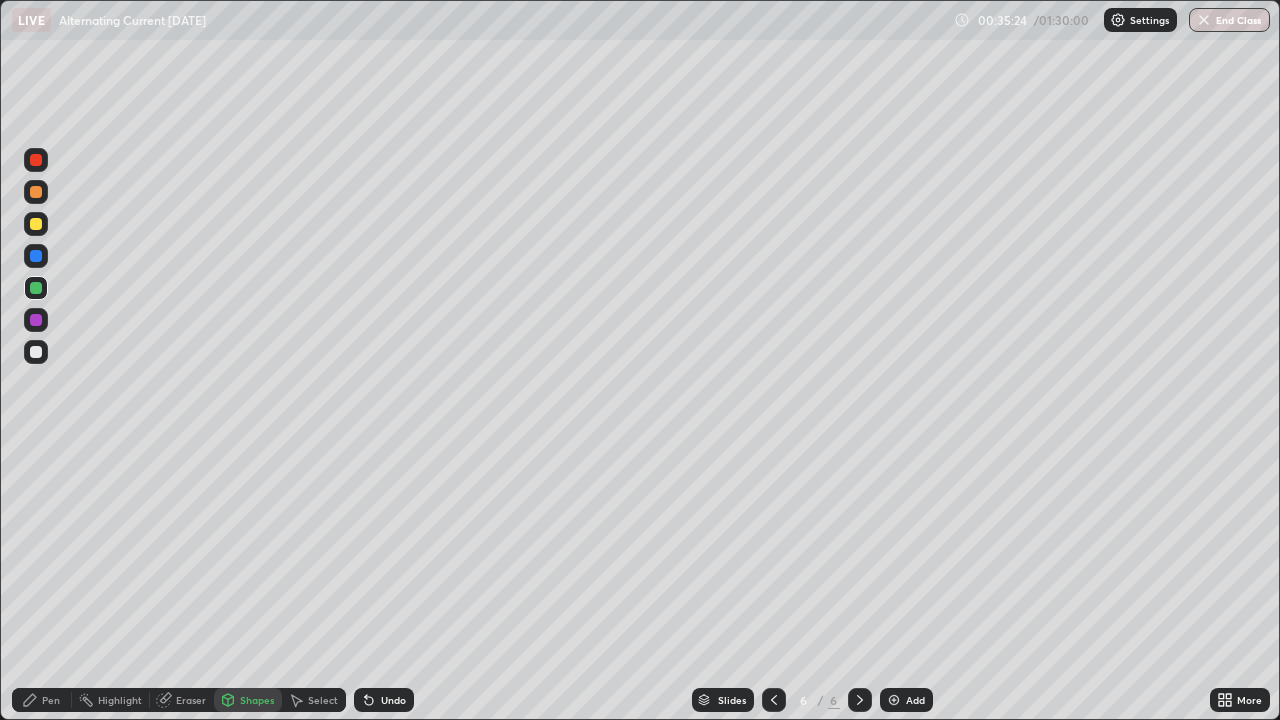 click on "Undo" at bounding box center [384, 700] 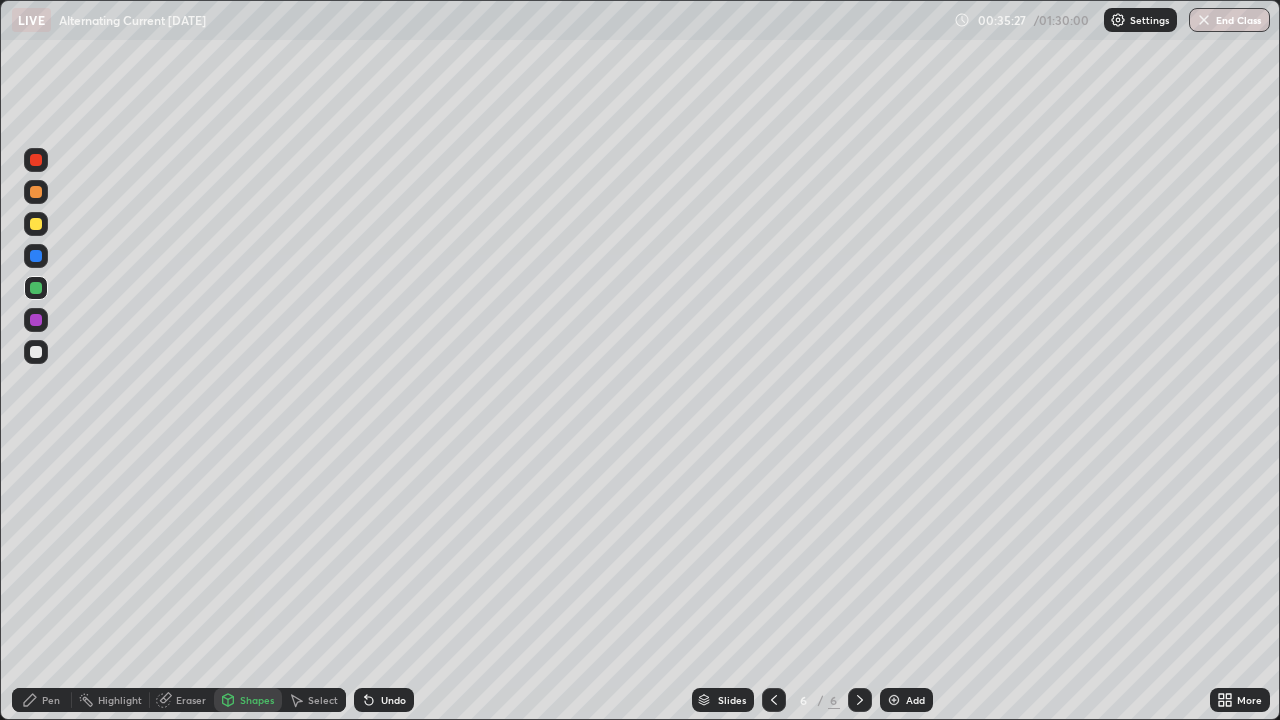 click on "Pen" at bounding box center (42, 700) 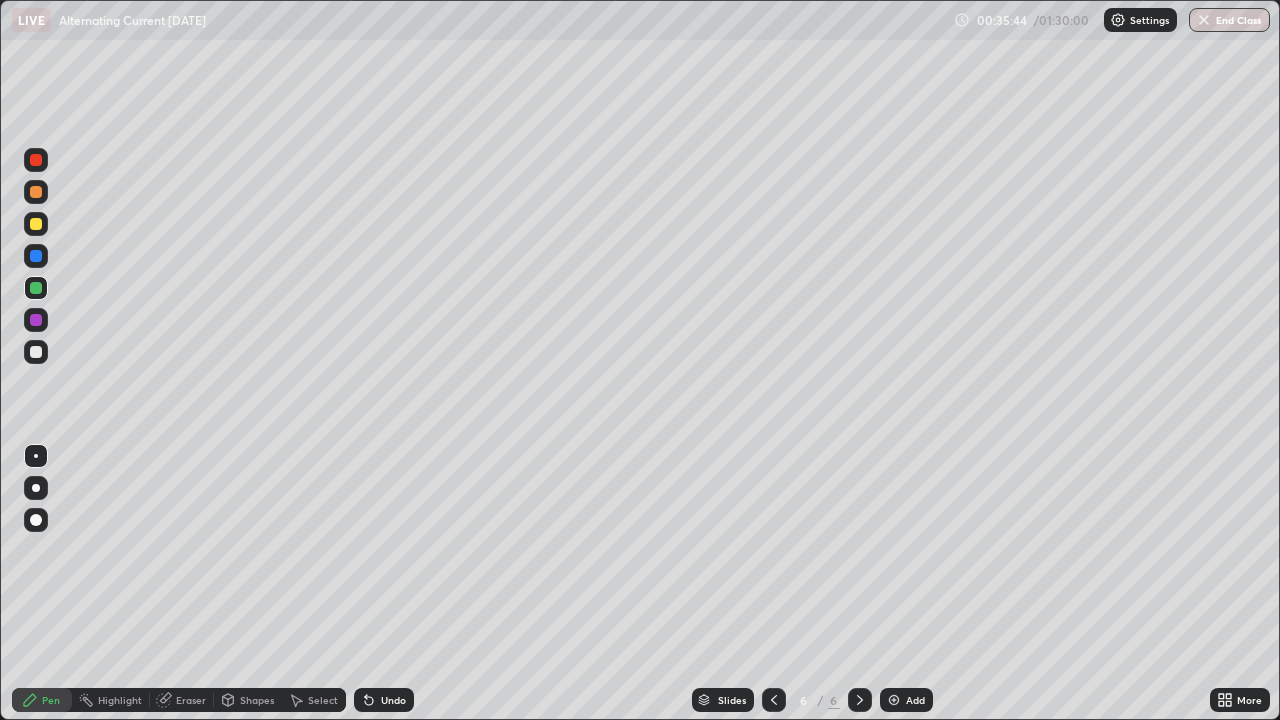 click on "Pen" at bounding box center [51, 700] 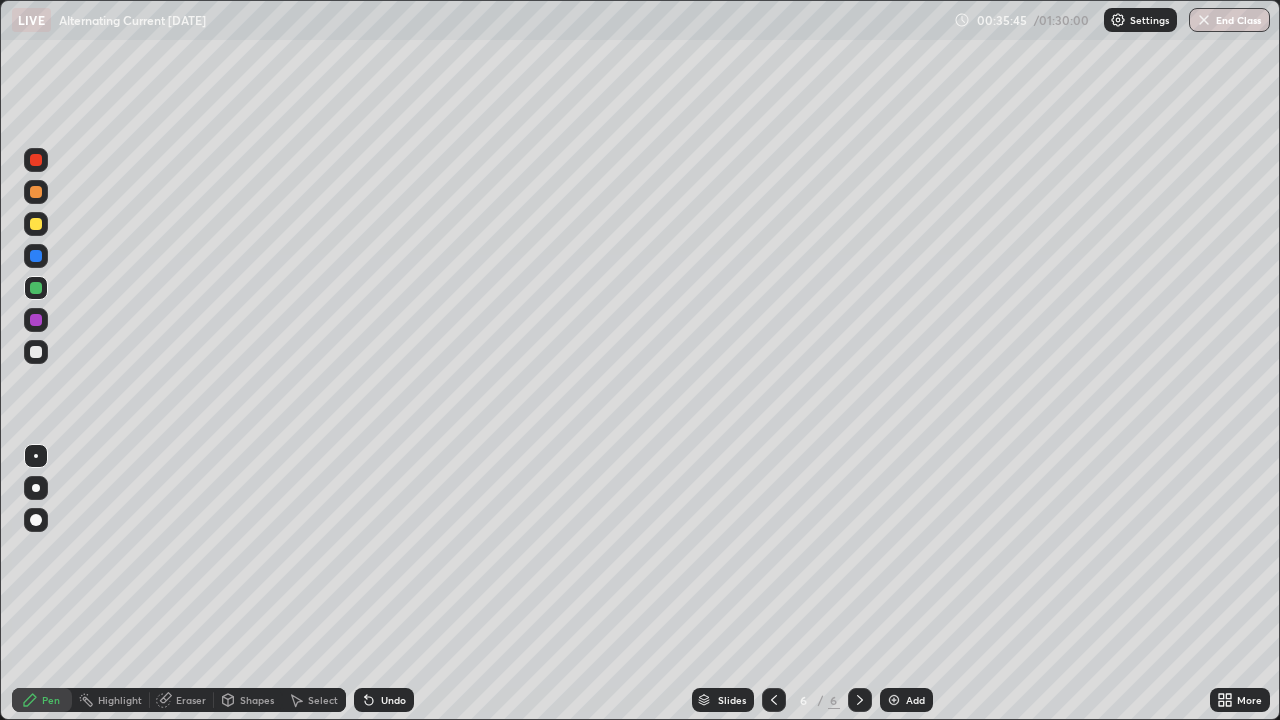 click at bounding box center (36, 352) 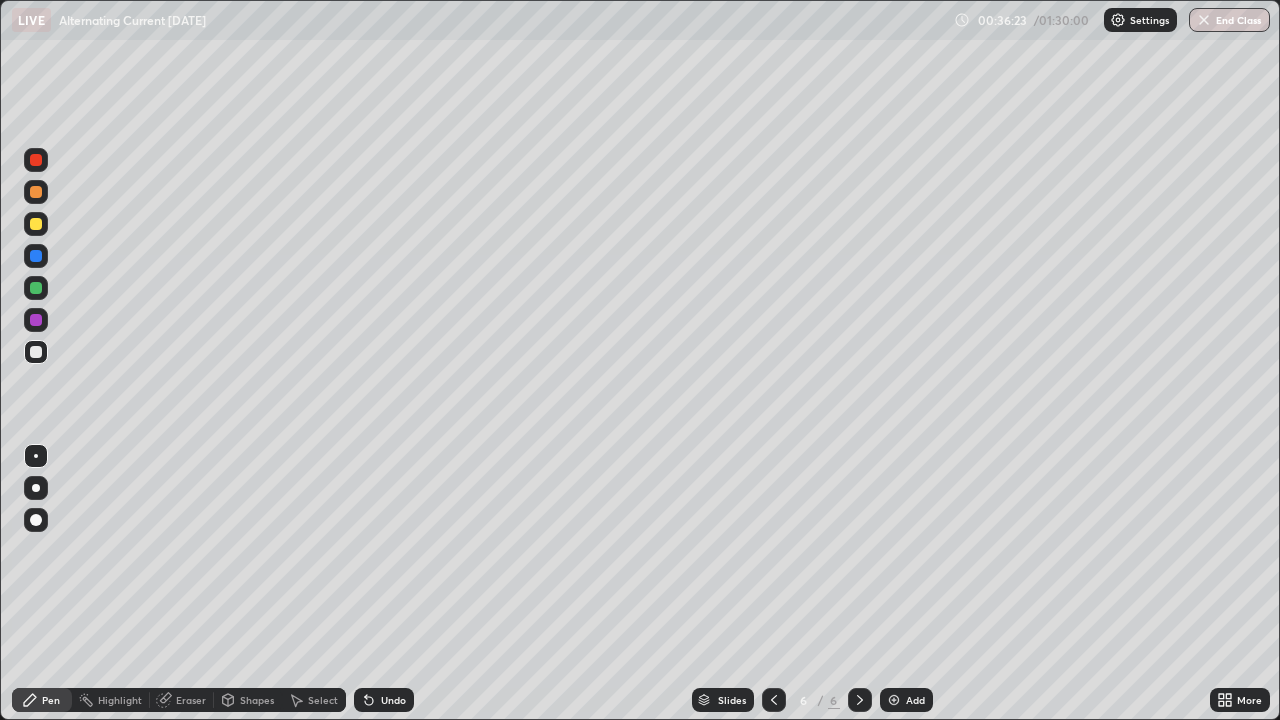 click on "Undo" at bounding box center [393, 700] 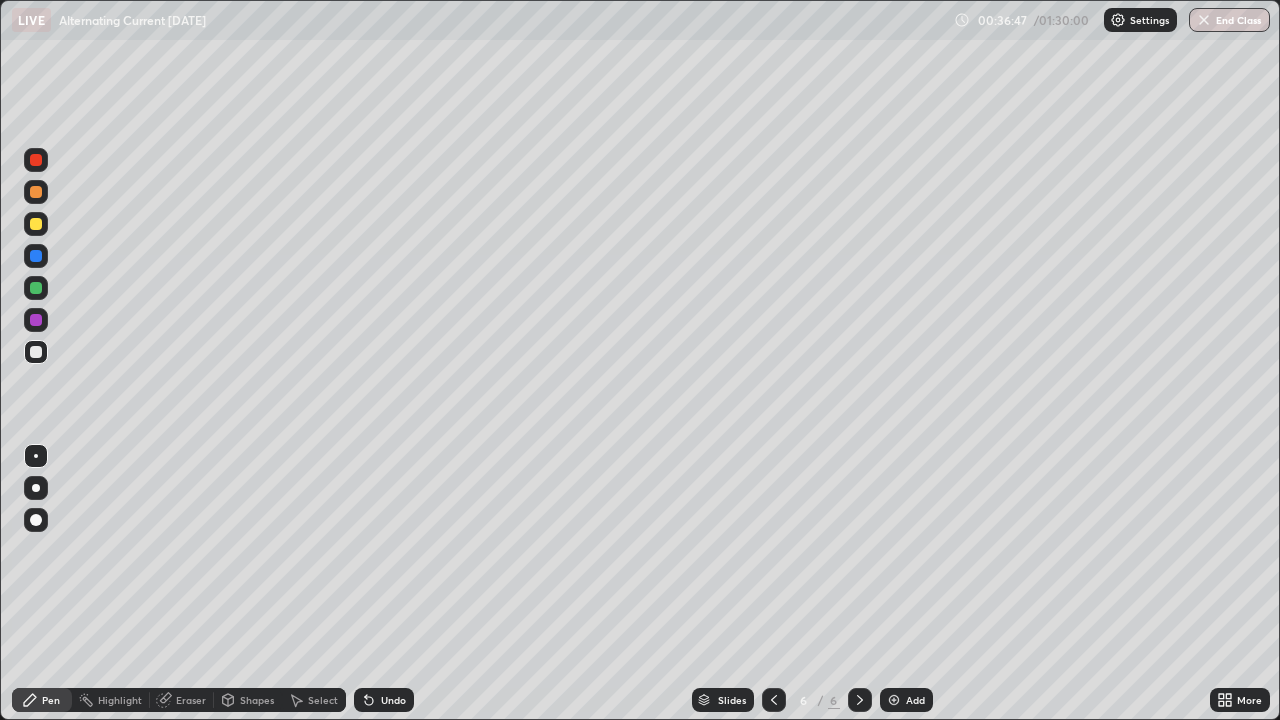 click on "Shapes" at bounding box center (248, 700) 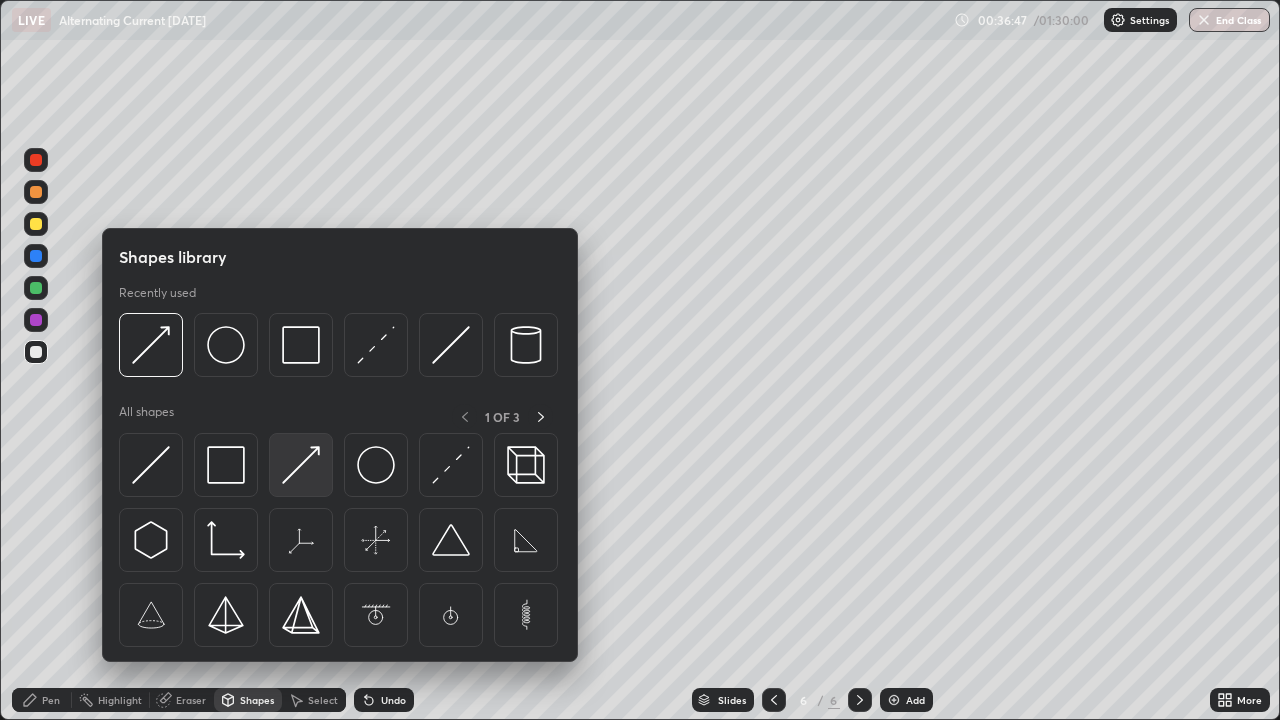 click at bounding box center [301, 465] 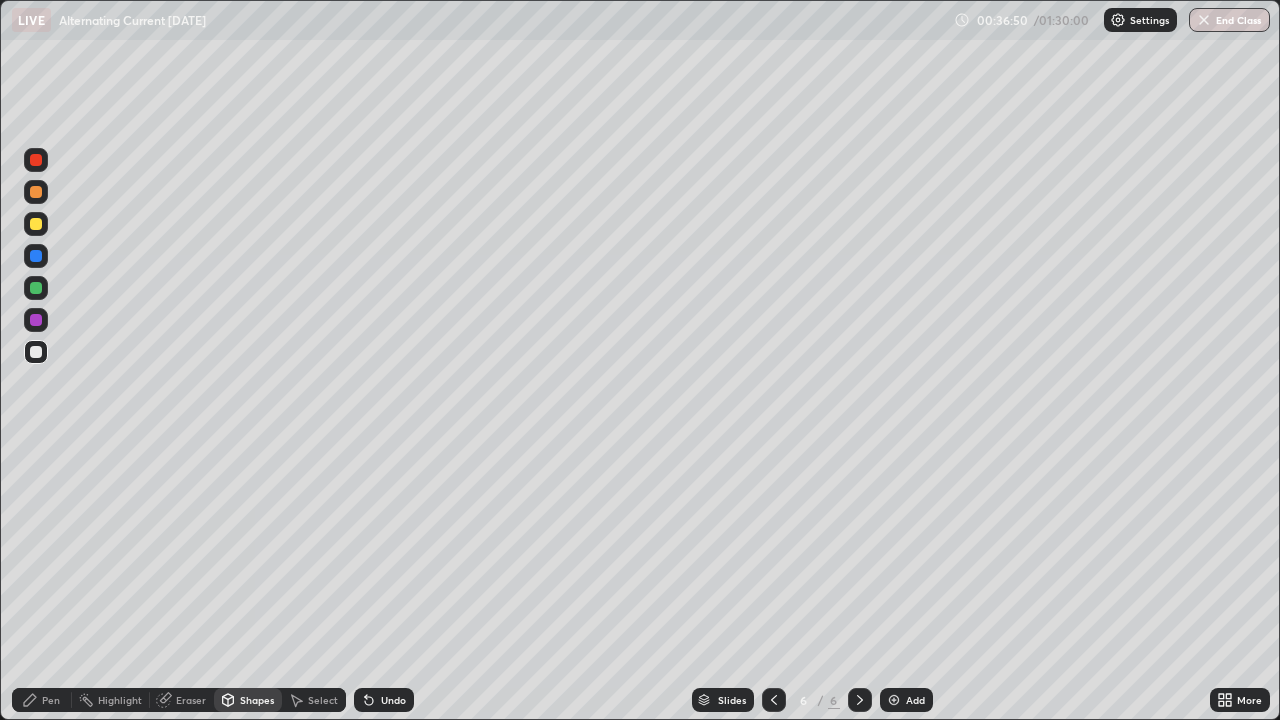click on "Pen" at bounding box center (51, 700) 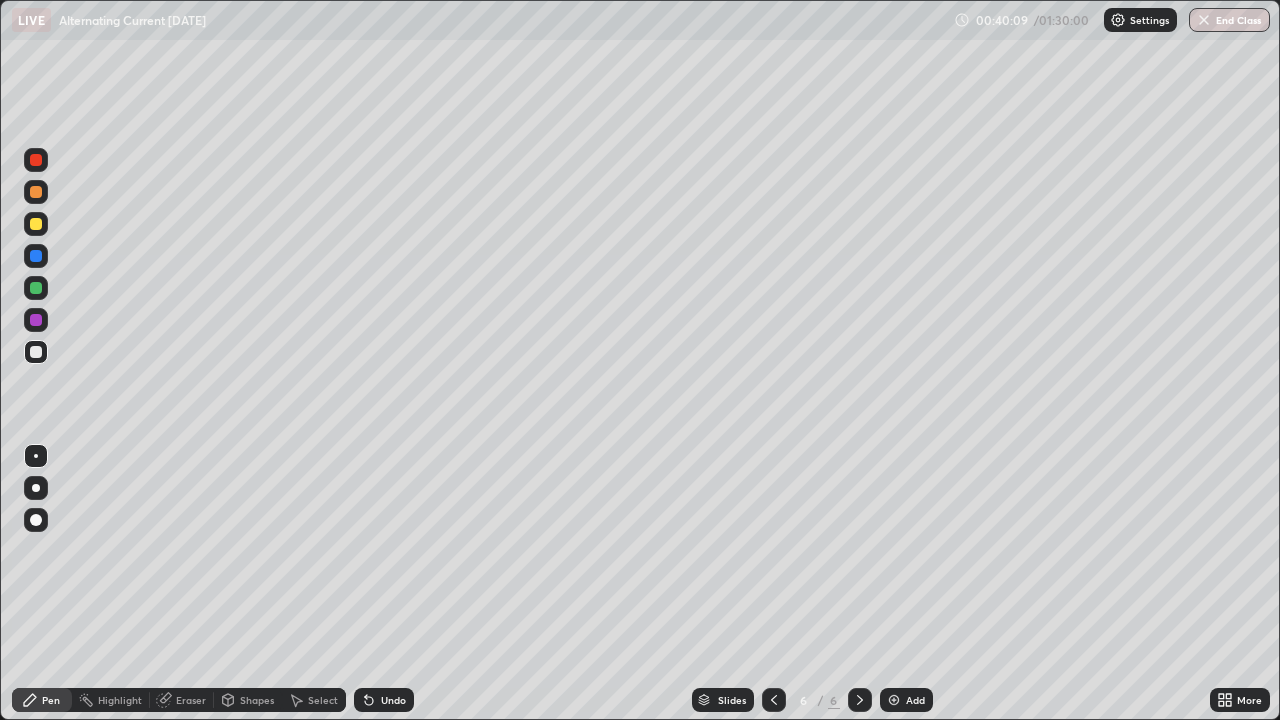 click on "Undo" at bounding box center (393, 700) 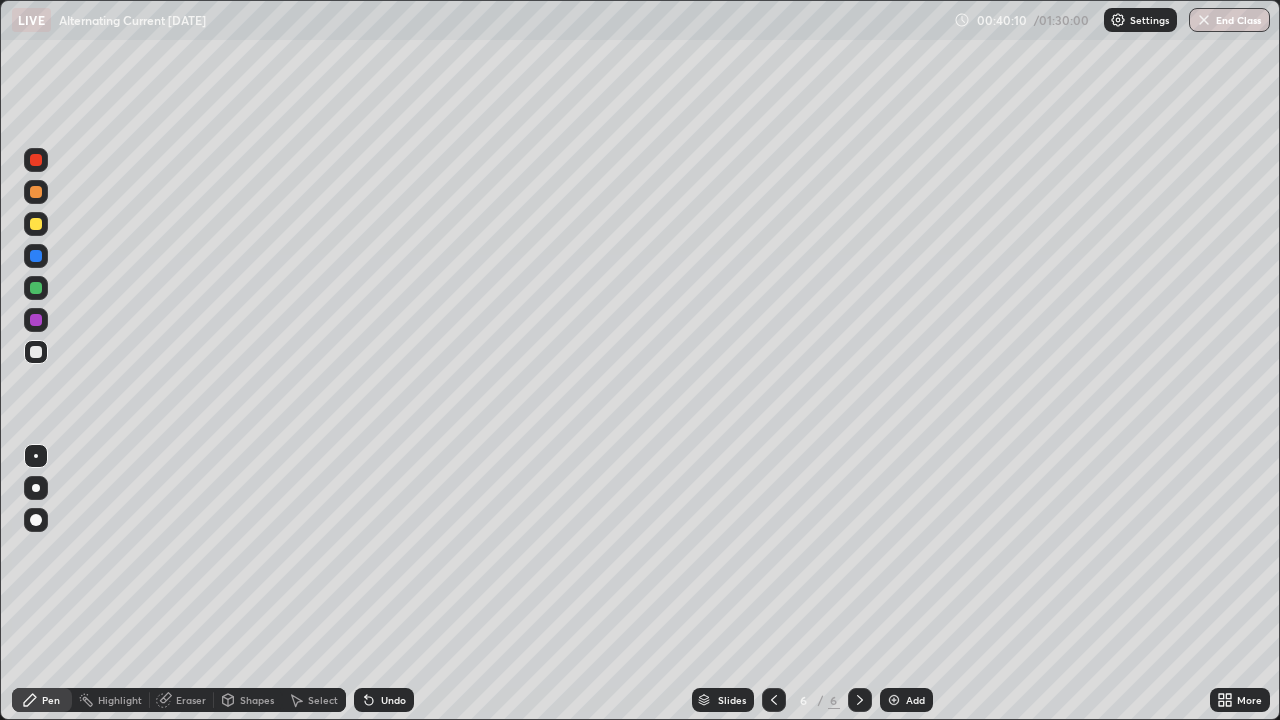 click on "Undo" at bounding box center (384, 700) 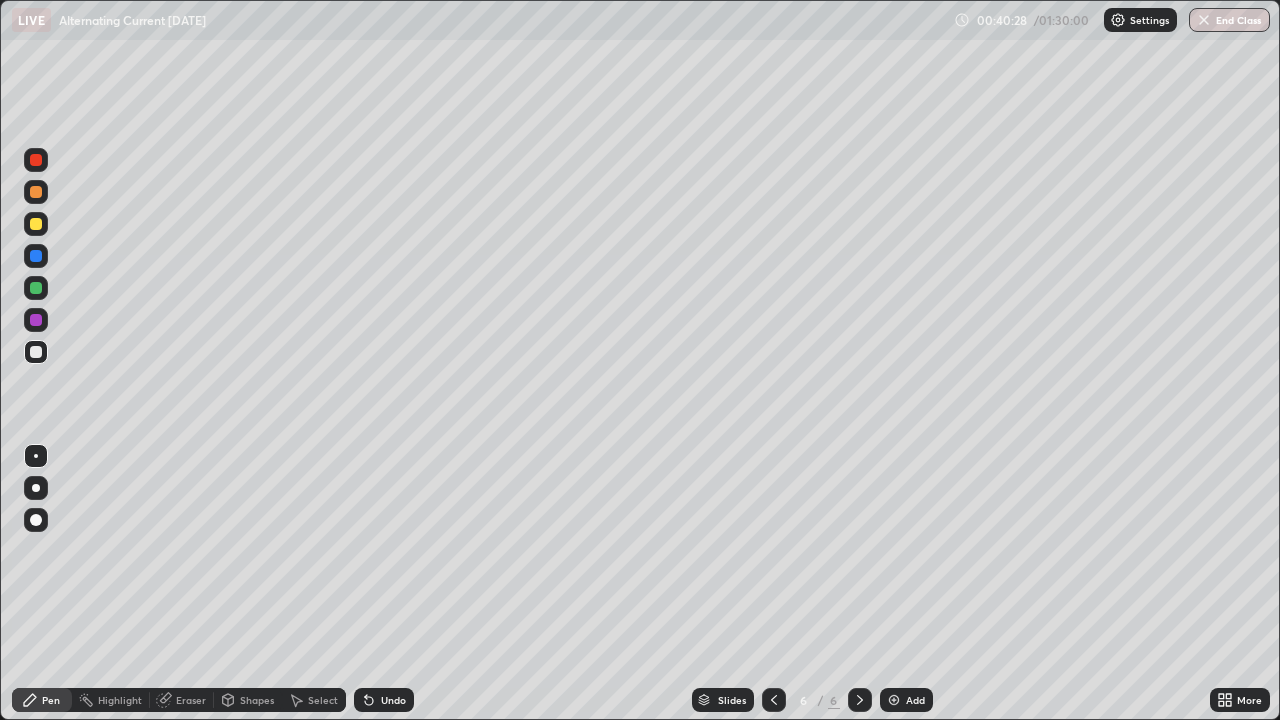 click 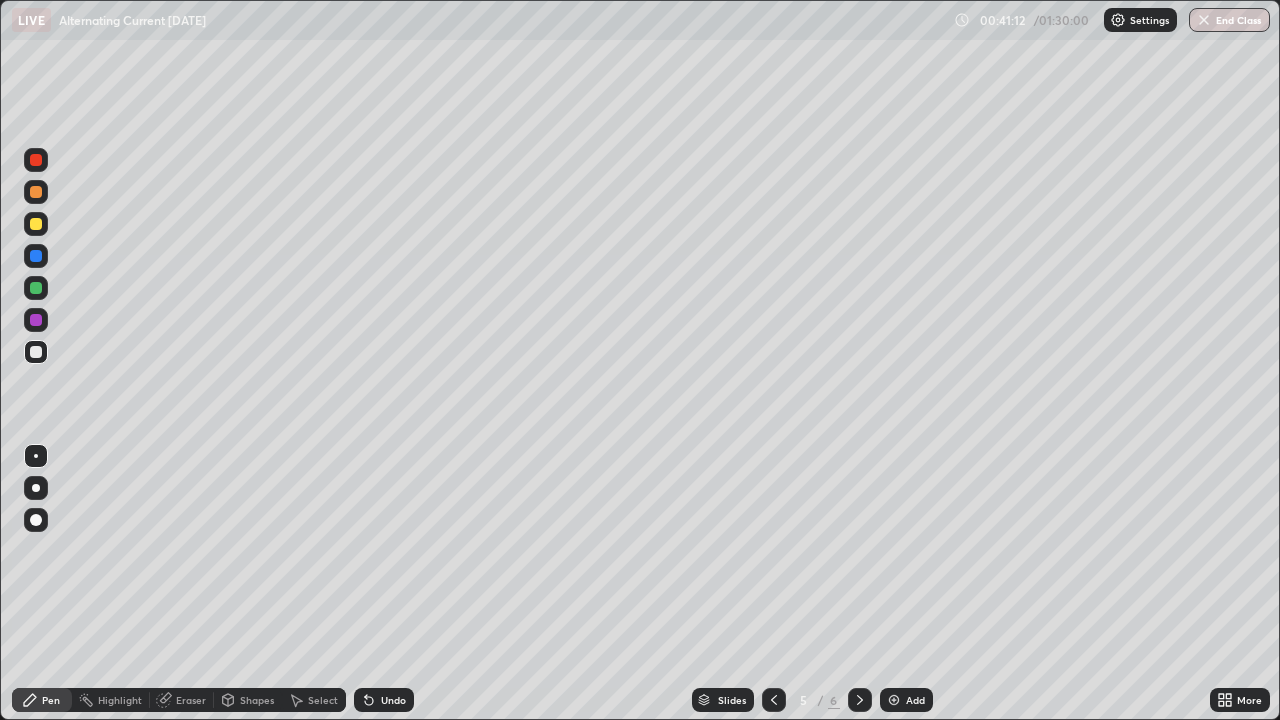 click at bounding box center (774, 700) 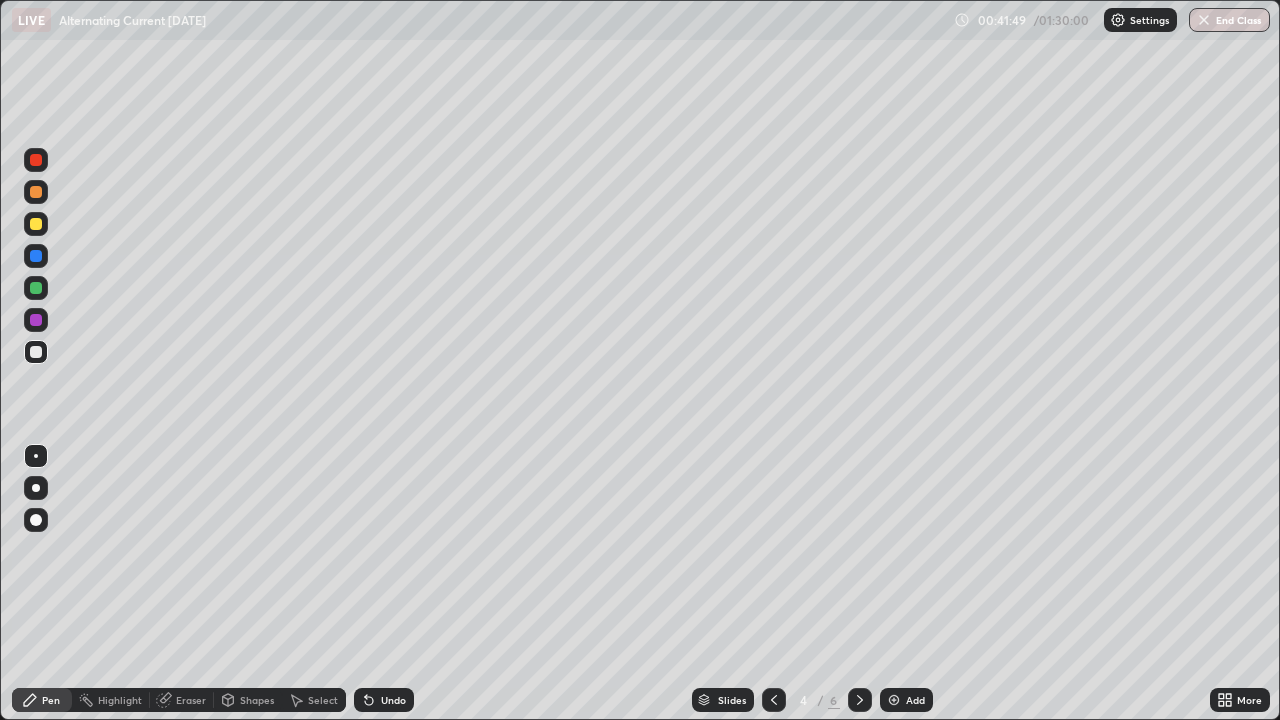 click 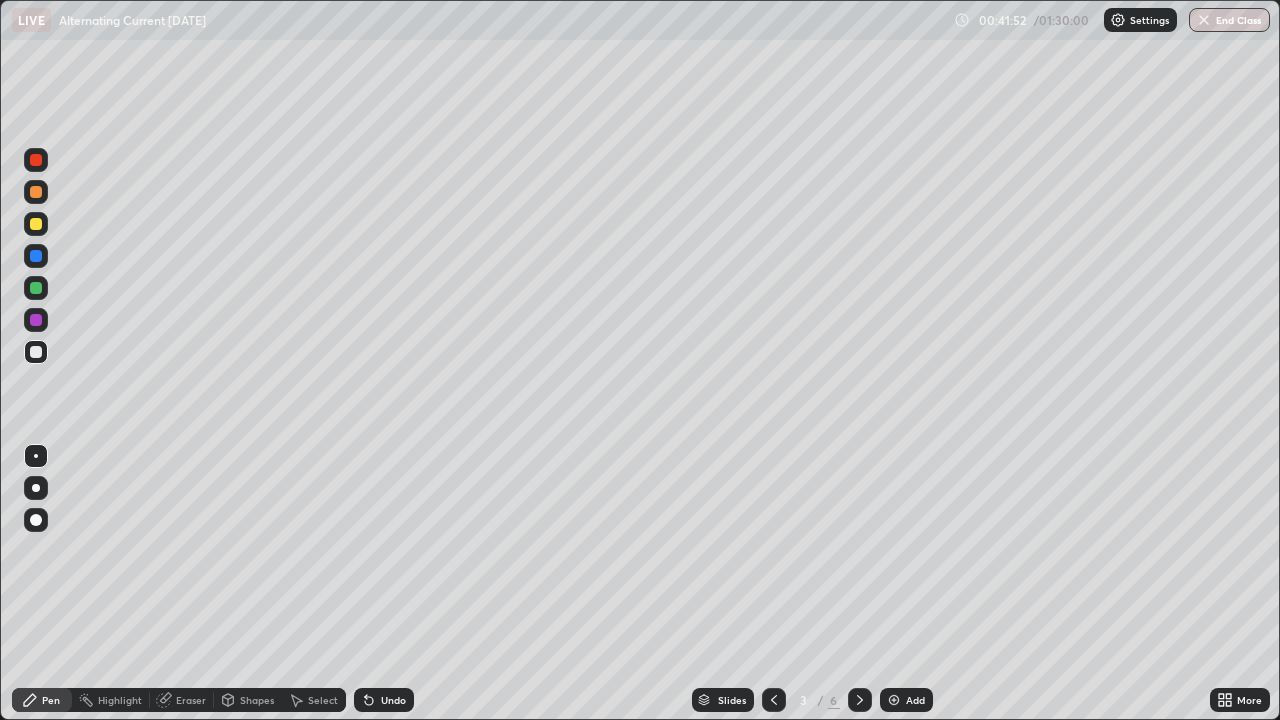 click 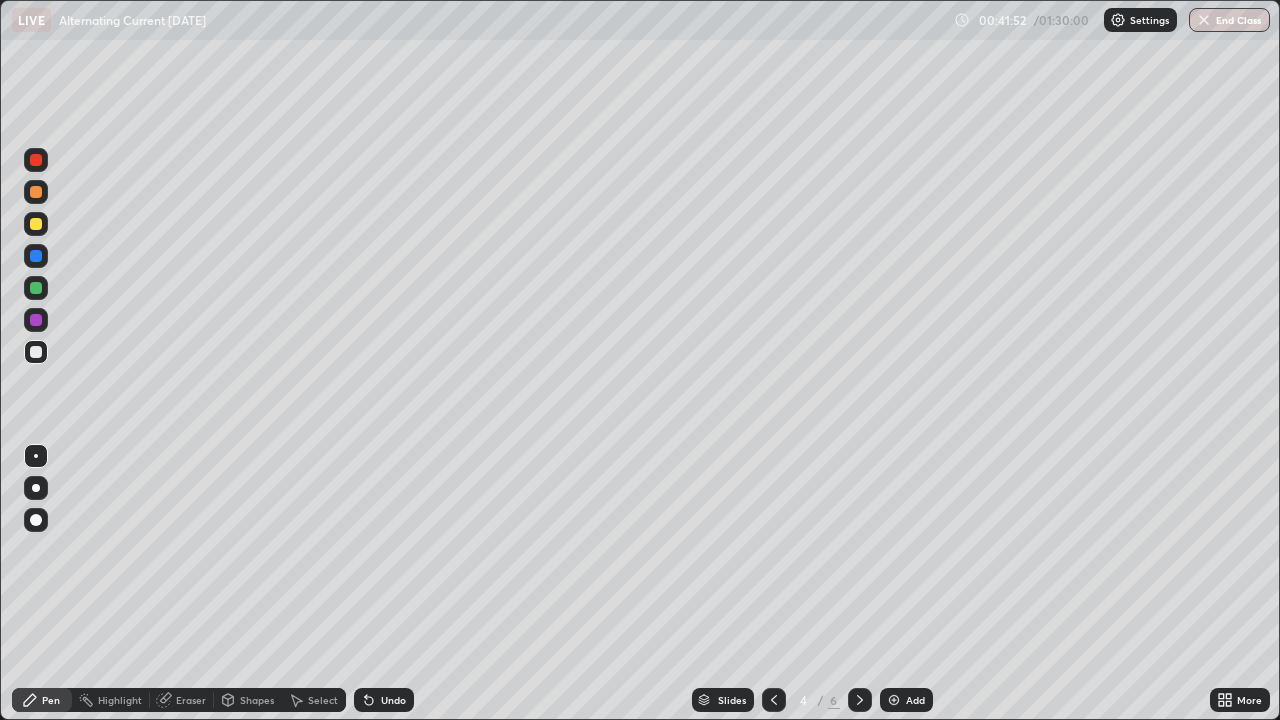 click 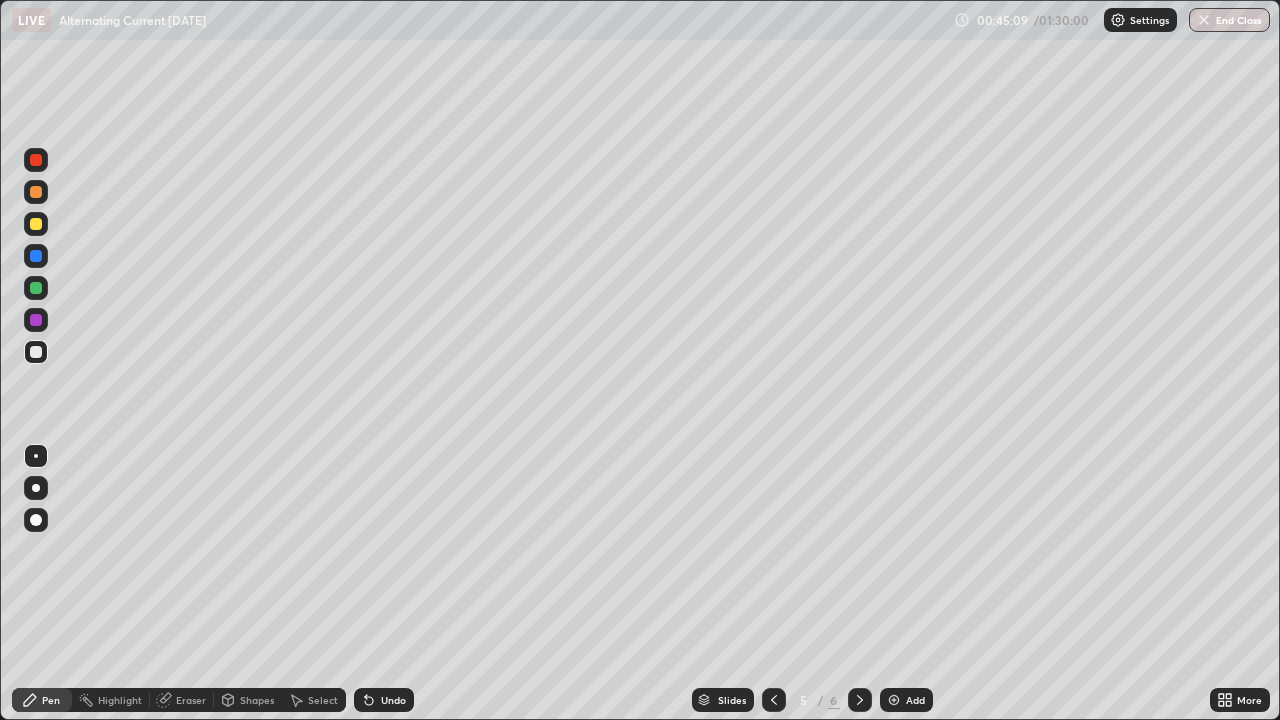 click at bounding box center (860, 700) 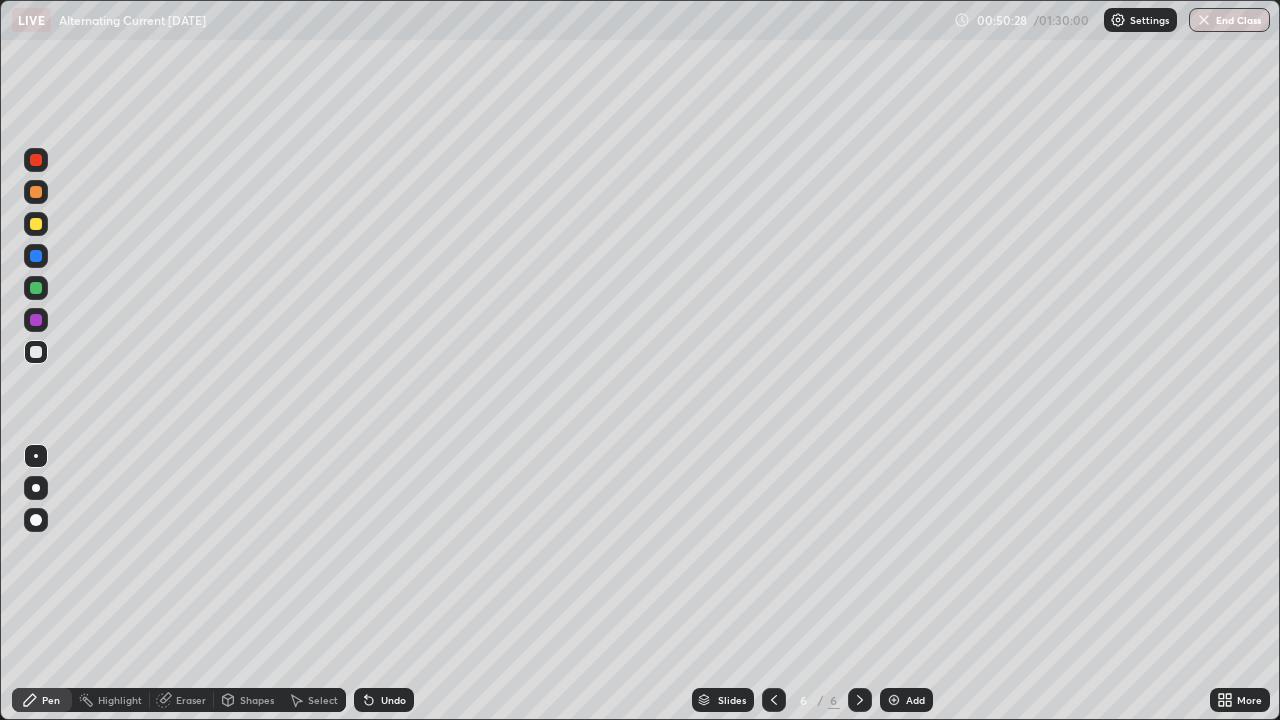 click on "Add" at bounding box center (915, 700) 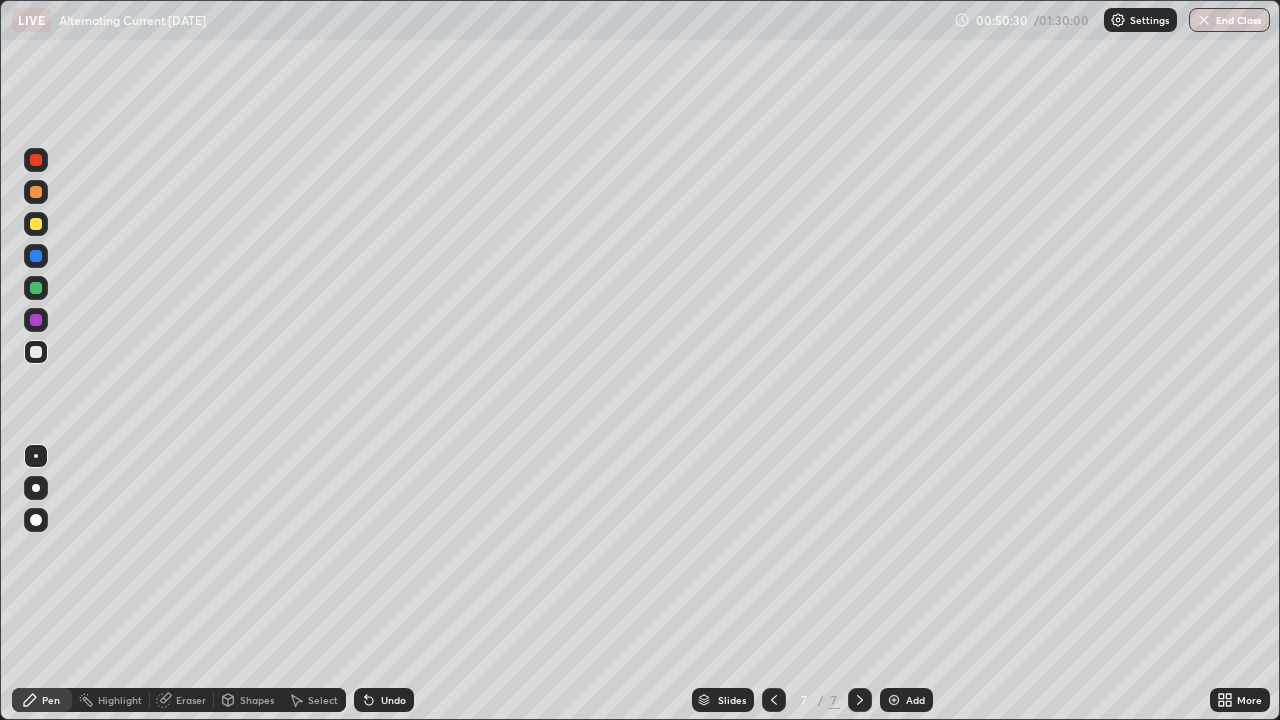 click on "Shapes" at bounding box center [257, 700] 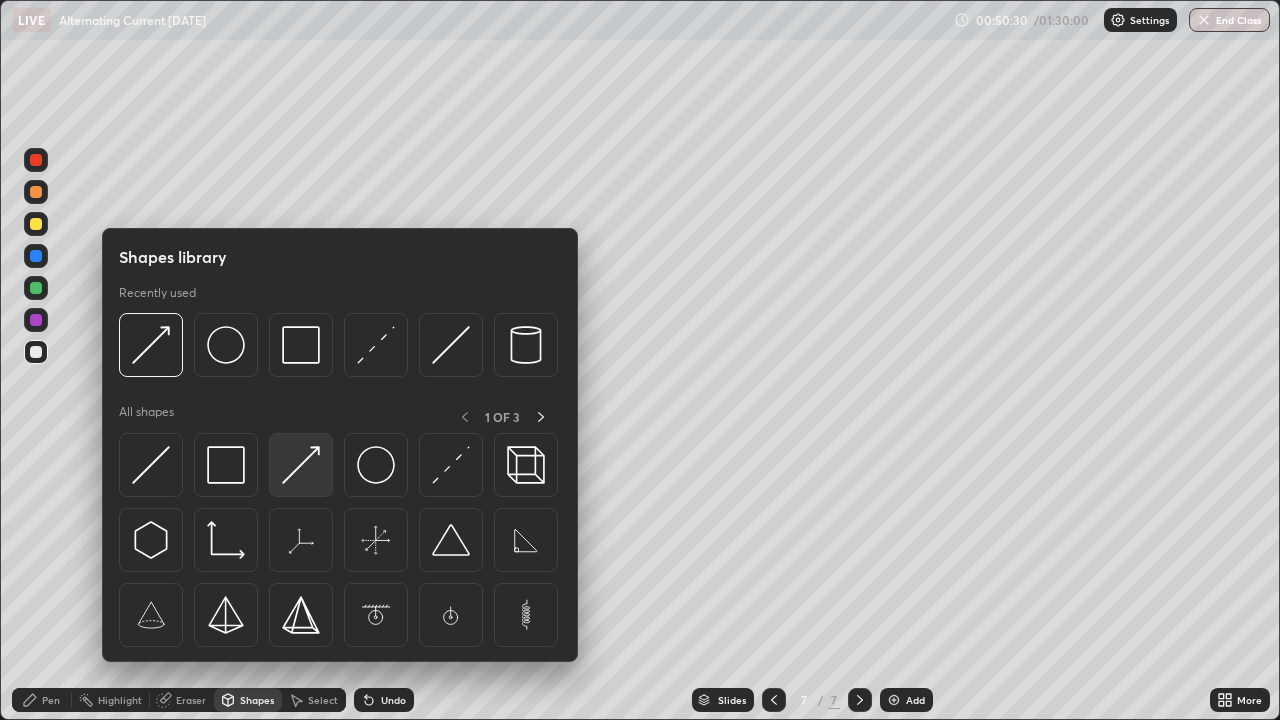 click at bounding box center [301, 465] 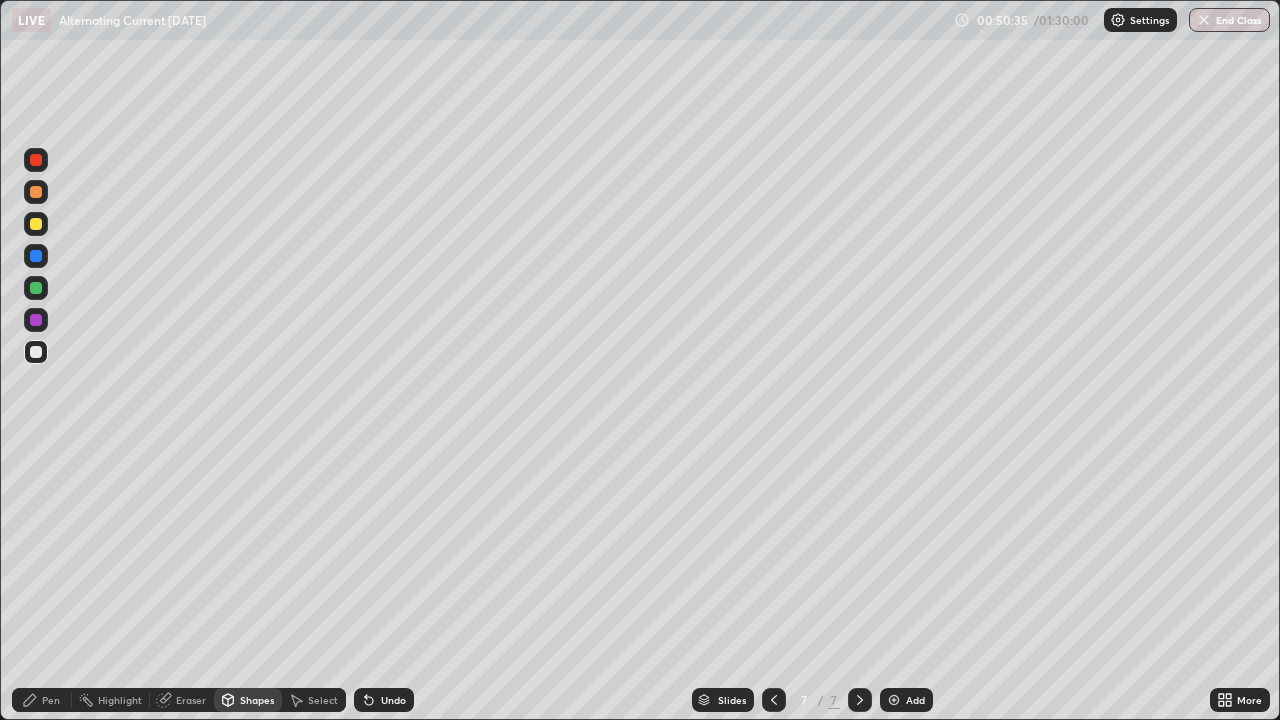 click on "Pen" at bounding box center [51, 700] 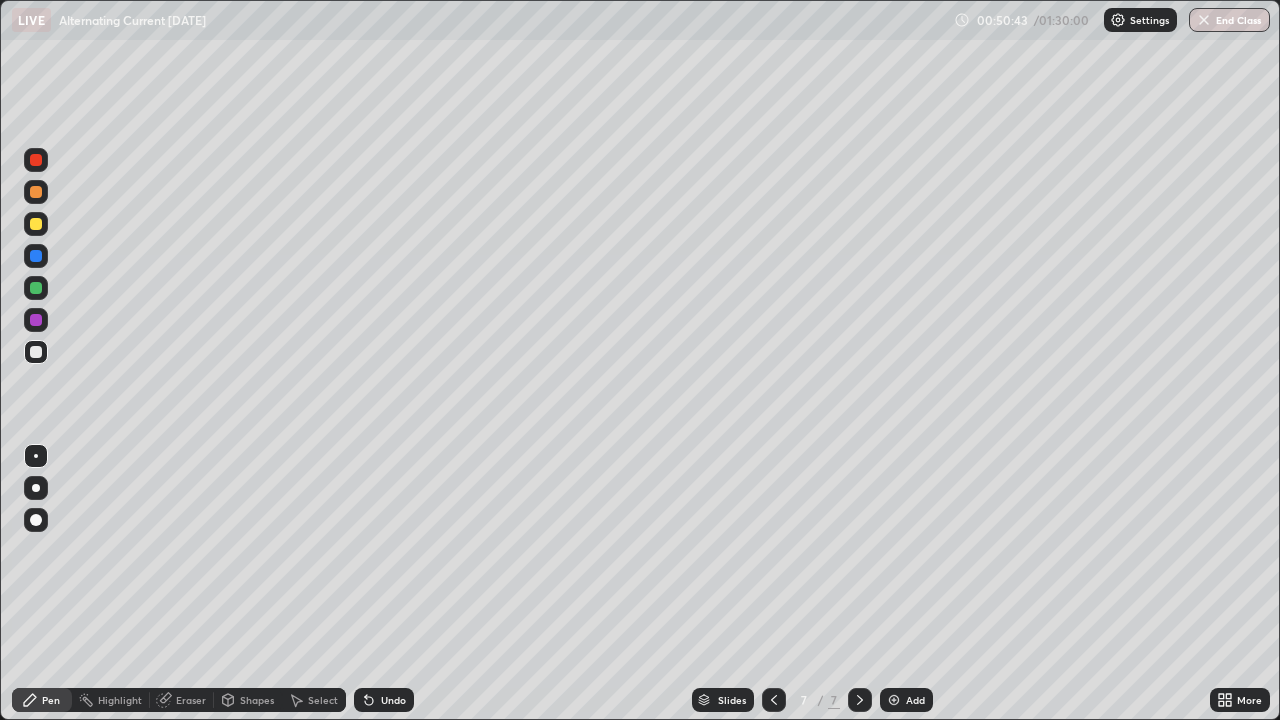 click on "Shapes" at bounding box center (248, 700) 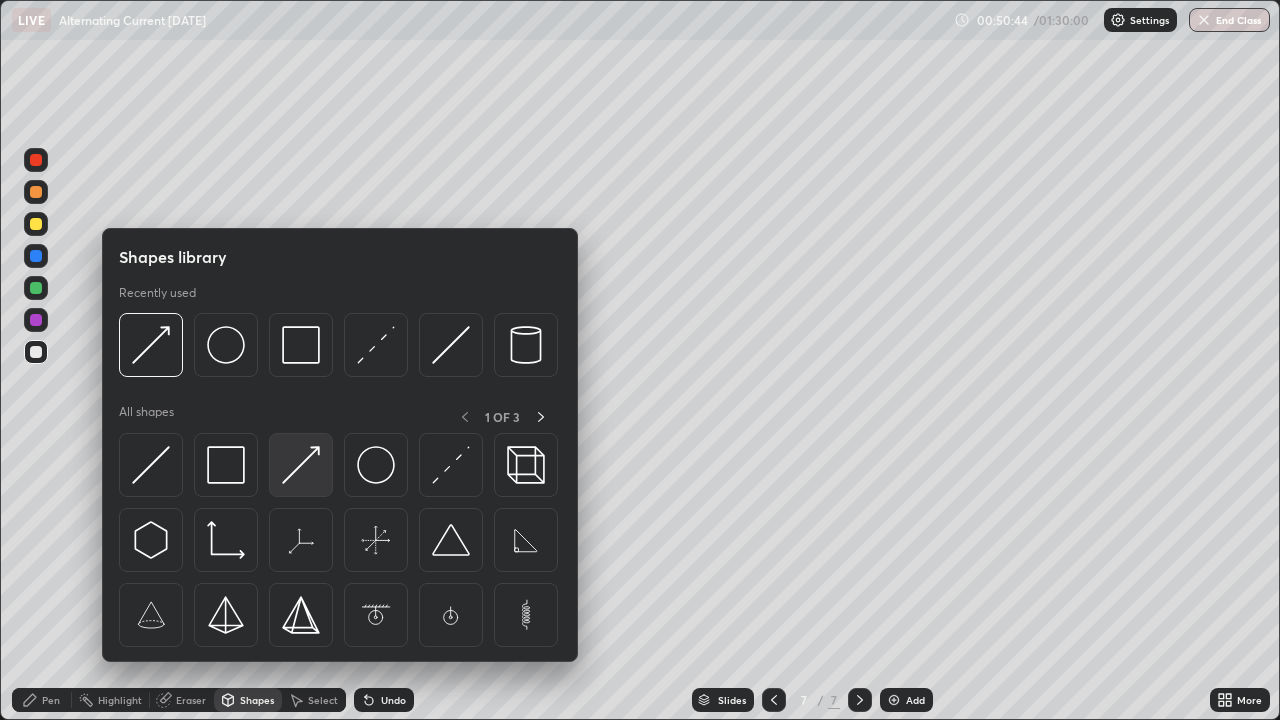 click at bounding box center [301, 465] 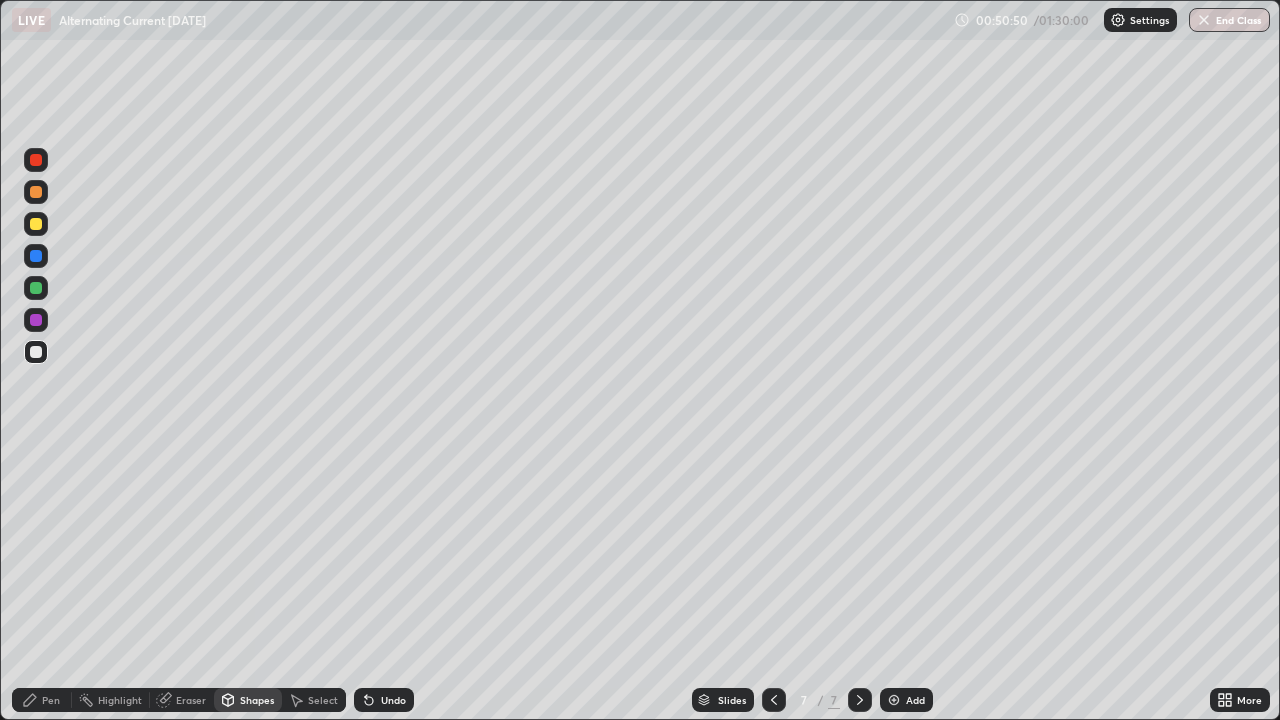 click on "Pen" at bounding box center [51, 700] 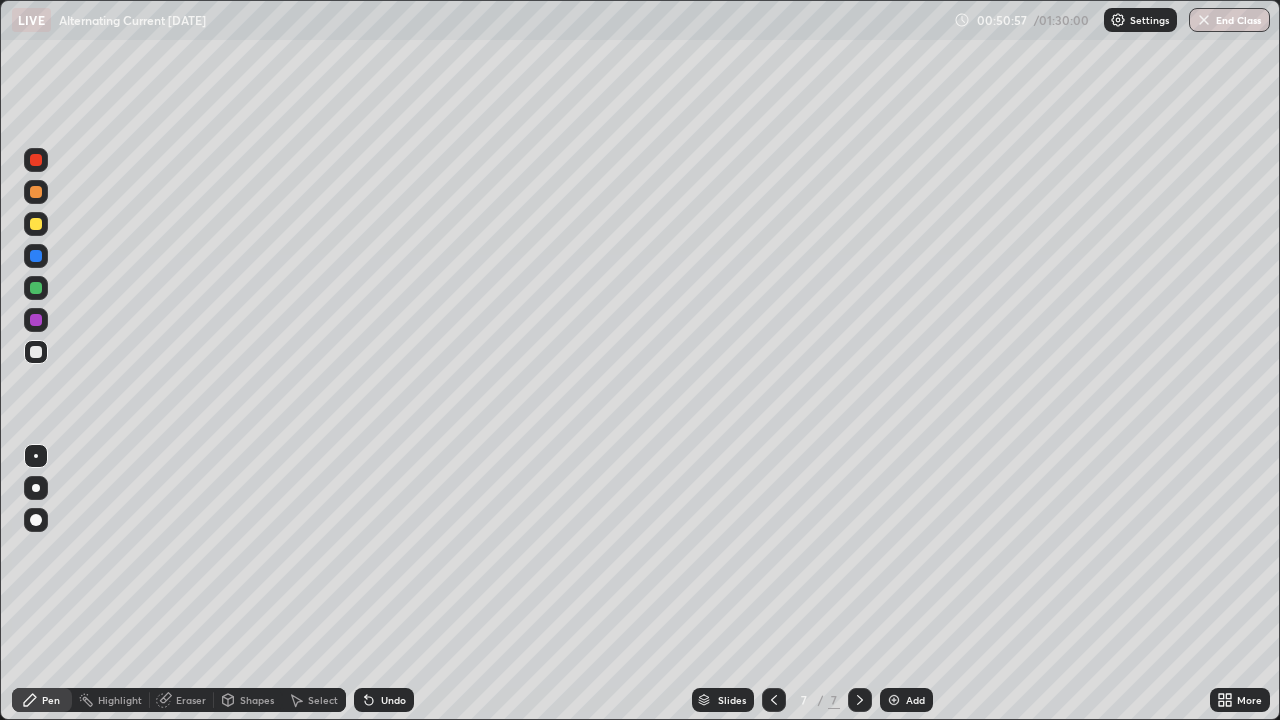 click on "Undo" at bounding box center [393, 700] 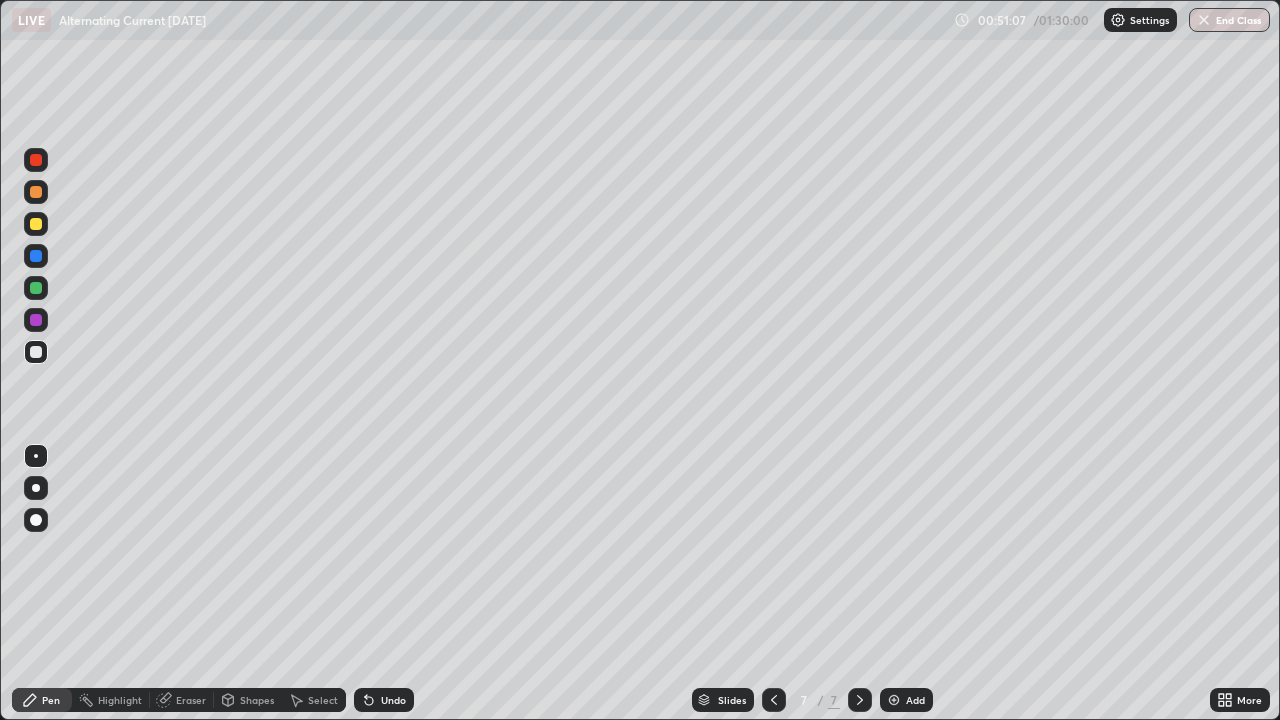click on "Undo" at bounding box center (393, 700) 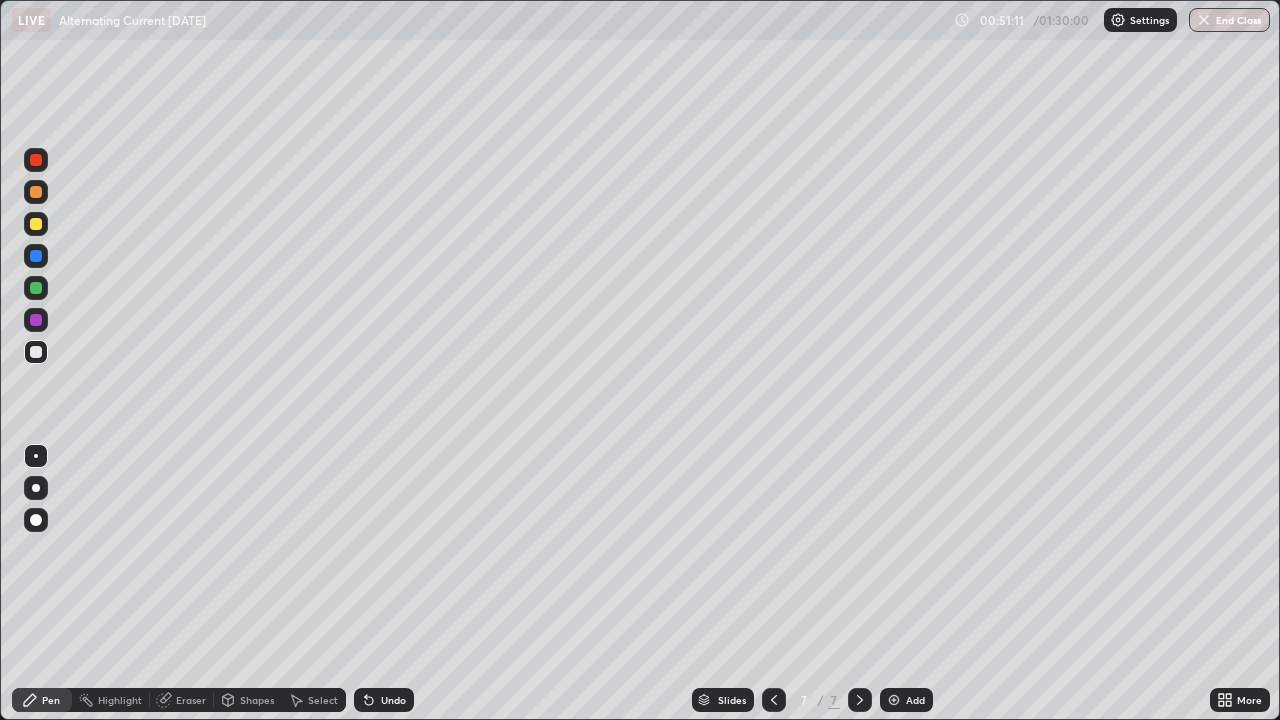 click on "Shapes" at bounding box center (257, 700) 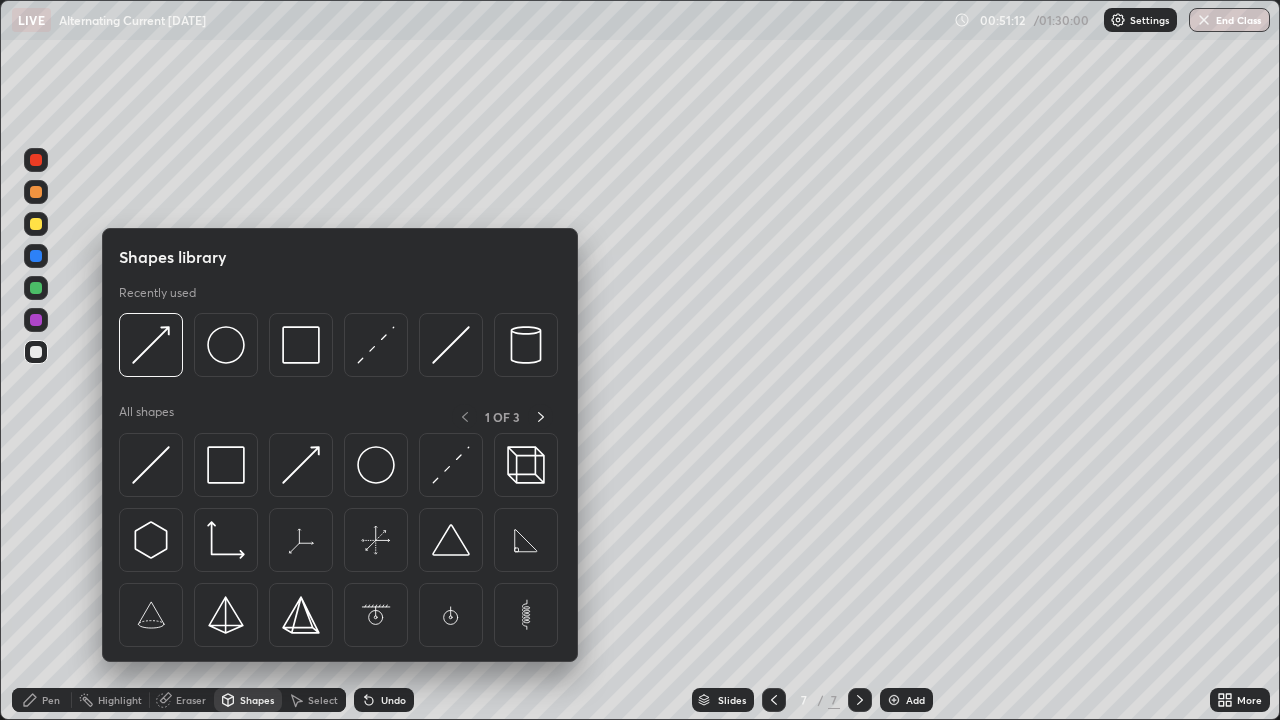 click on "Pen" at bounding box center [51, 700] 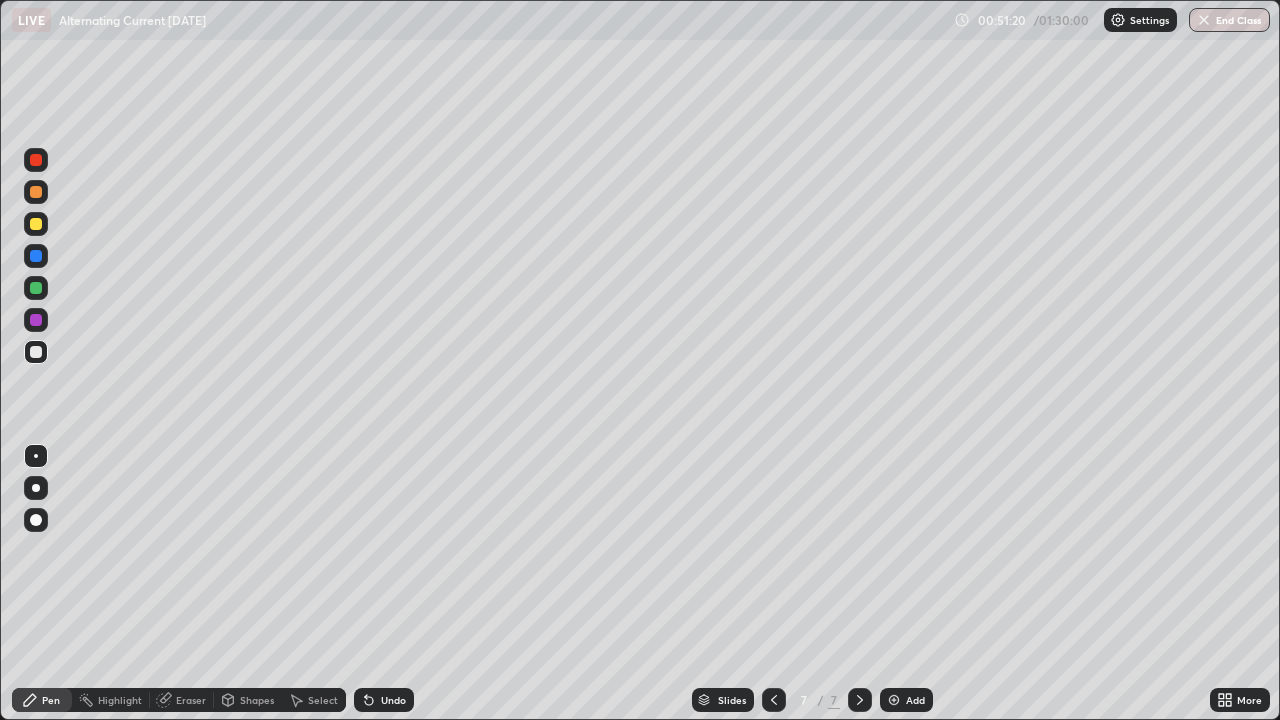 click on "Shapes" at bounding box center (257, 700) 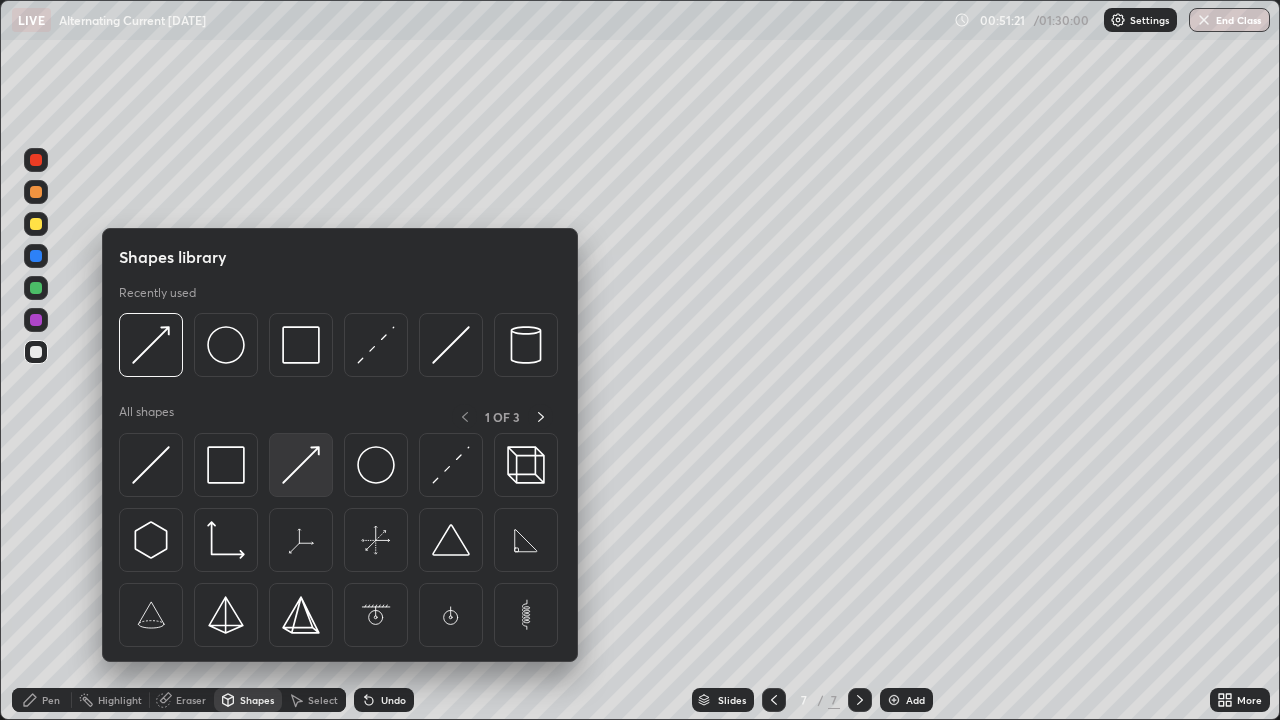 click at bounding box center [301, 465] 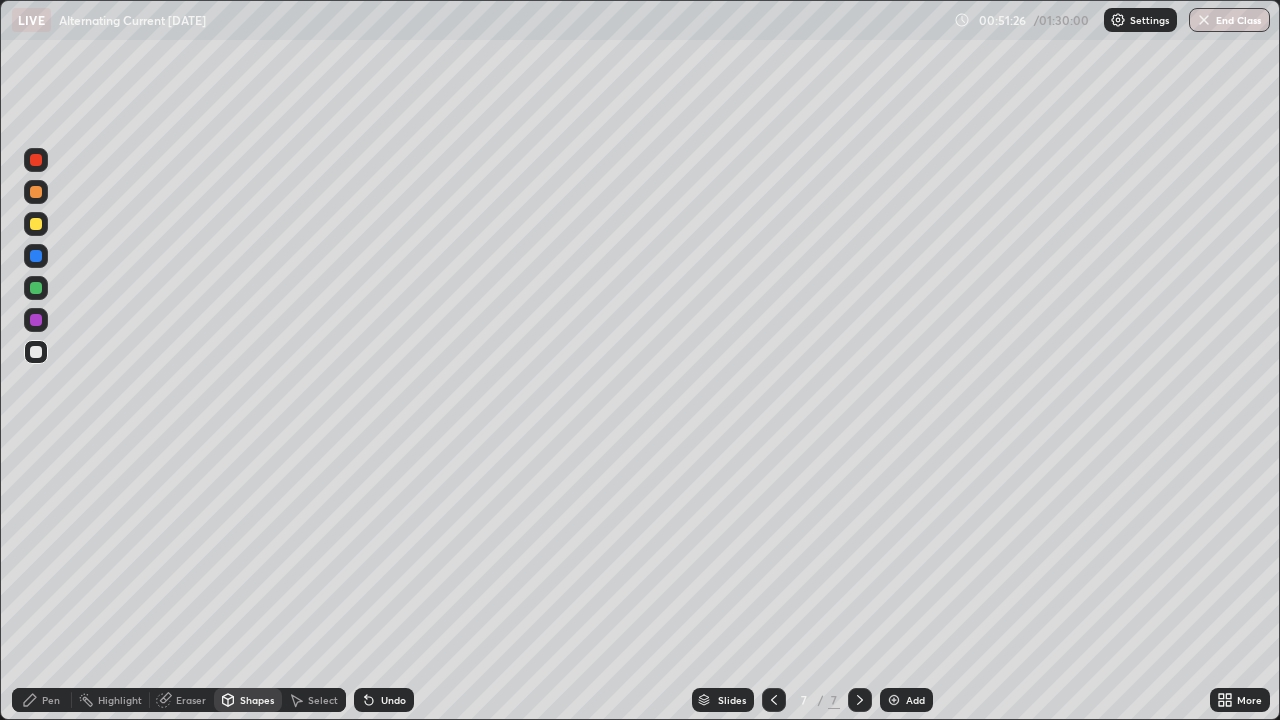 click on "Pen" at bounding box center (51, 700) 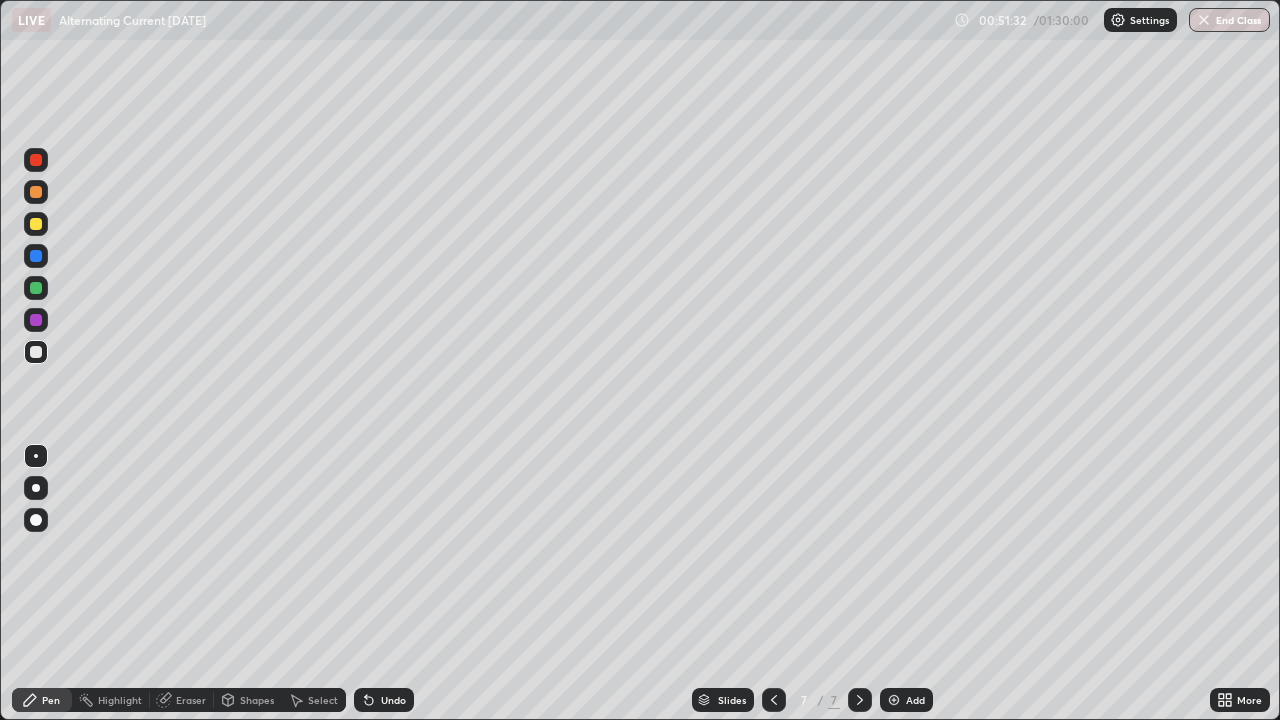 click on "Undo" at bounding box center [393, 700] 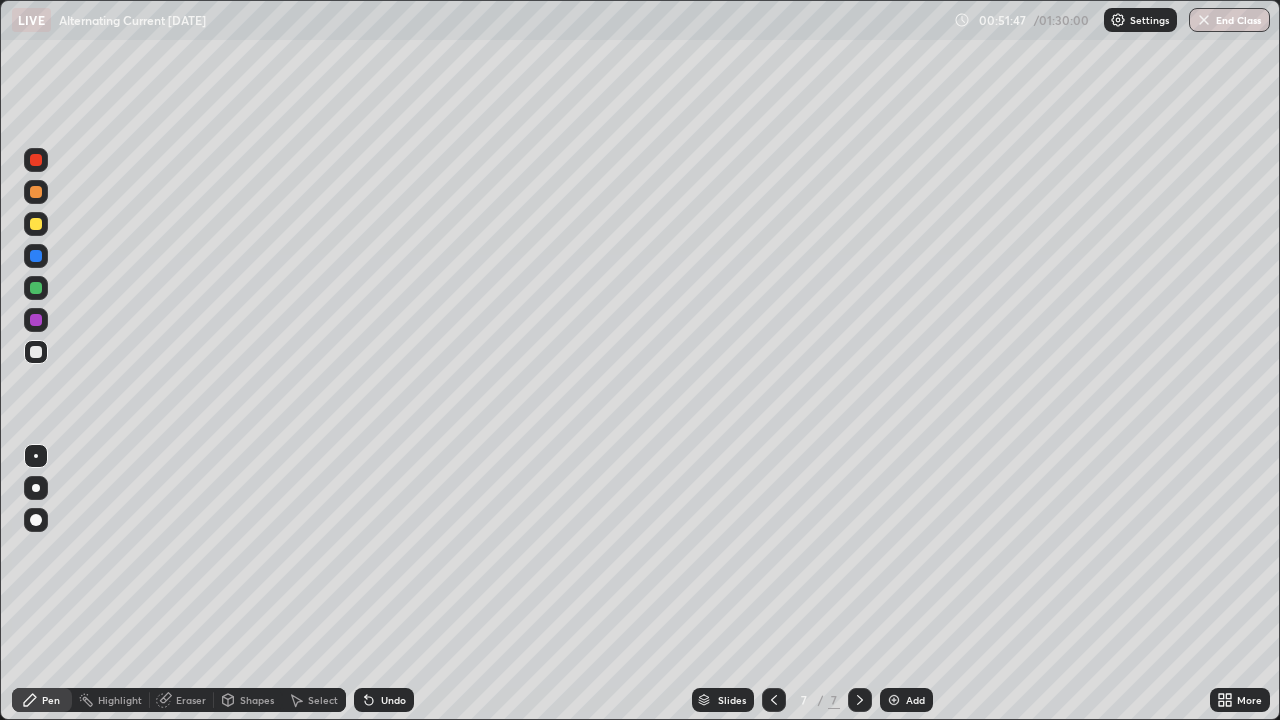 click on "Shapes" at bounding box center (248, 700) 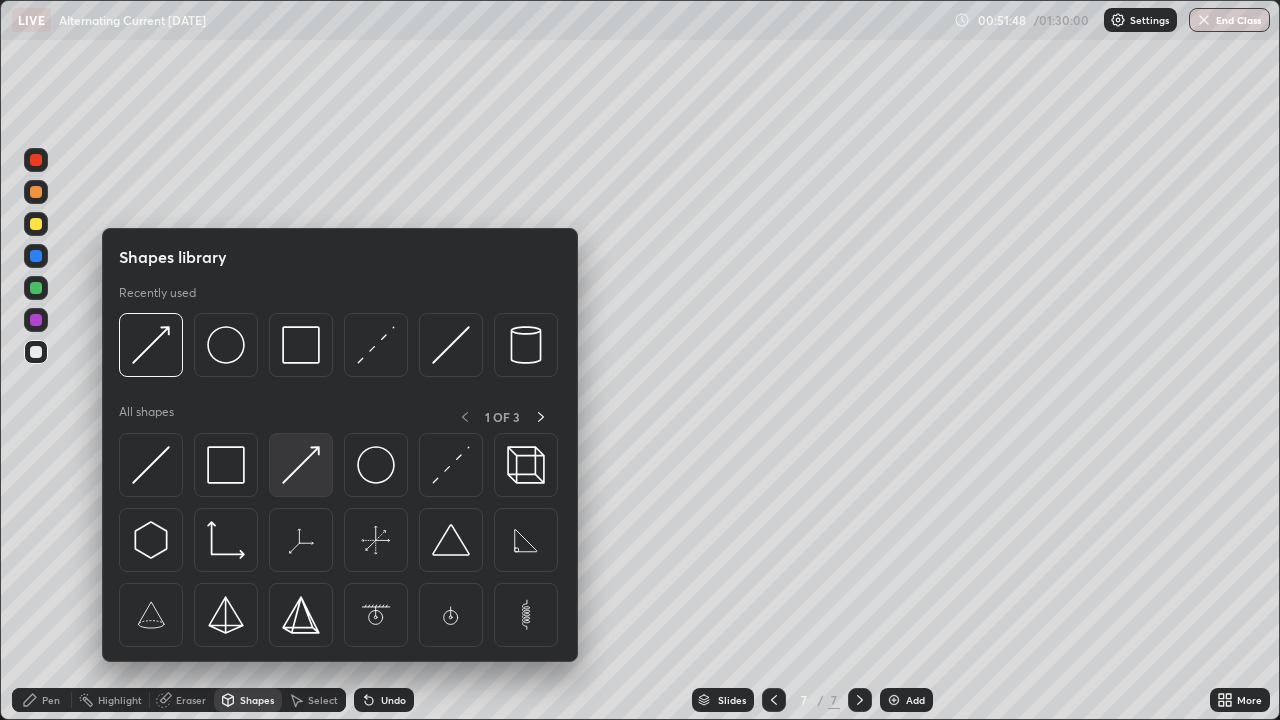 click at bounding box center (301, 465) 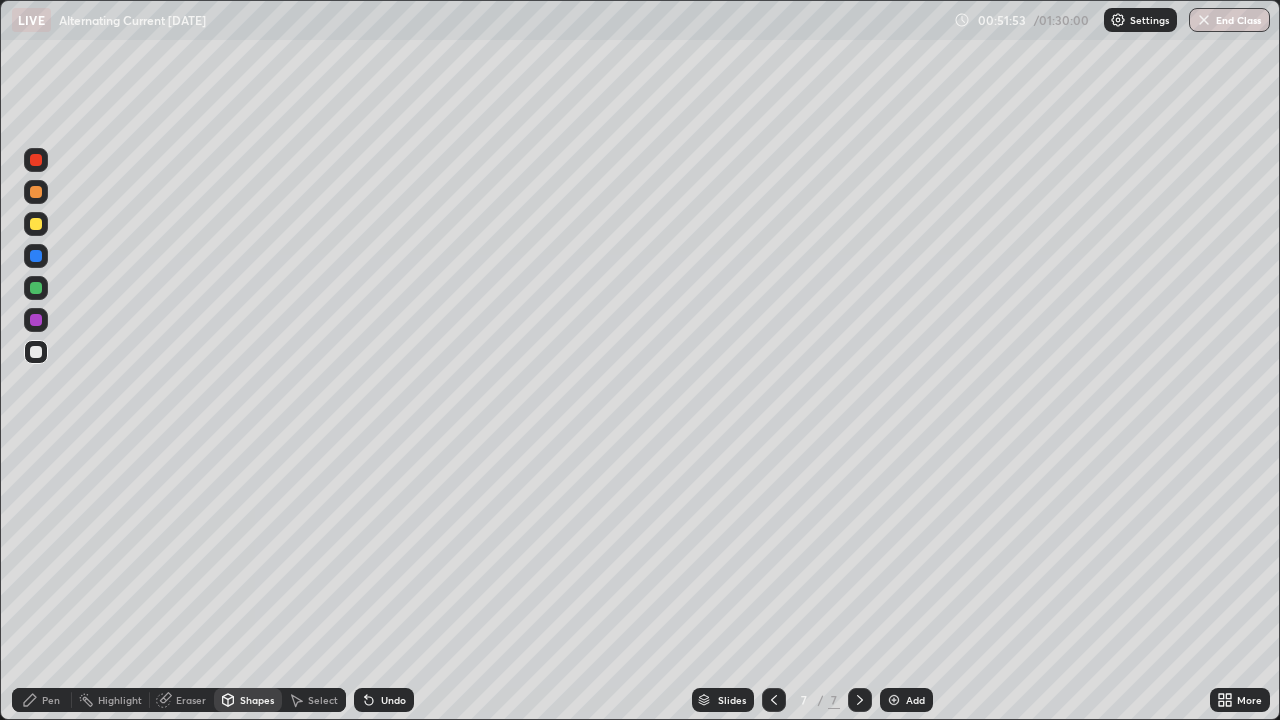 click on "Pen" at bounding box center [51, 700] 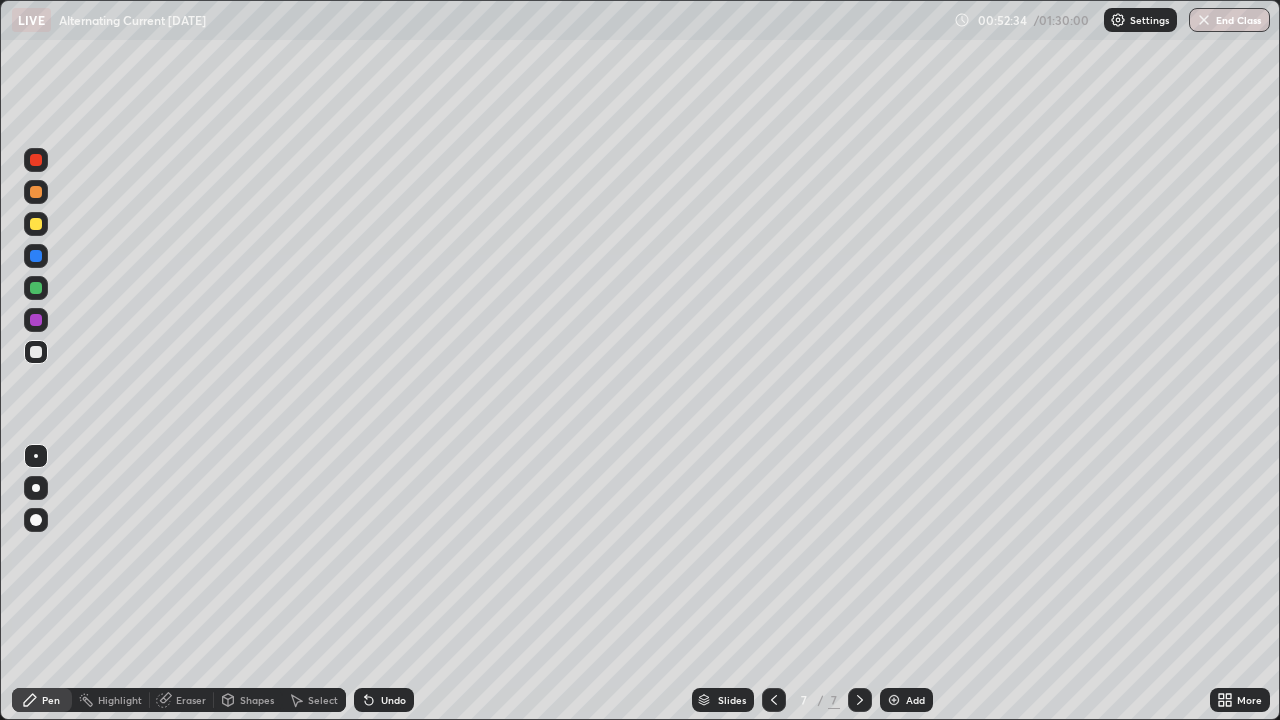 click on "Add" at bounding box center (915, 700) 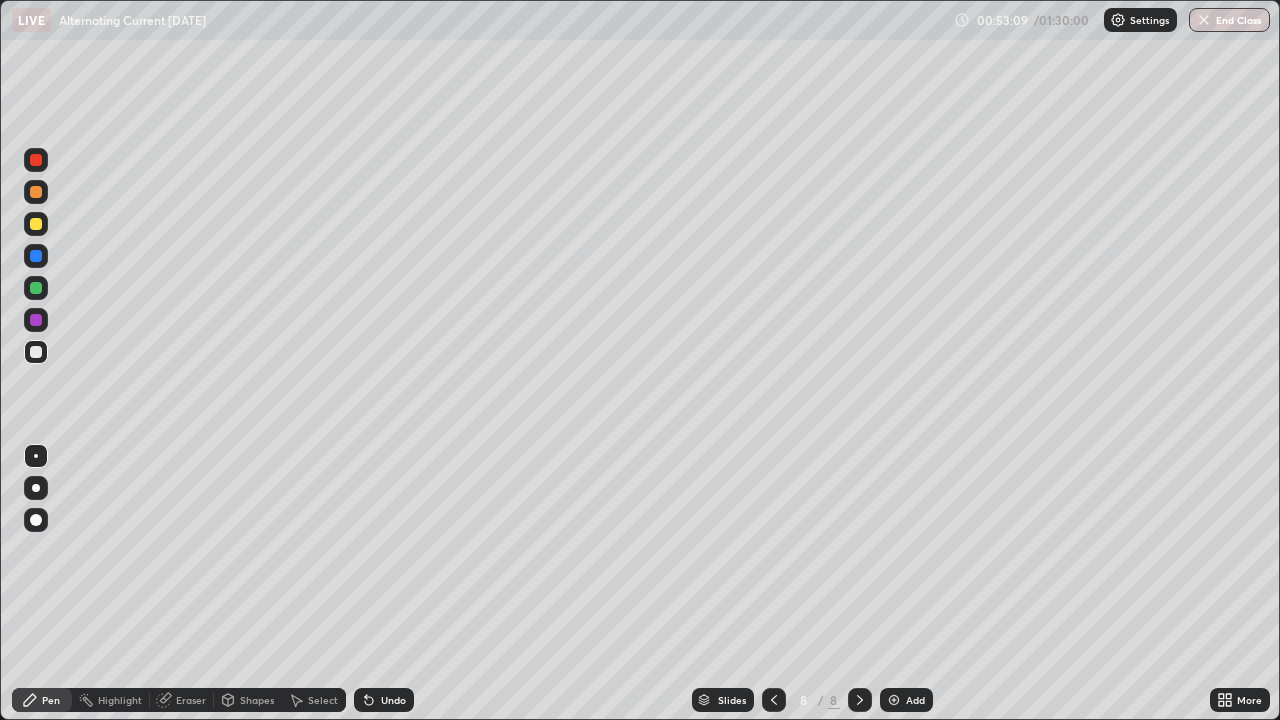 click on "Undo" at bounding box center (384, 700) 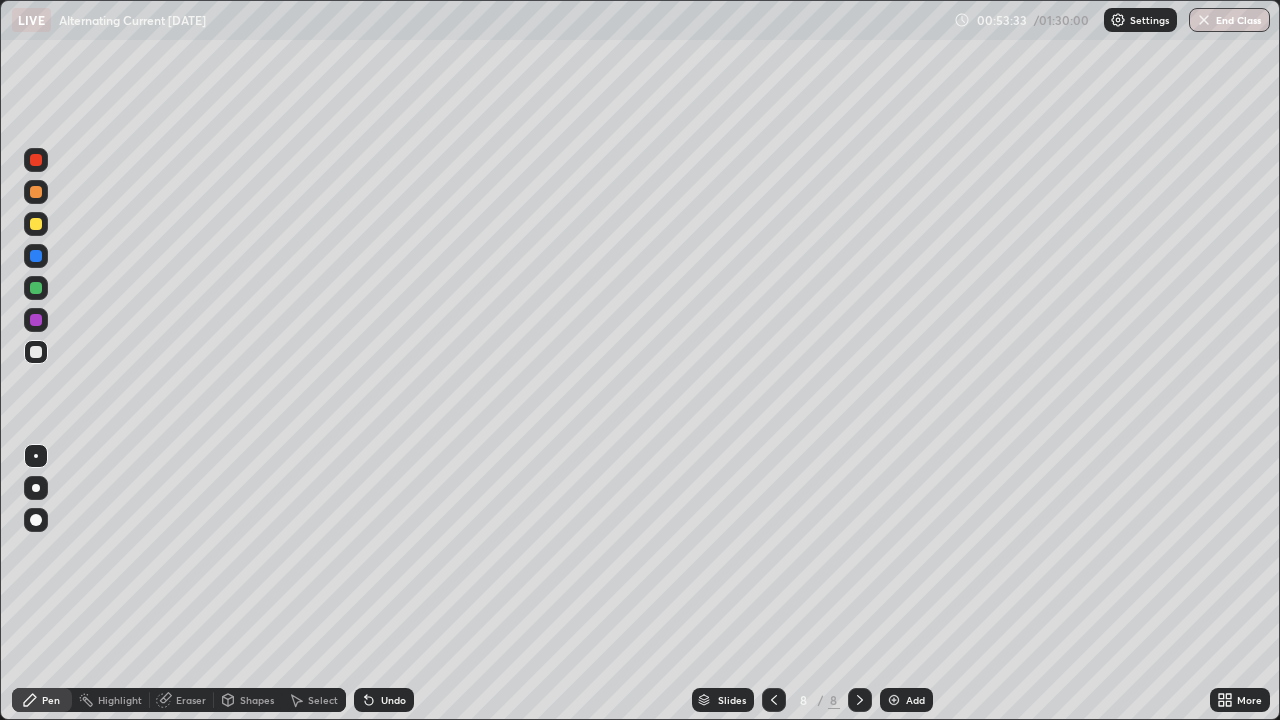 click on "Eraser" at bounding box center [182, 700] 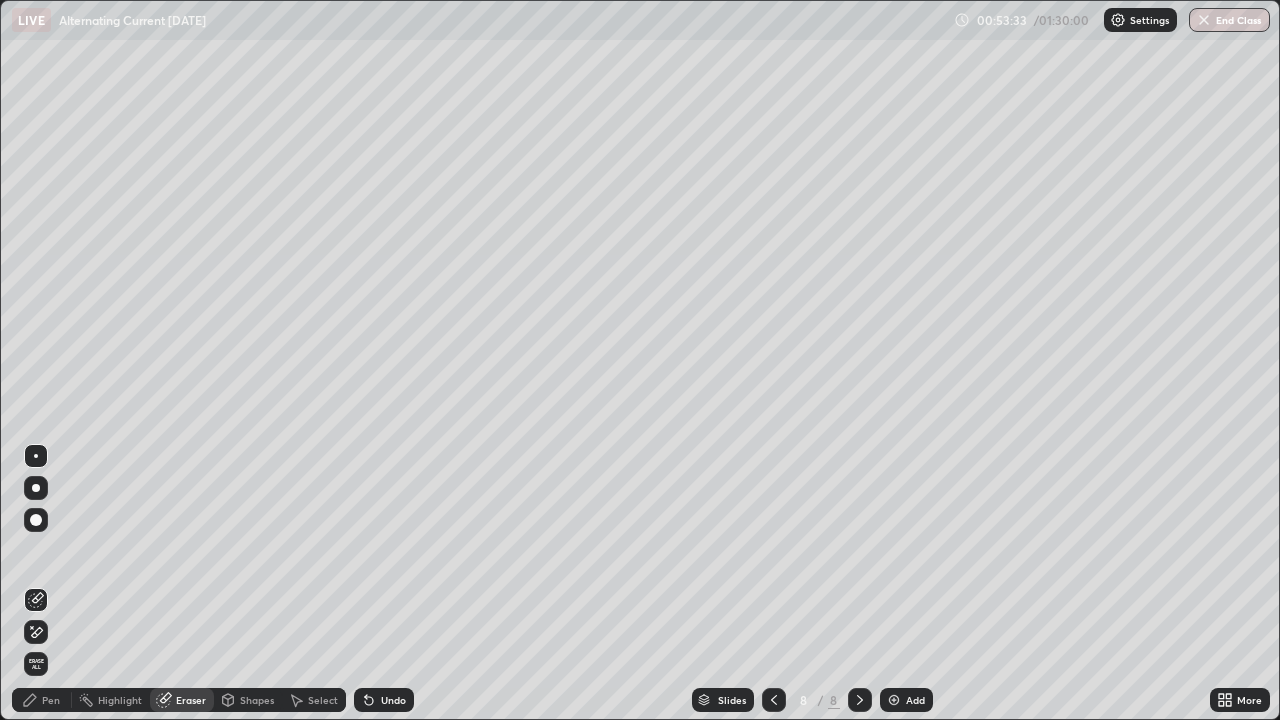 click at bounding box center (36, 456) 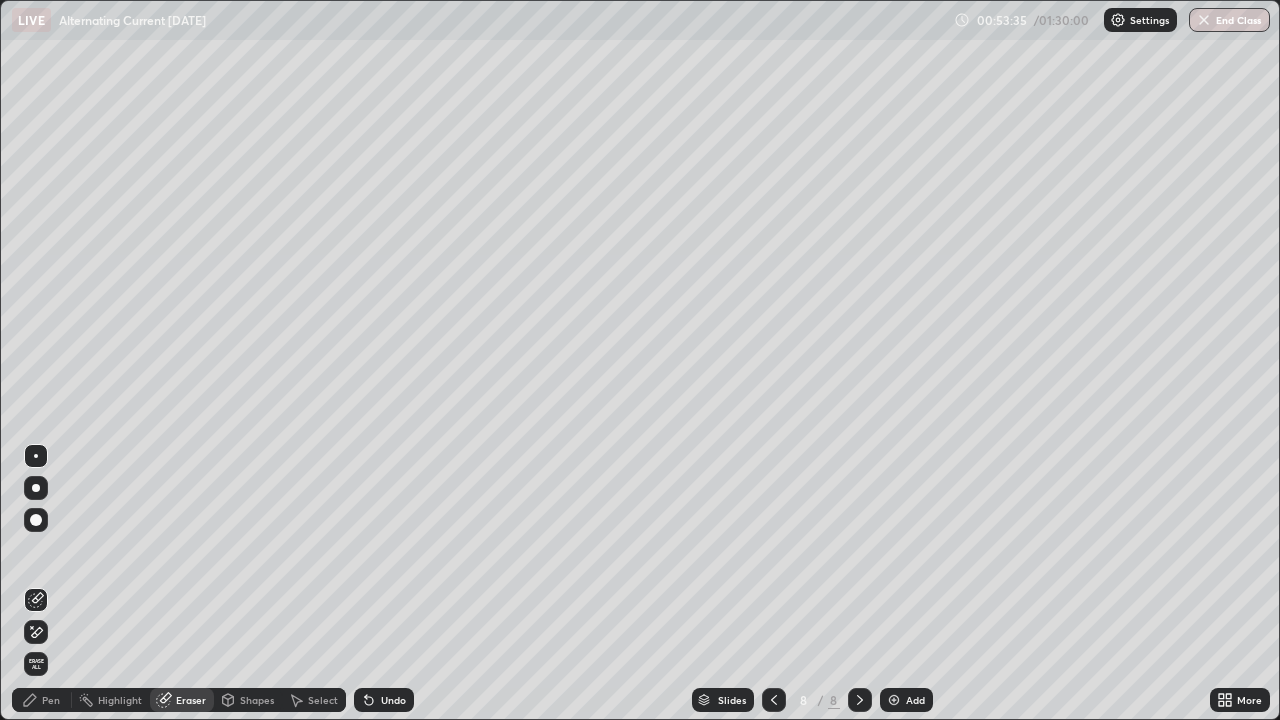 click on "Pen" at bounding box center [51, 700] 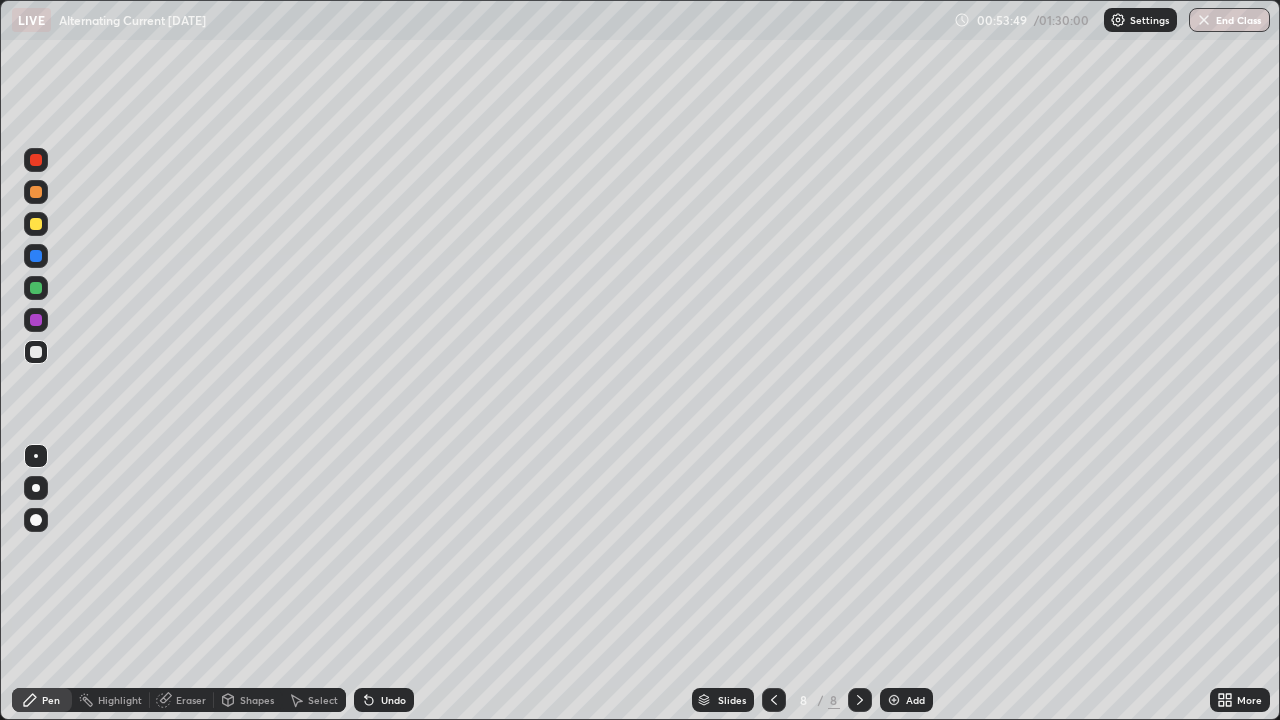 click 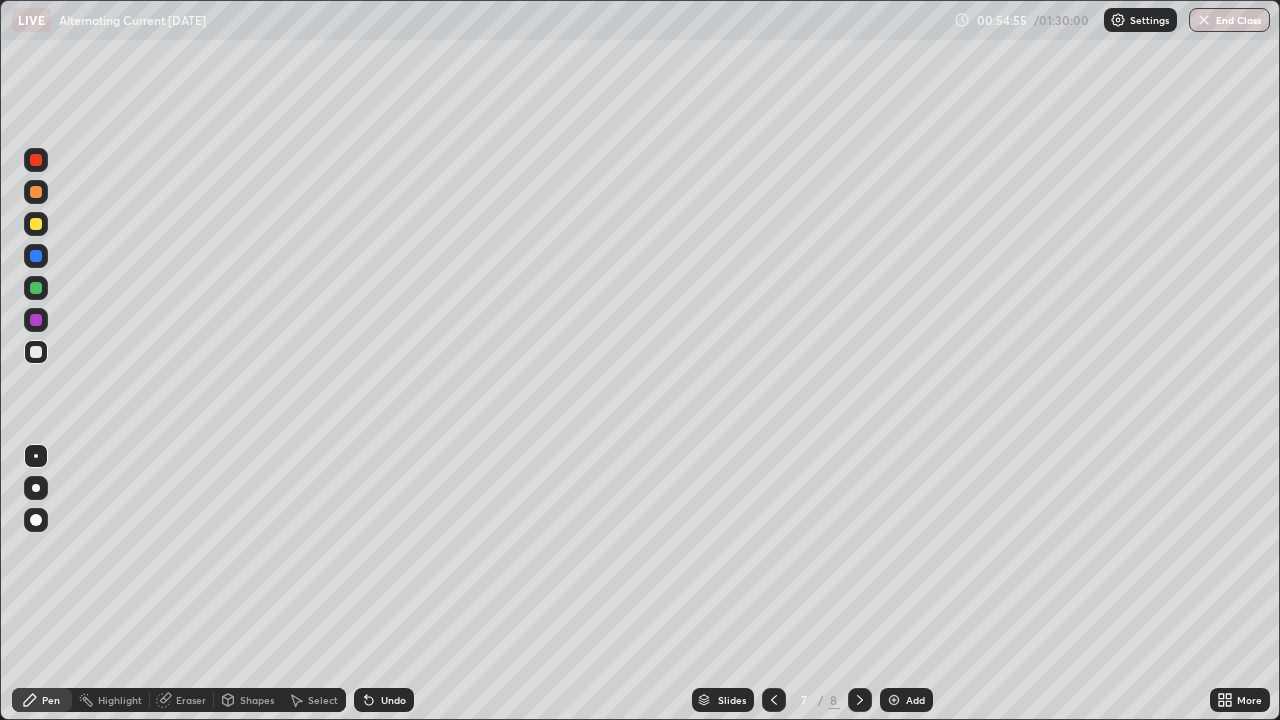 click 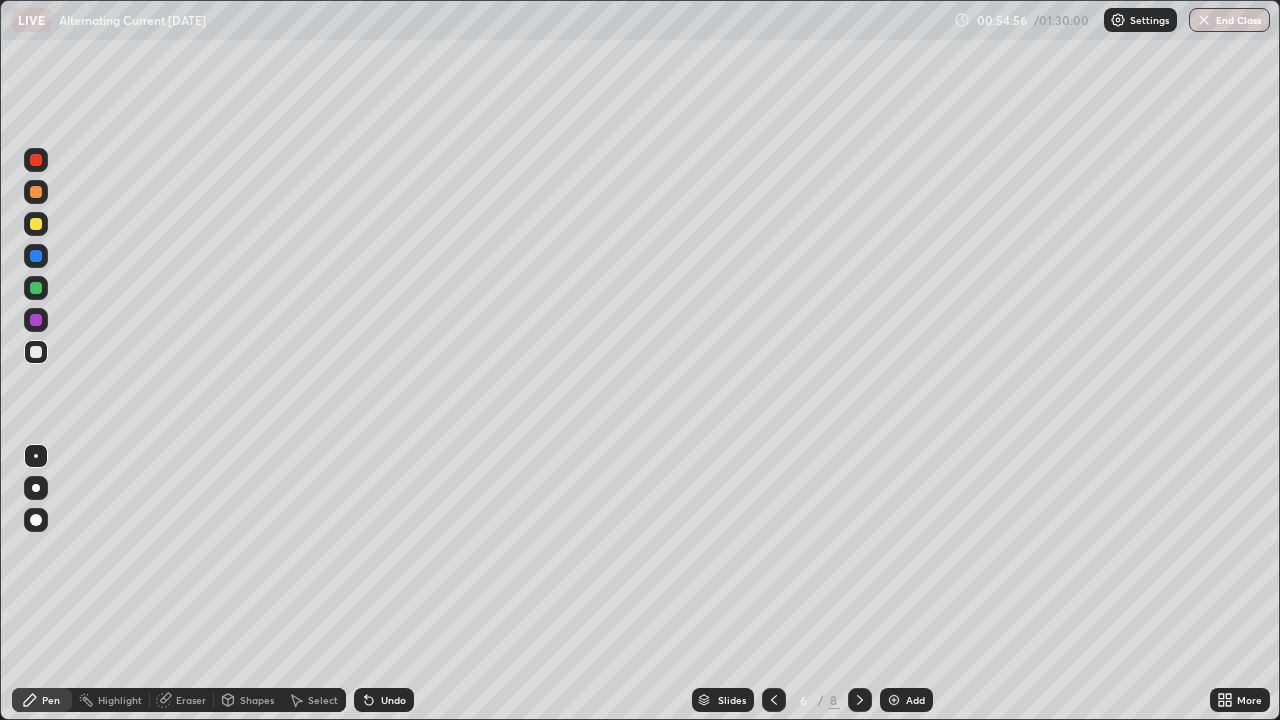 click 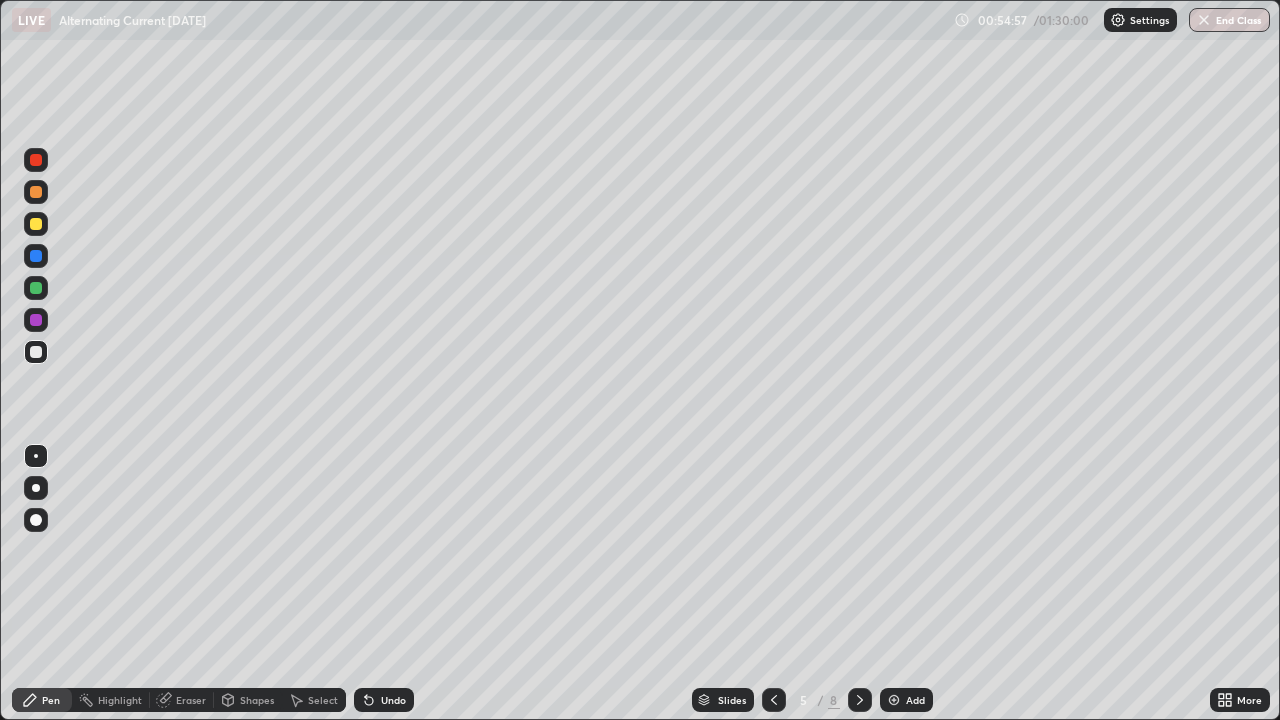 click 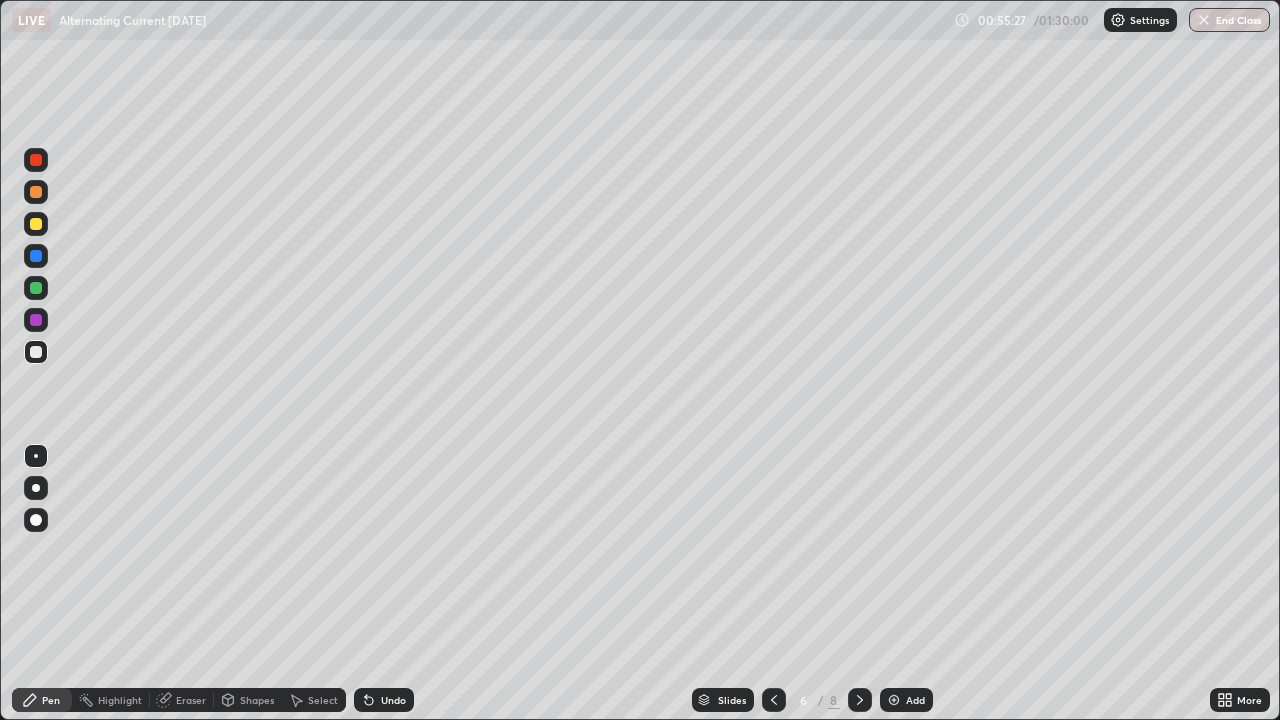 click 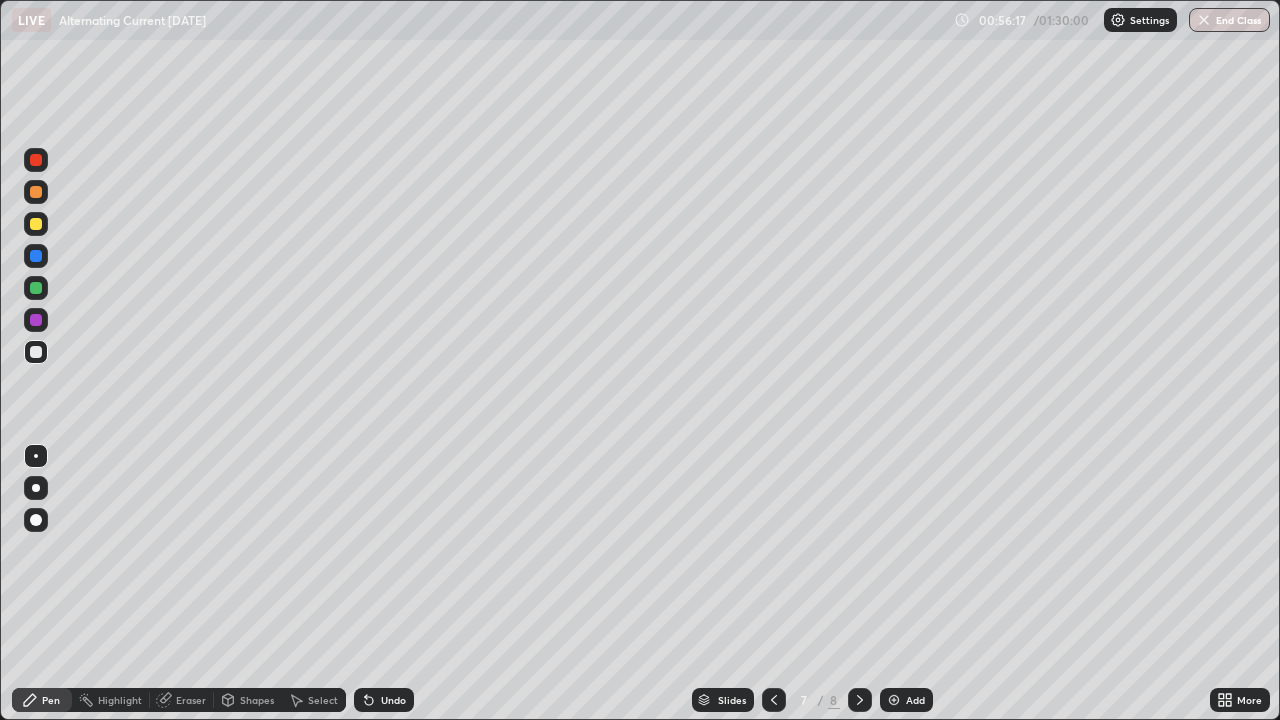 click 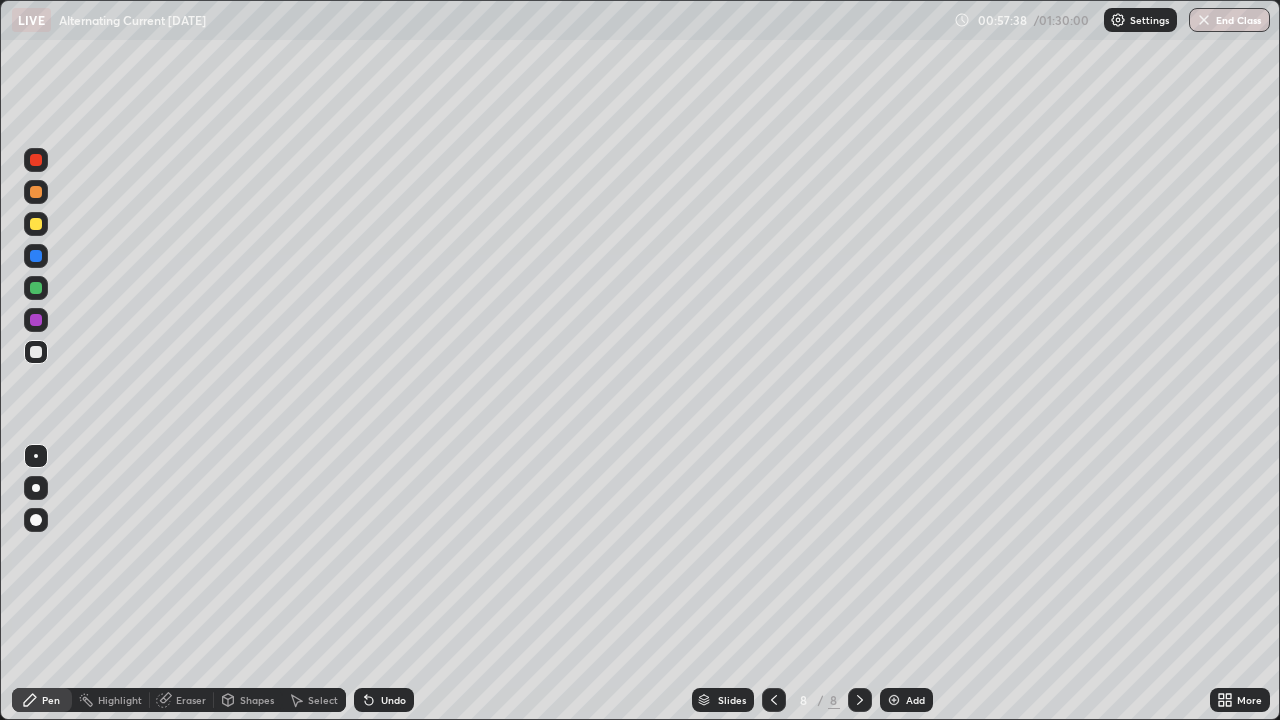 click on "Add" at bounding box center [915, 700] 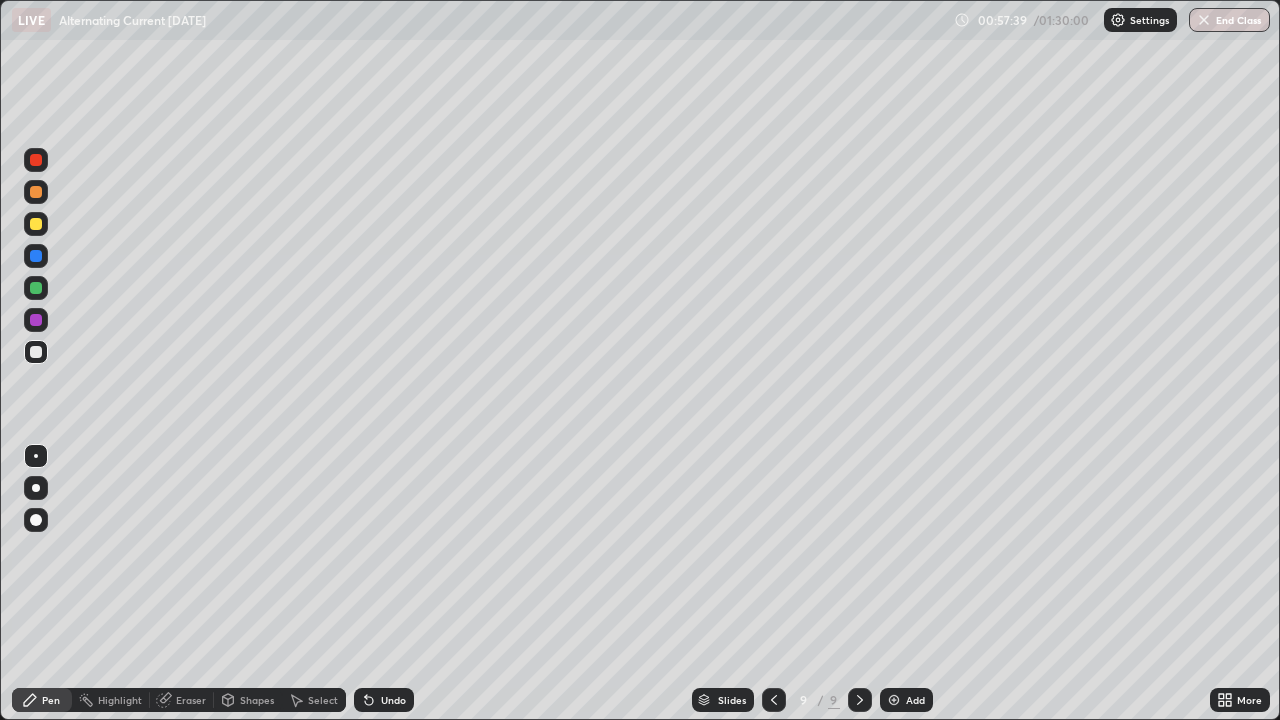 click on "Shapes" at bounding box center [257, 700] 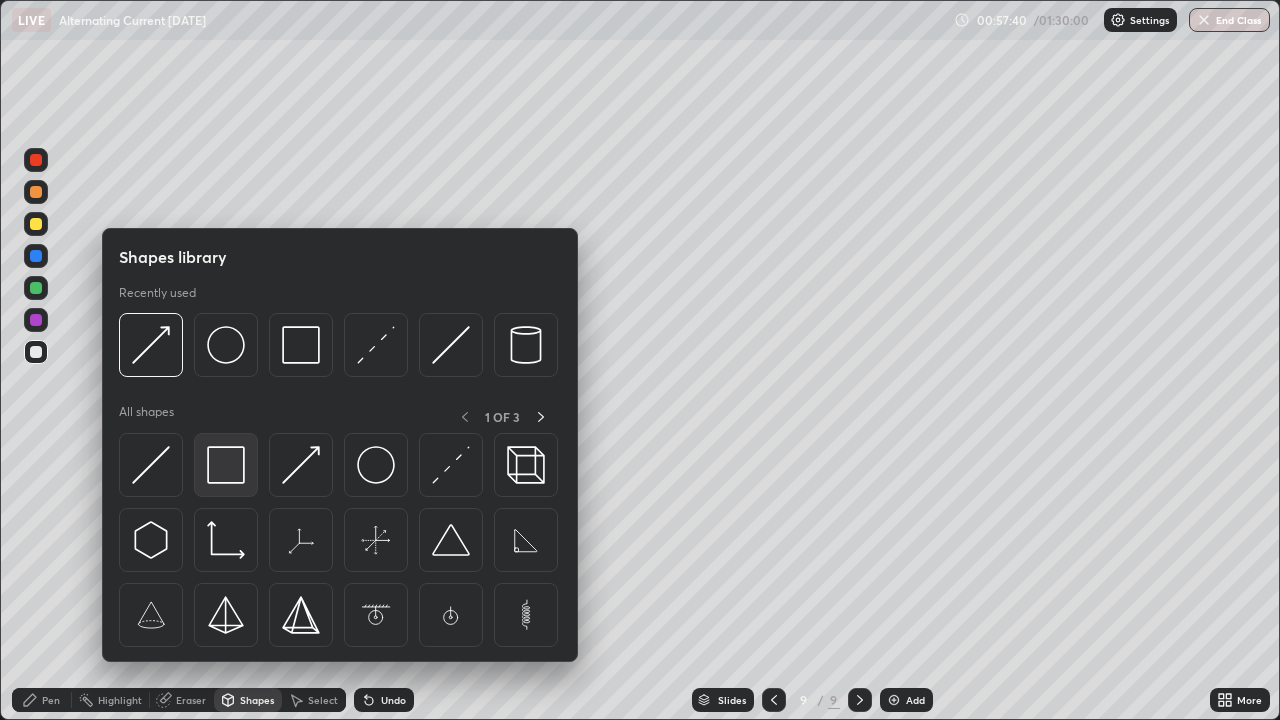 click at bounding box center (226, 465) 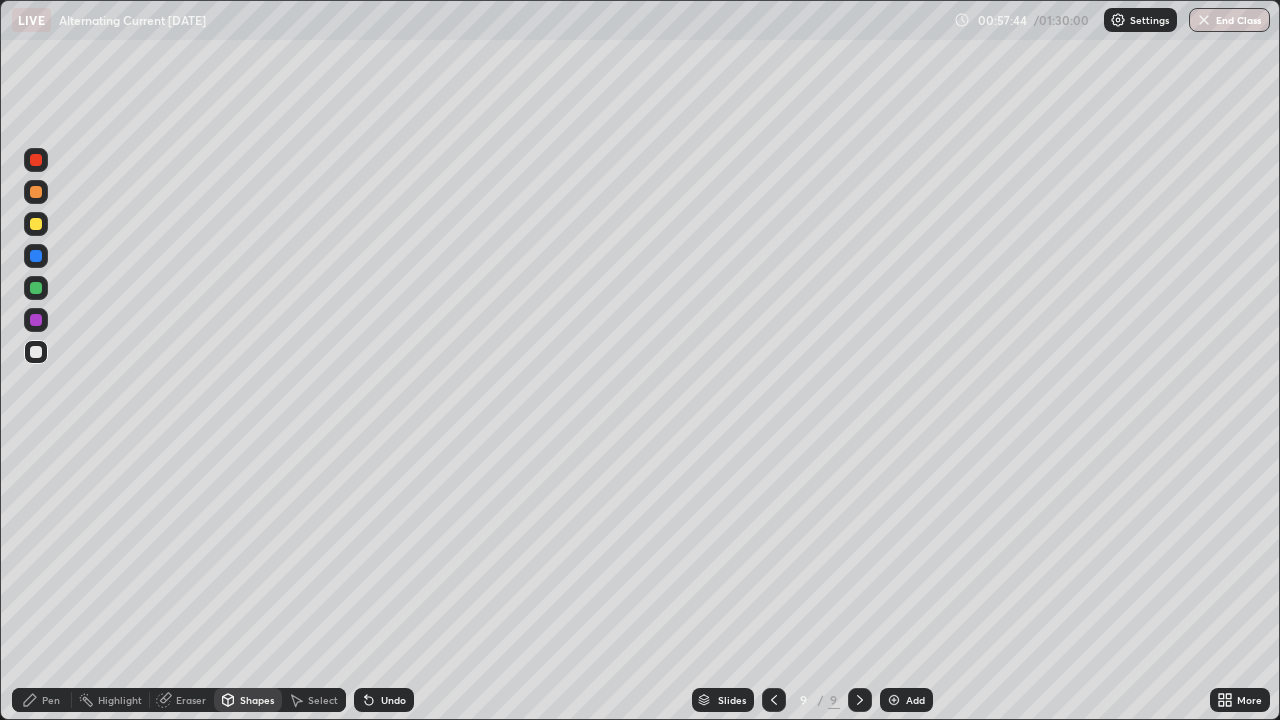 click 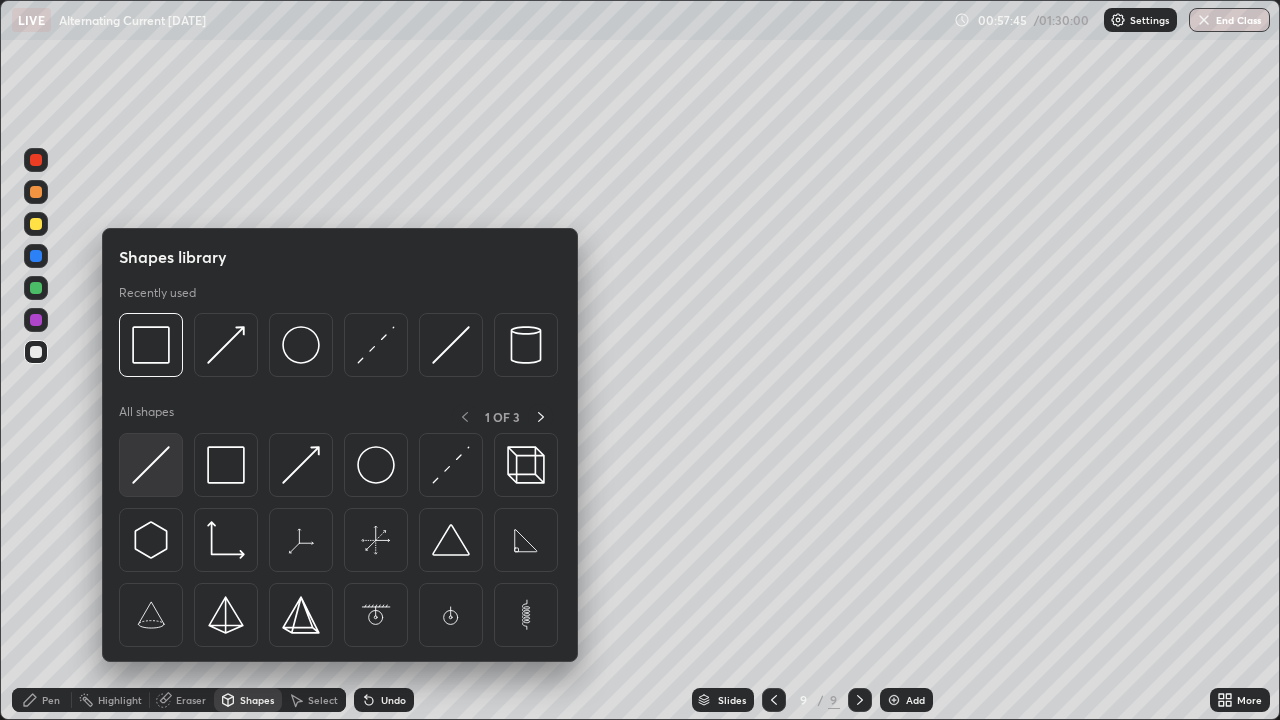 click at bounding box center (151, 465) 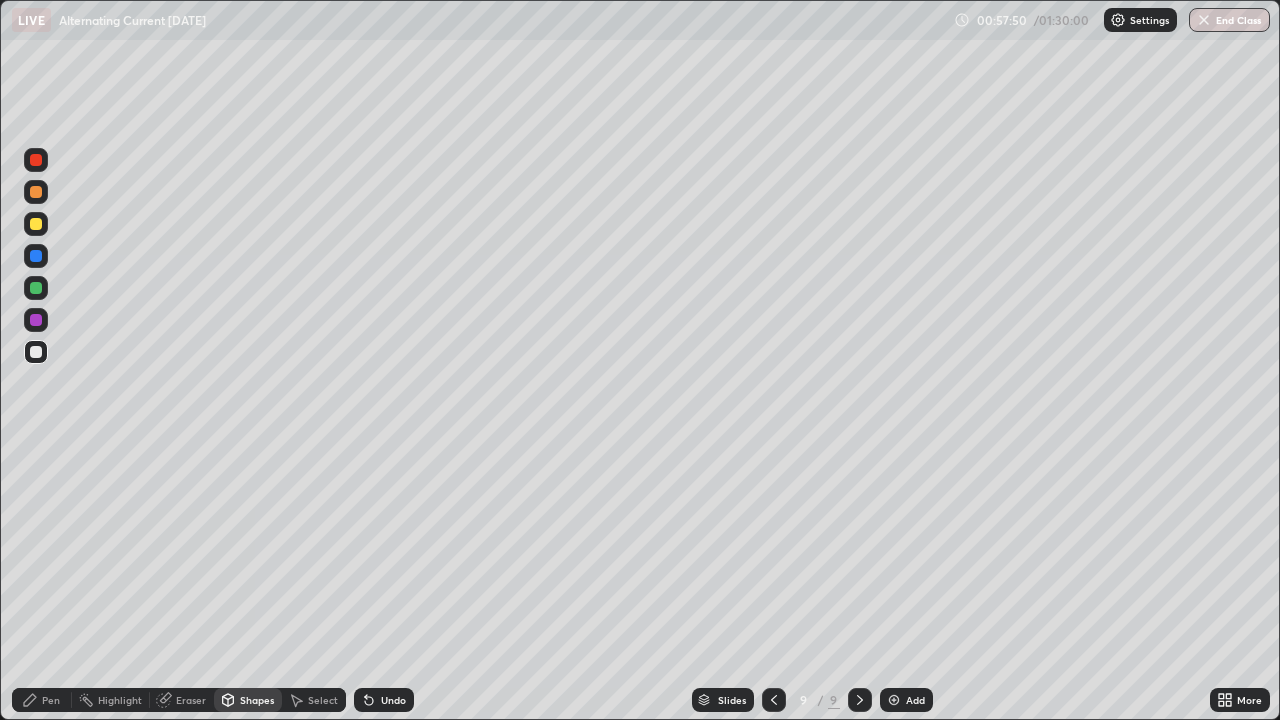 click on "Shapes" at bounding box center (248, 700) 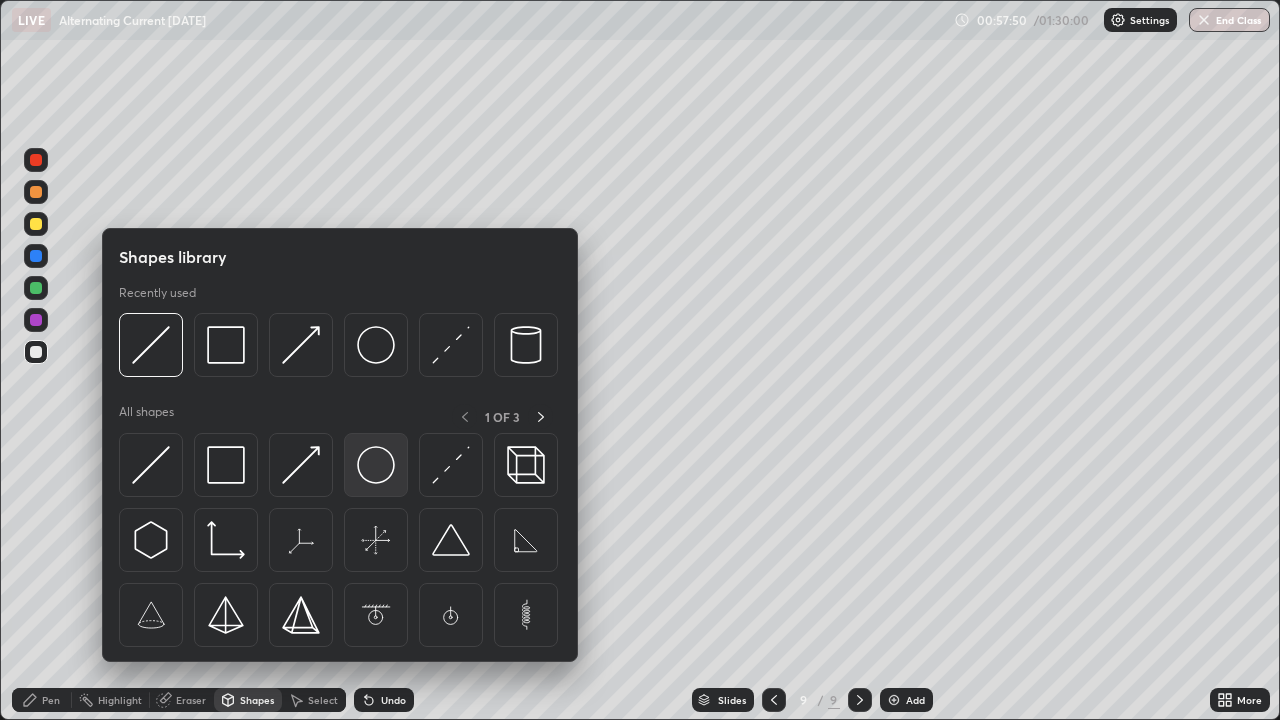 click at bounding box center (376, 465) 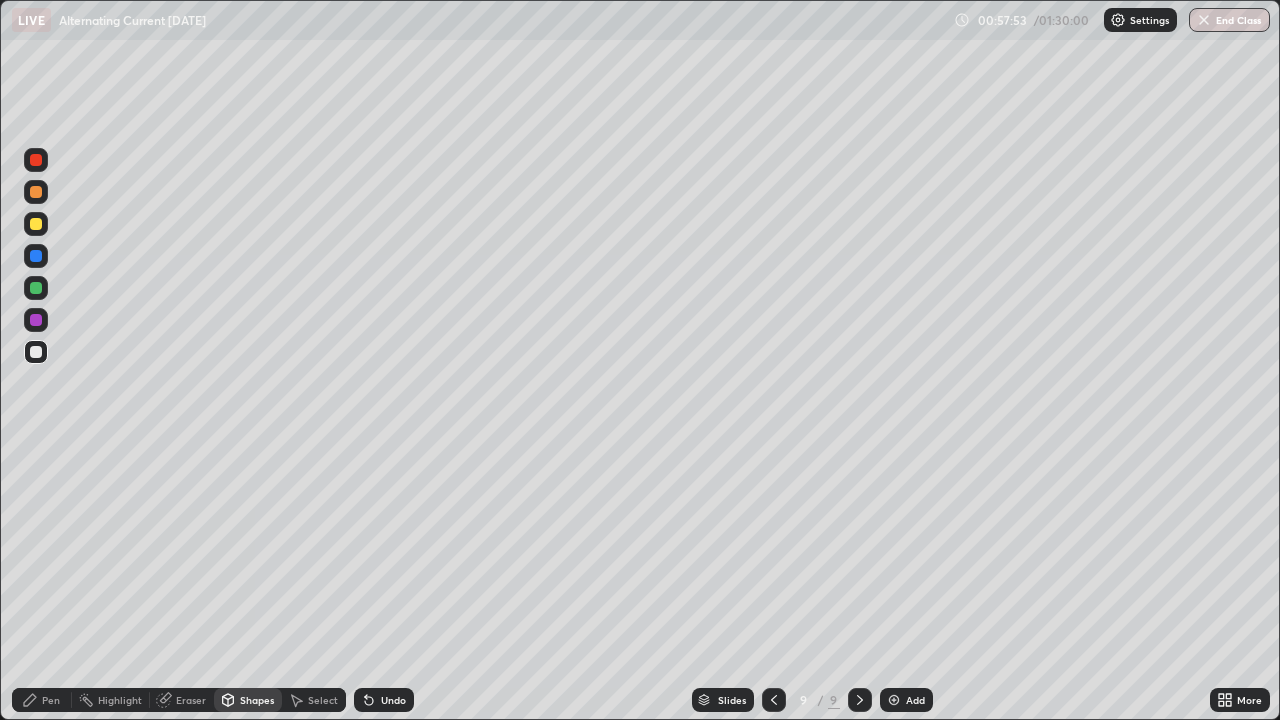 click on "Shapes" at bounding box center (257, 700) 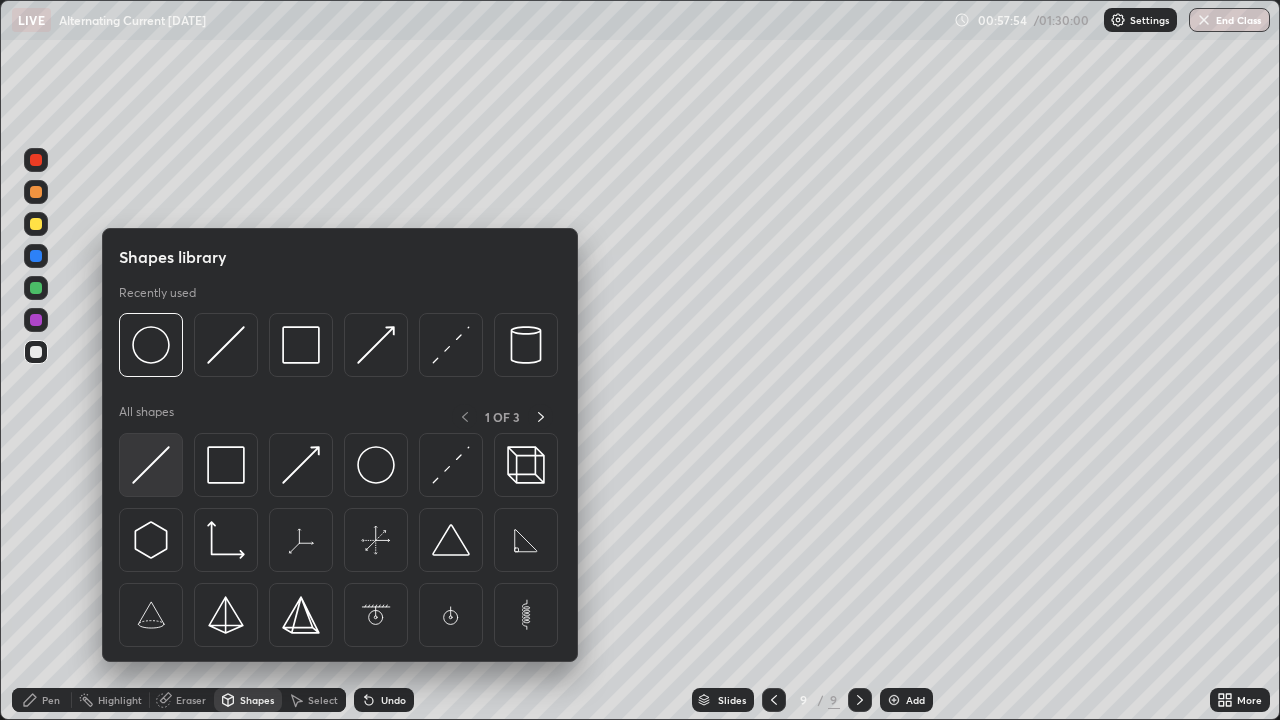 click at bounding box center (151, 465) 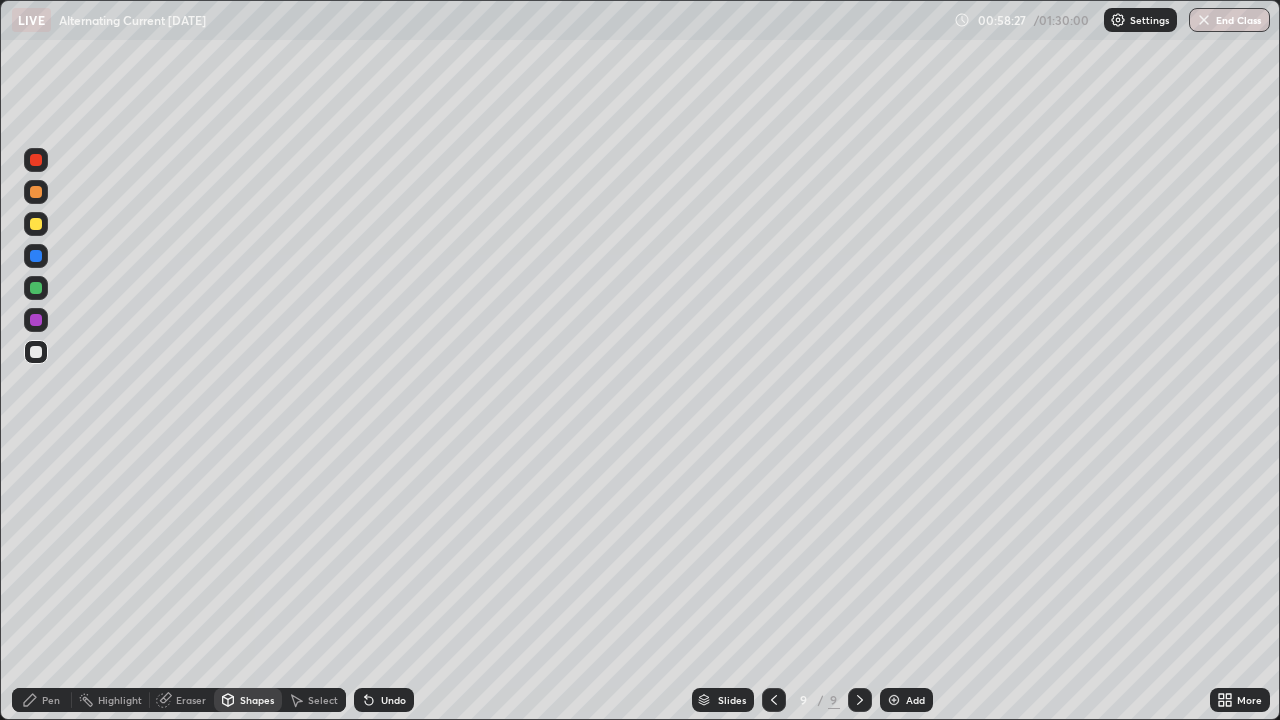 click on "Pen" at bounding box center [51, 700] 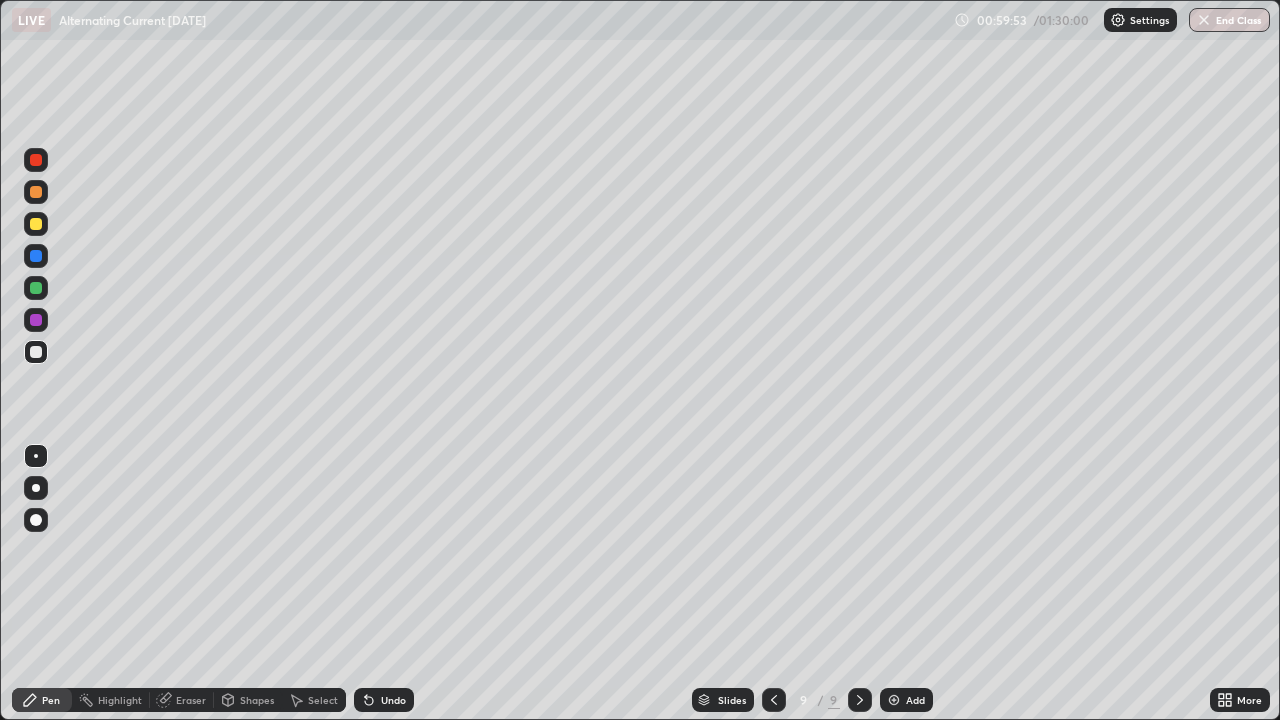 click on "Shapes" at bounding box center (257, 700) 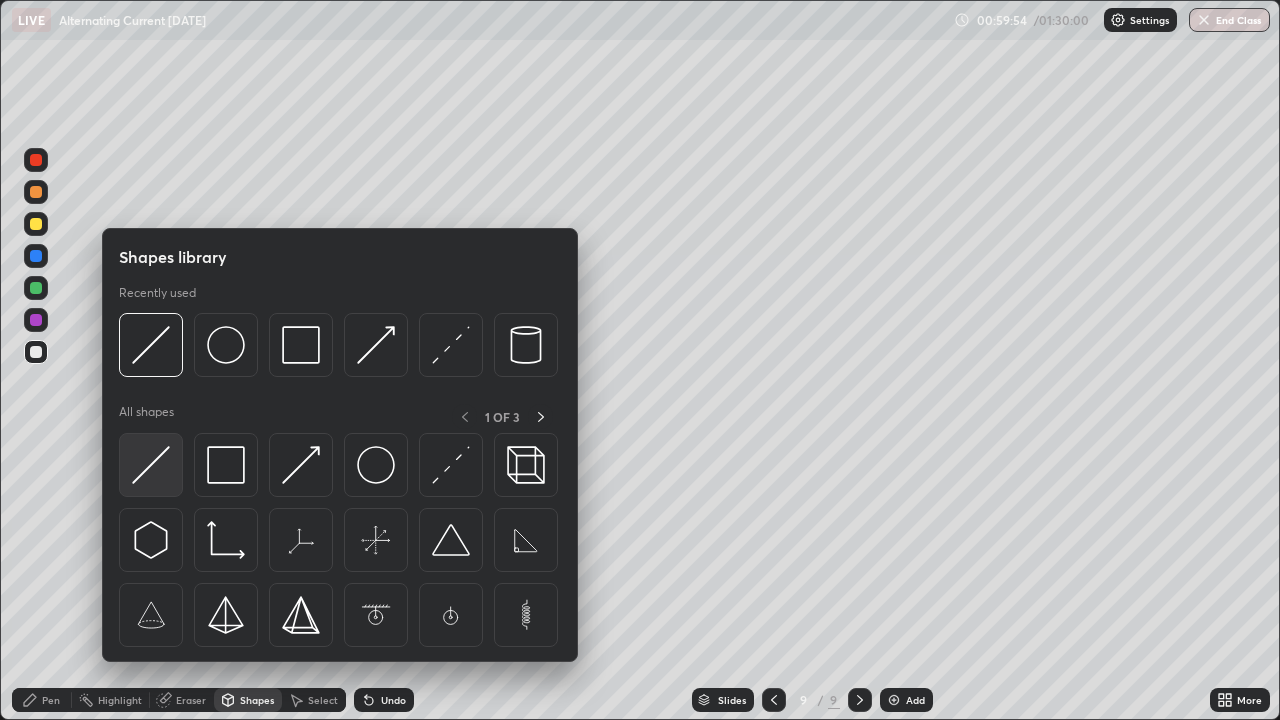 click at bounding box center (151, 465) 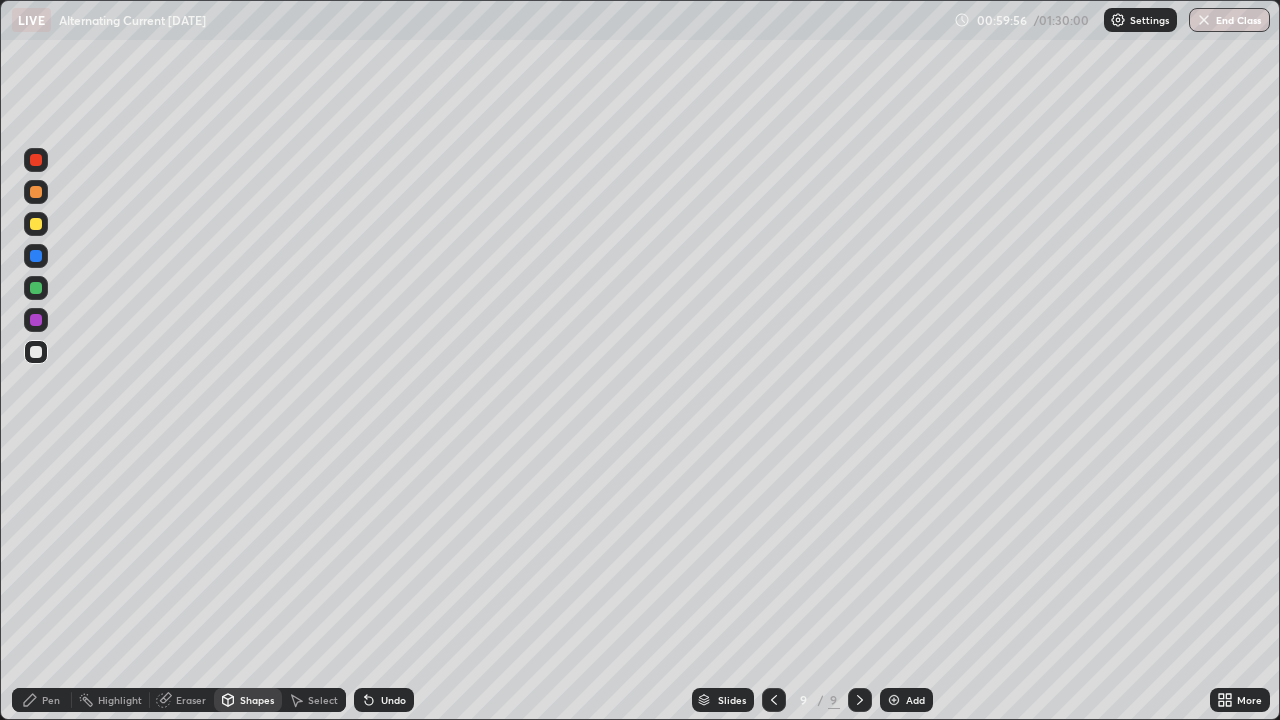 click on "Pen" at bounding box center (51, 700) 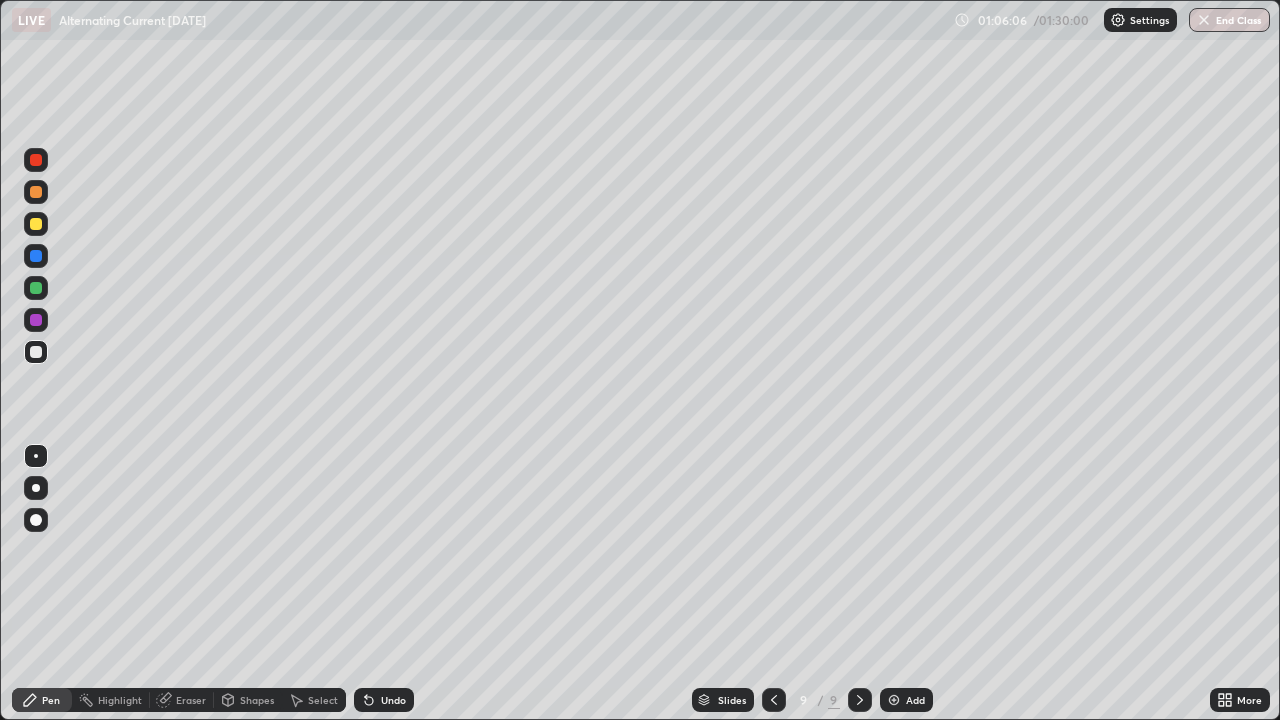 click on "Add" at bounding box center [906, 700] 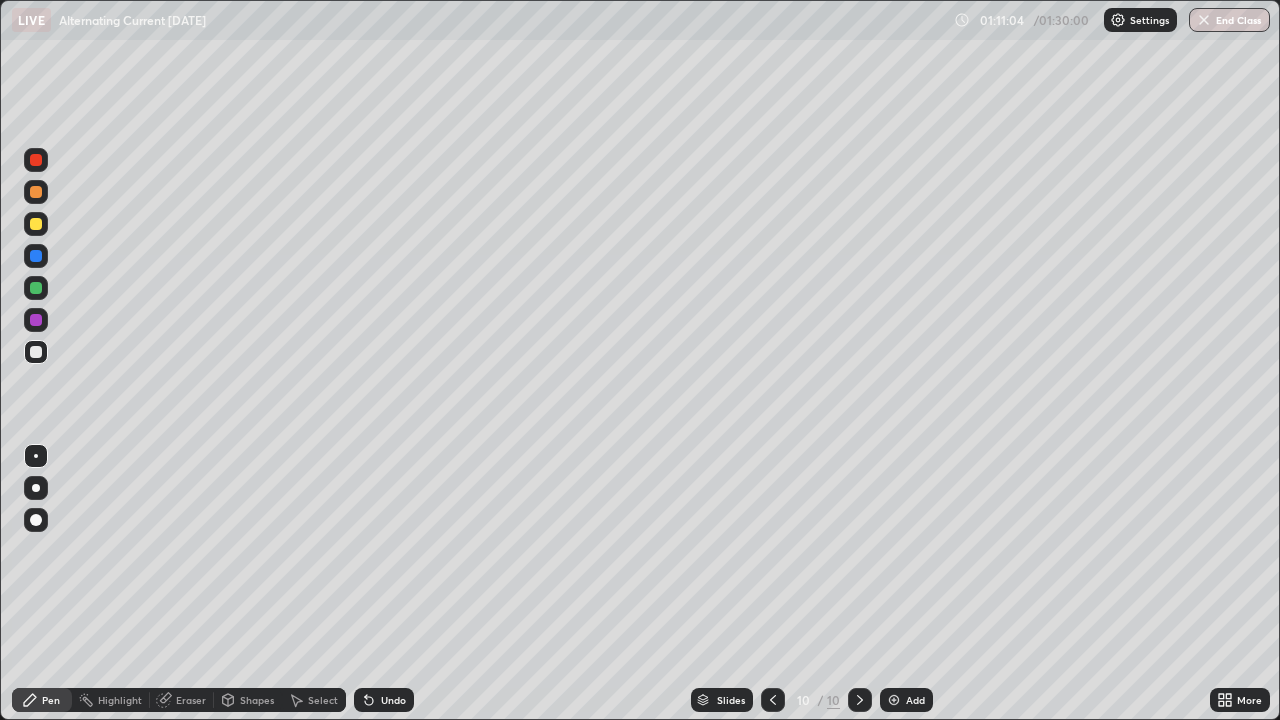 click on "Undo" at bounding box center (393, 700) 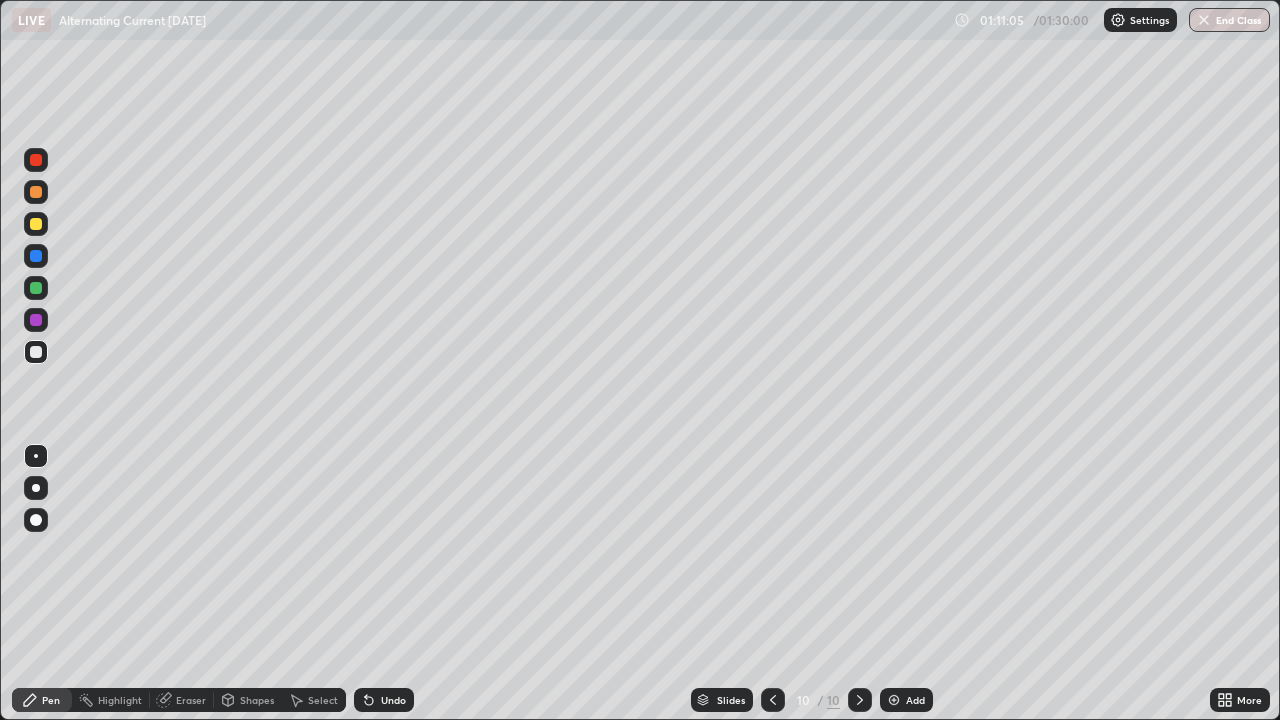 click on "Undo" at bounding box center [384, 700] 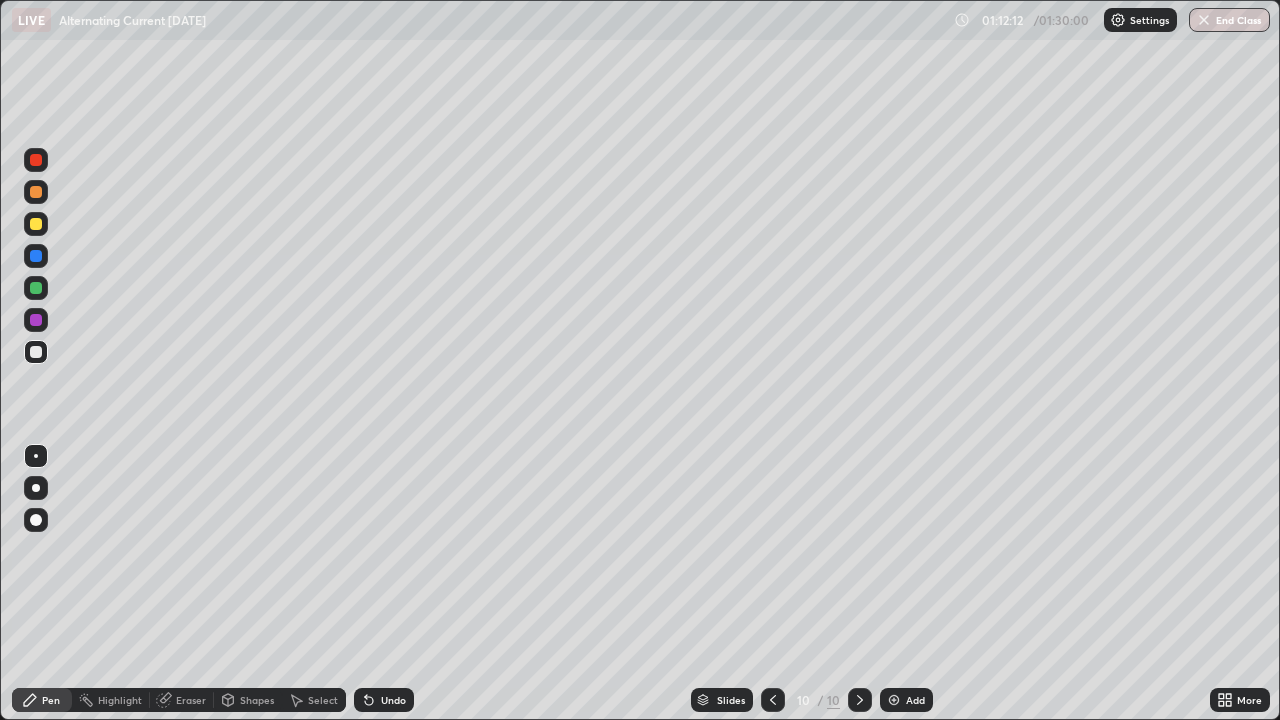 click on "Add" at bounding box center [915, 700] 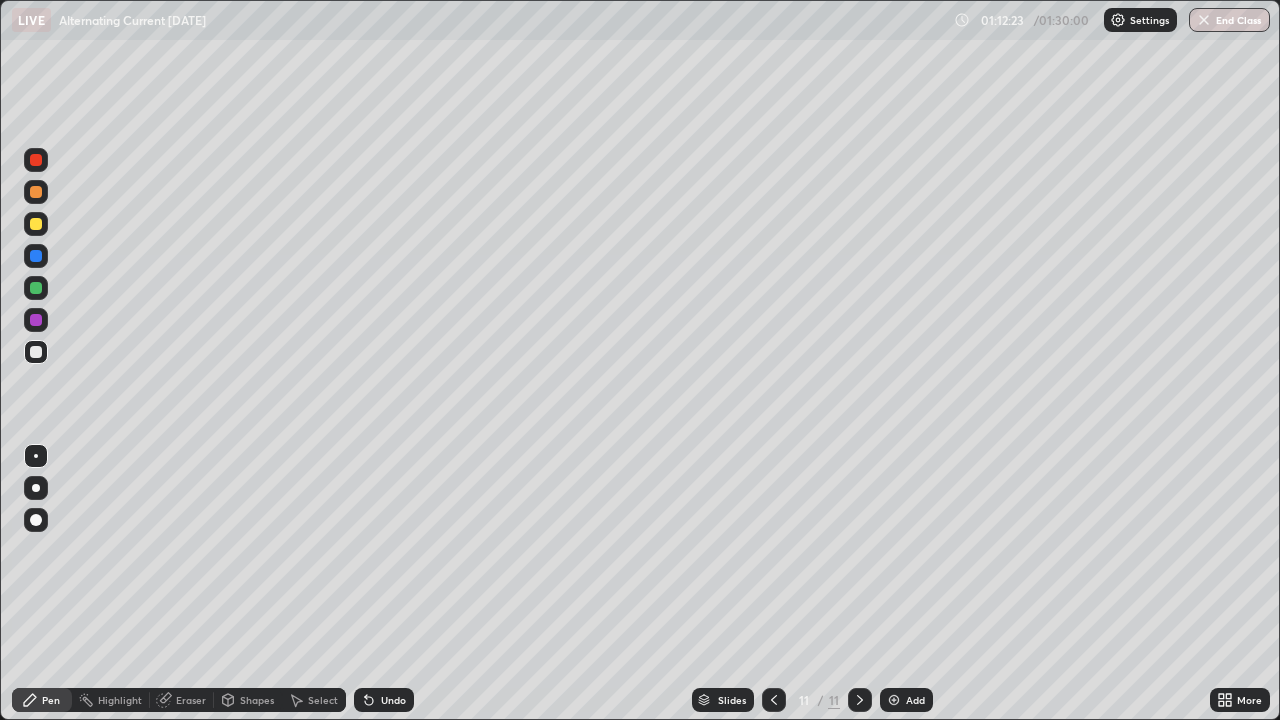 click on "Shapes" at bounding box center (257, 700) 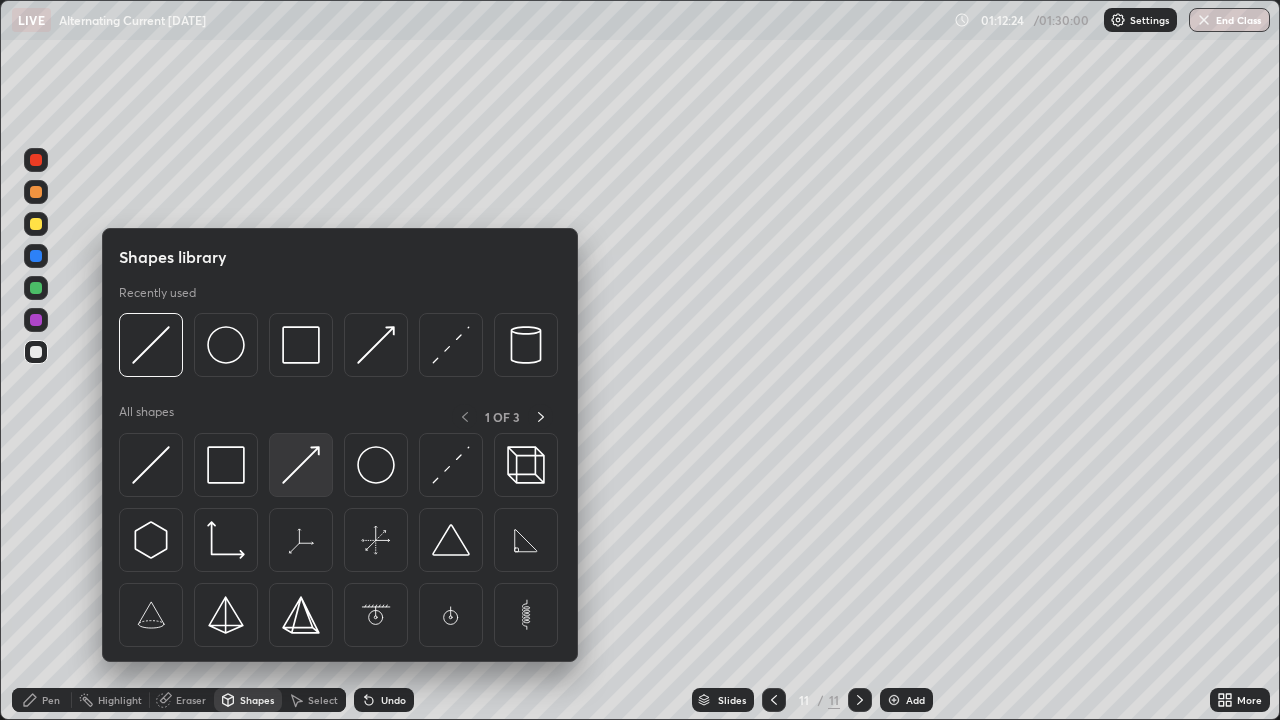click at bounding box center [301, 465] 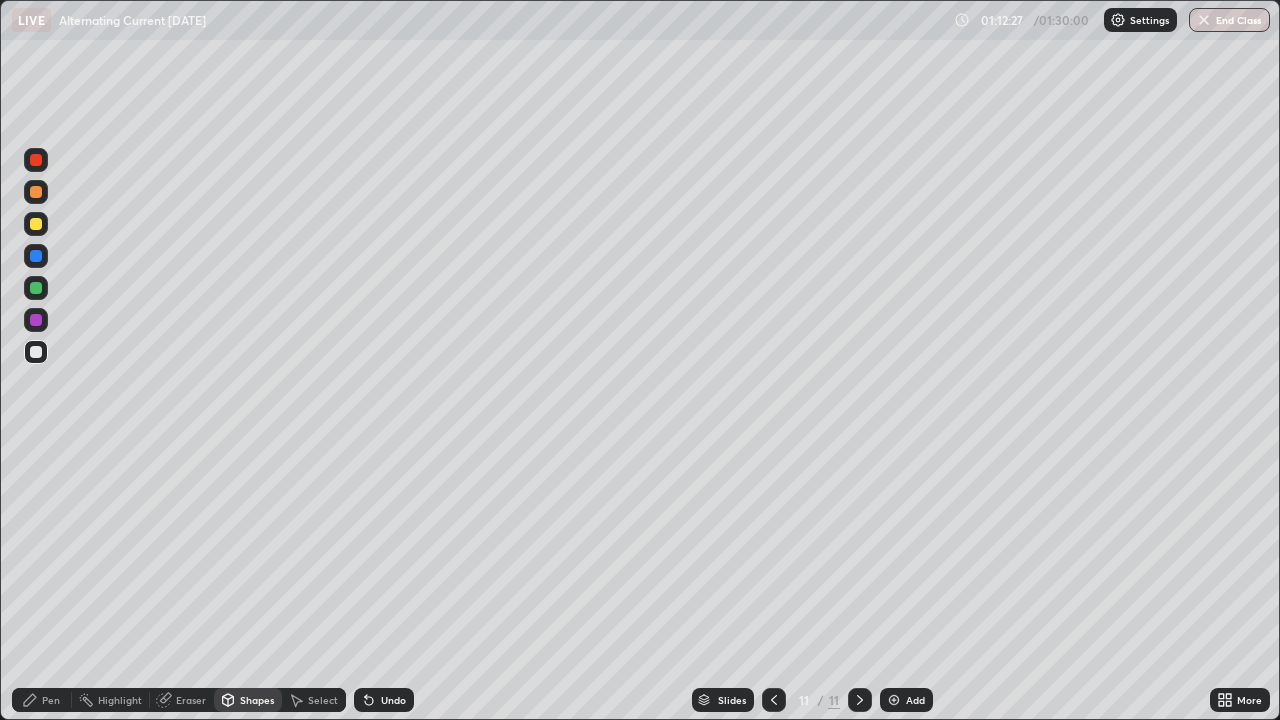 click on "Pen" at bounding box center (42, 700) 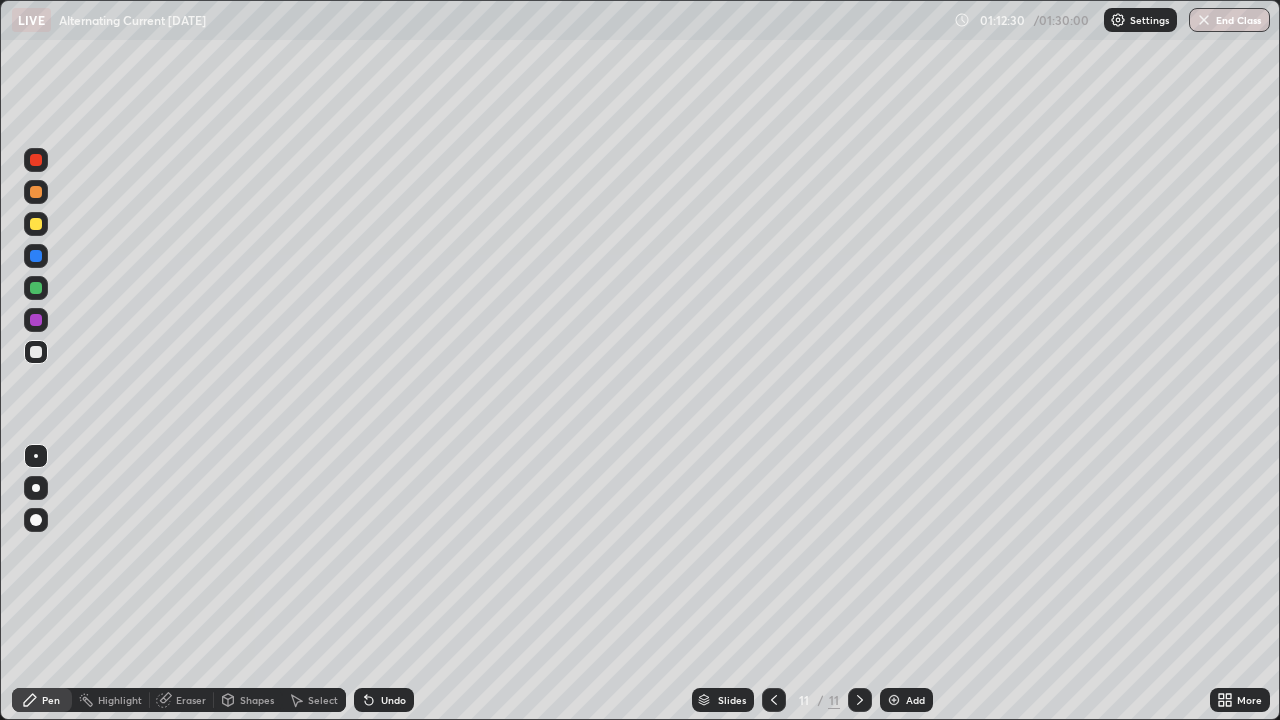 click on "Shapes" at bounding box center [257, 700] 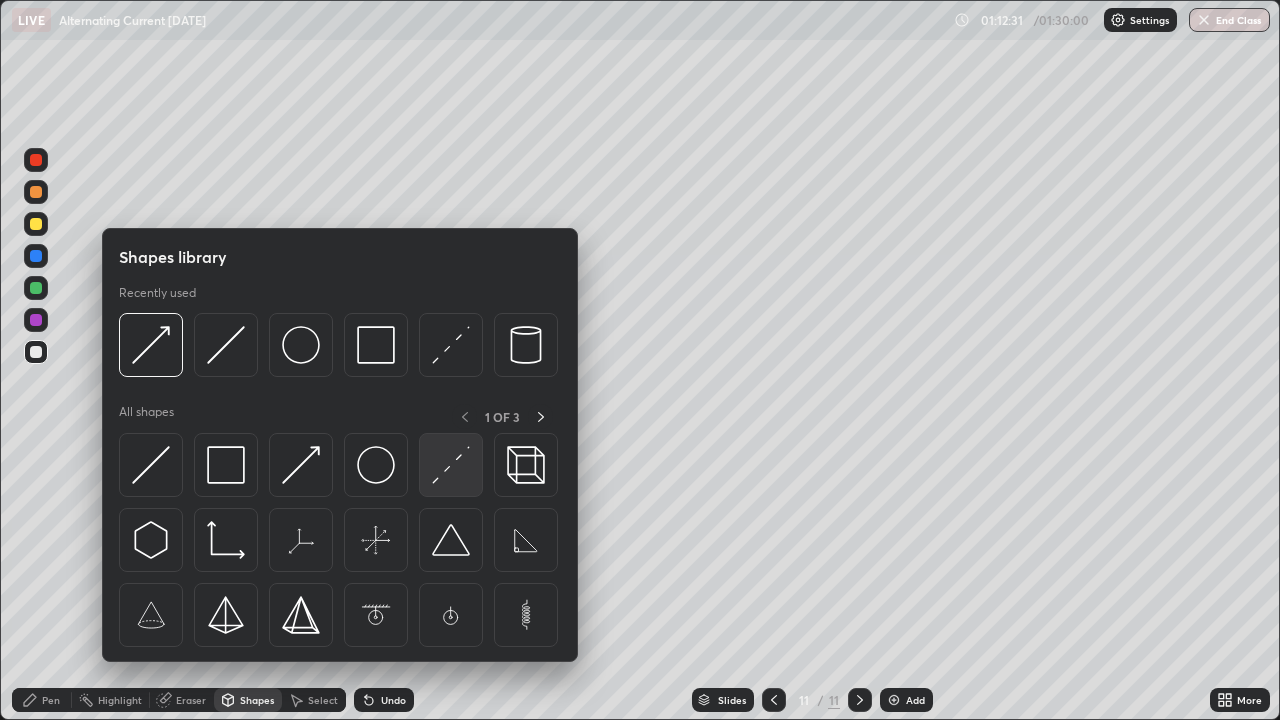 click at bounding box center [451, 465] 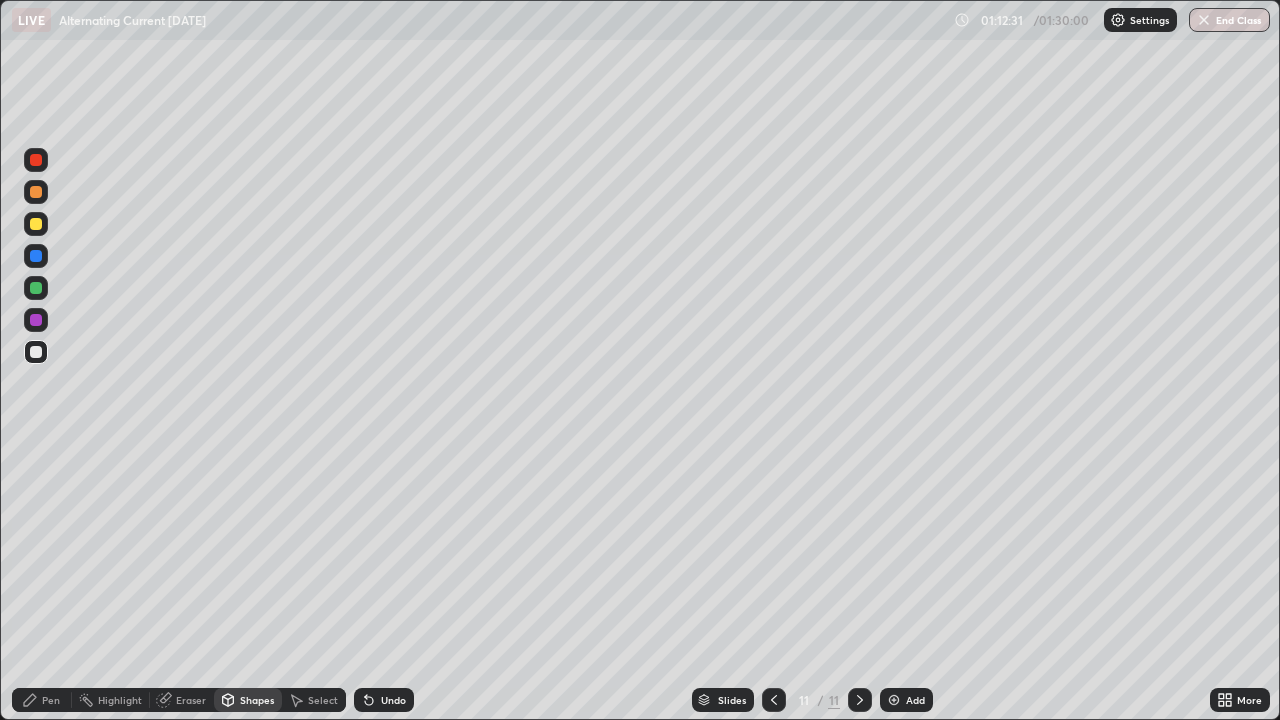 click on "Shapes" at bounding box center [257, 700] 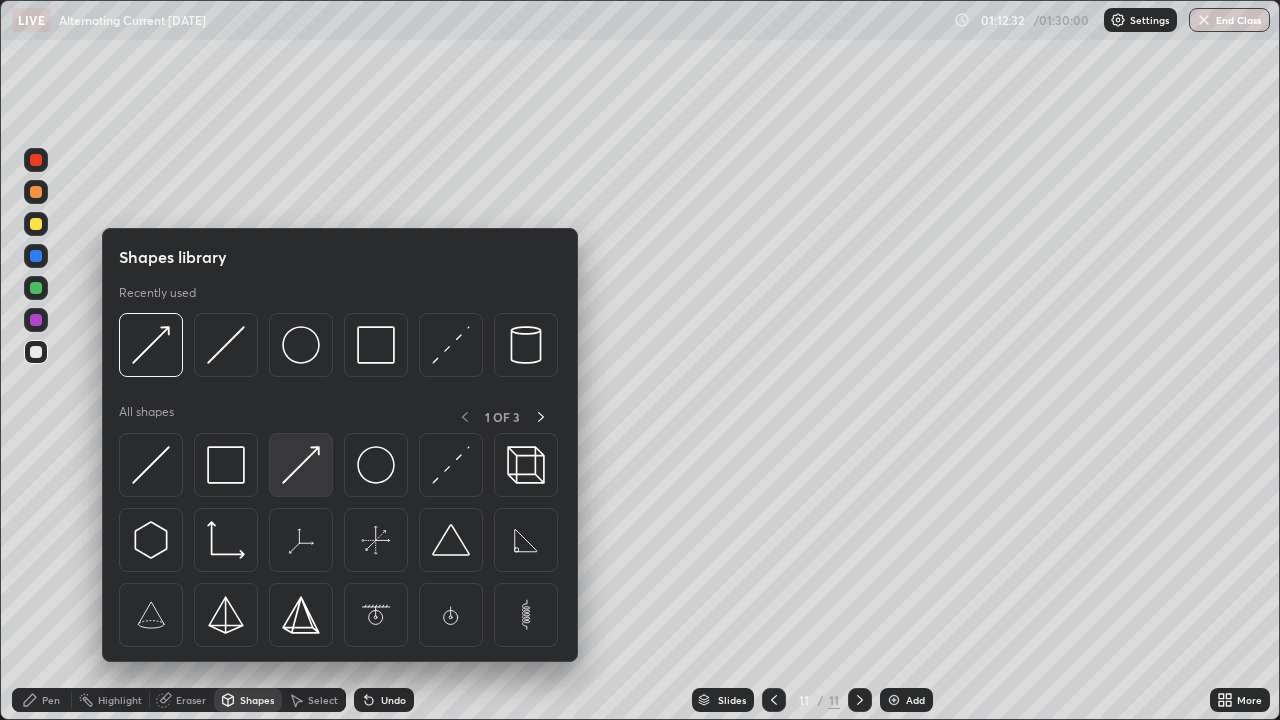 click at bounding box center (301, 465) 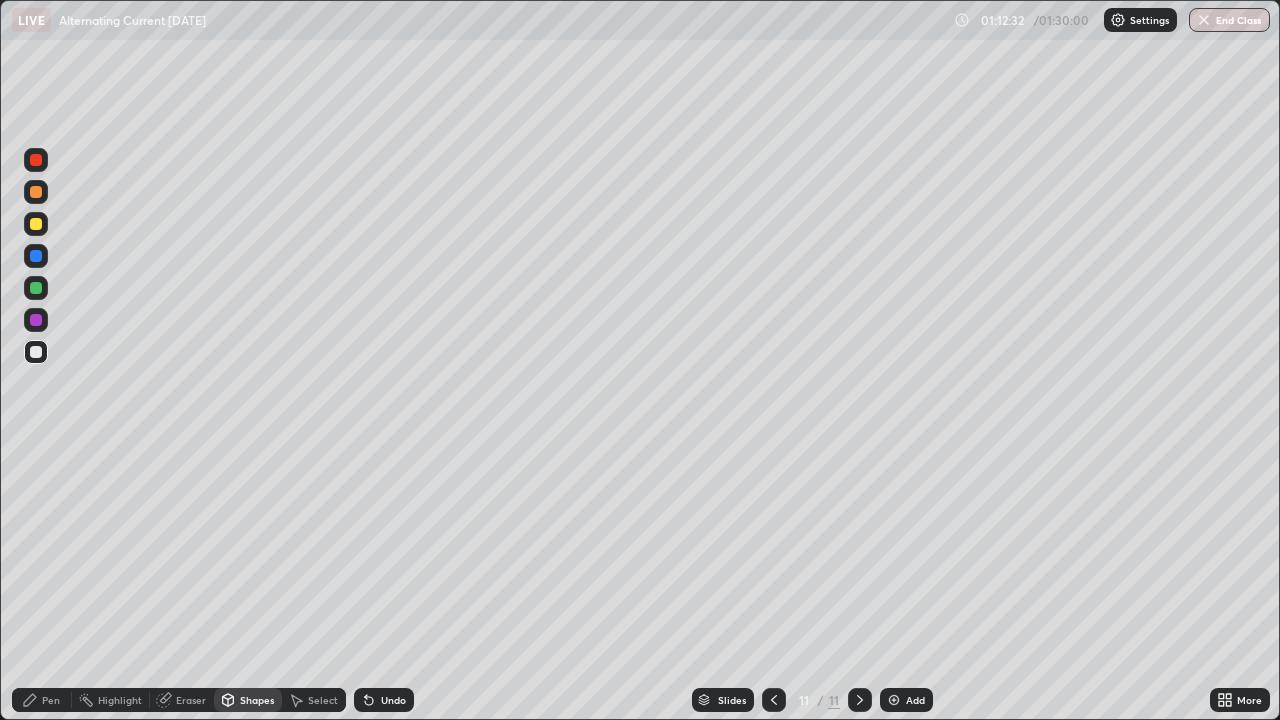 click at bounding box center [36, 320] 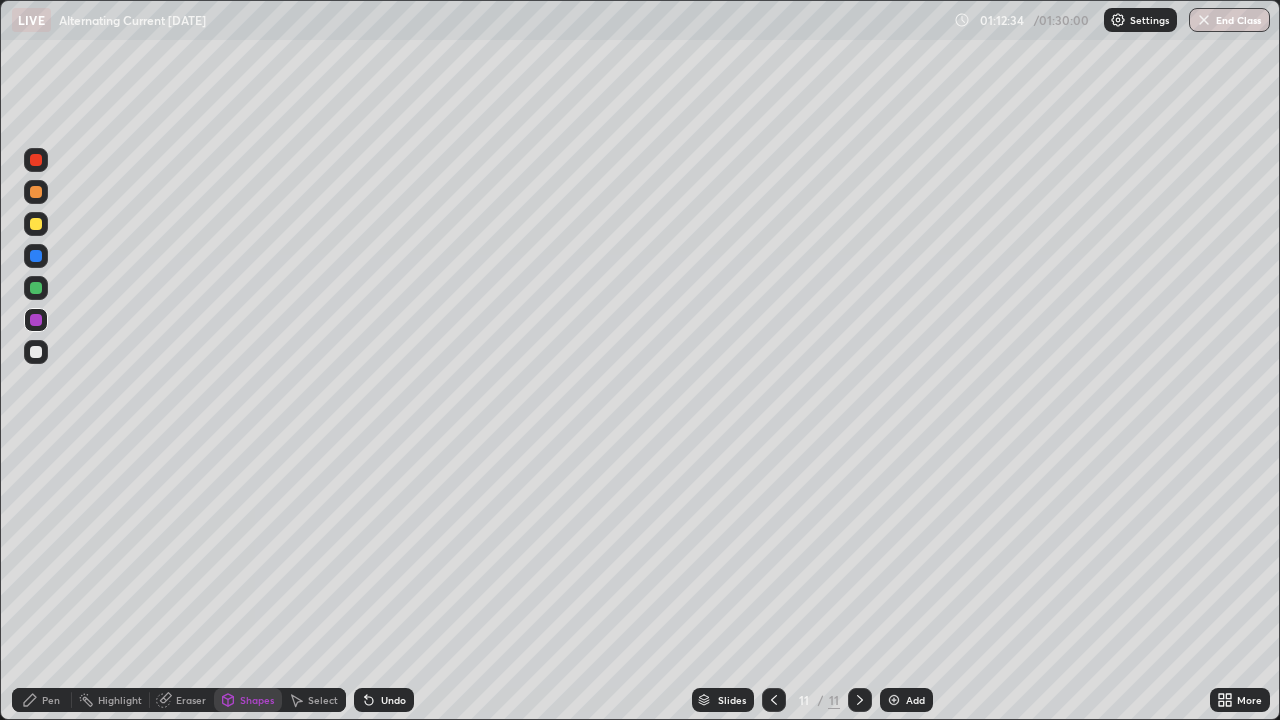 click on "Pen" at bounding box center (51, 700) 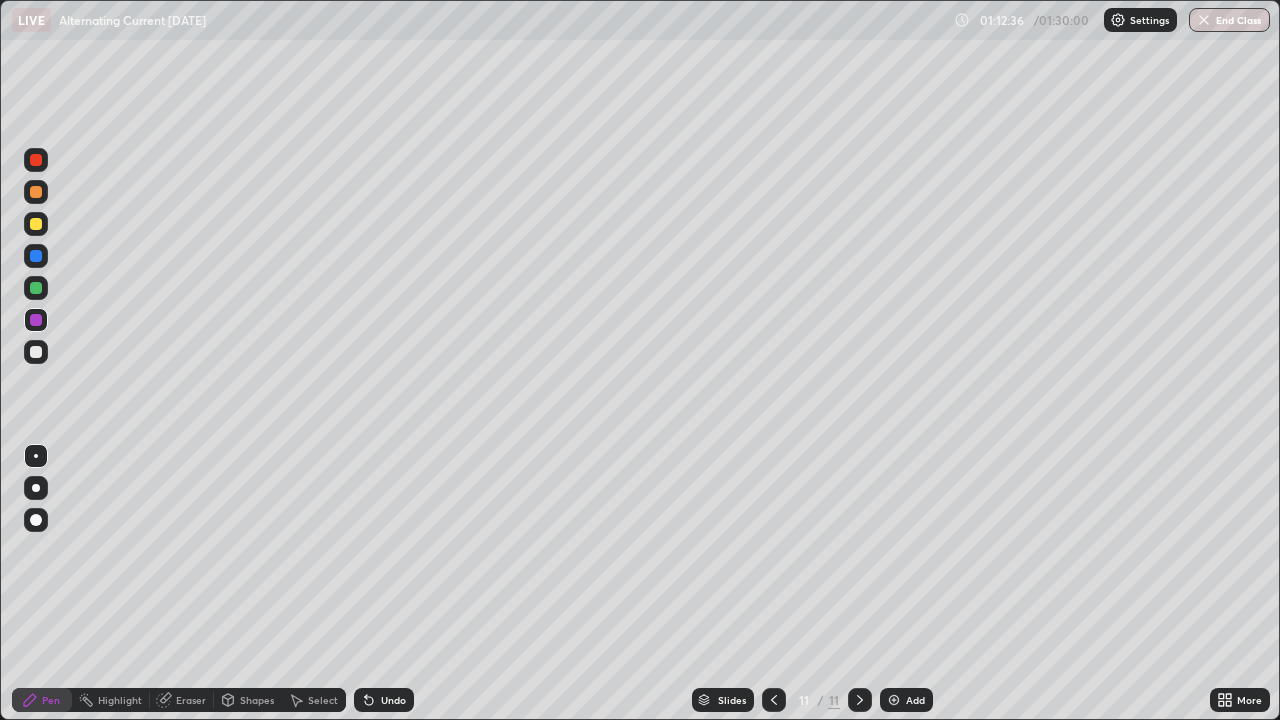 click on "Pen" at bounding box center (42, 700) 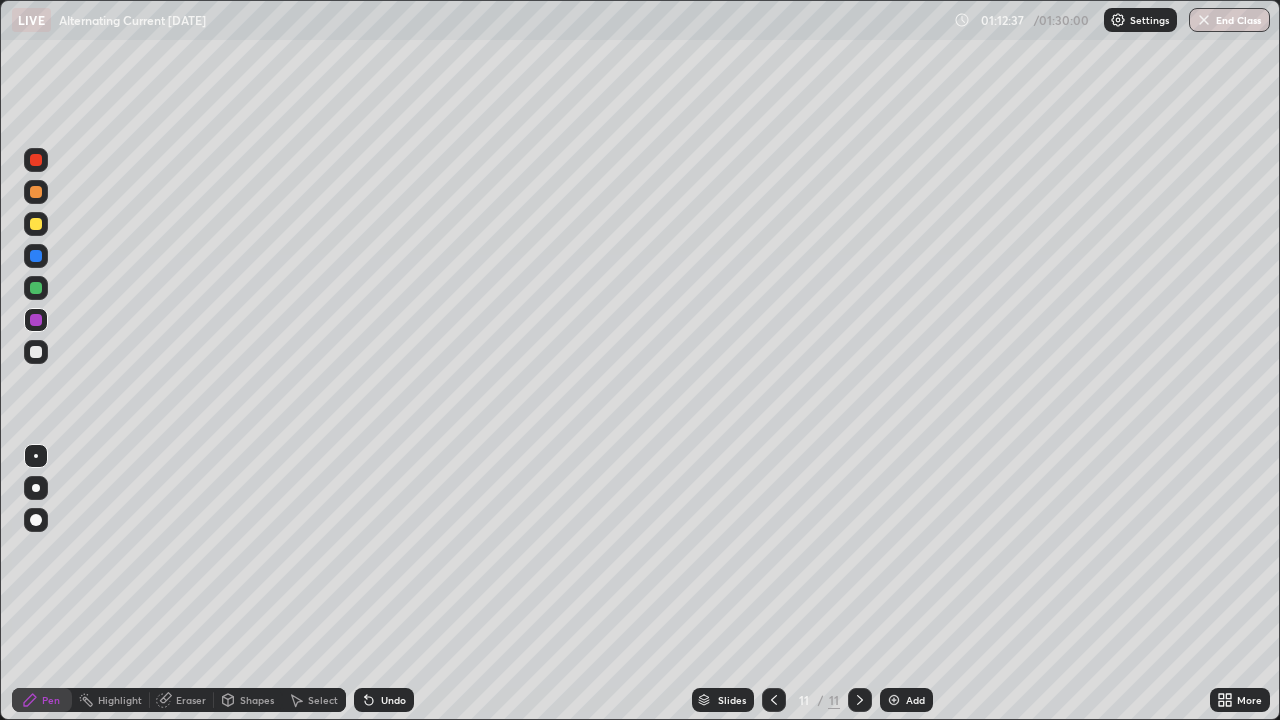click at bounding box center (36, 352) 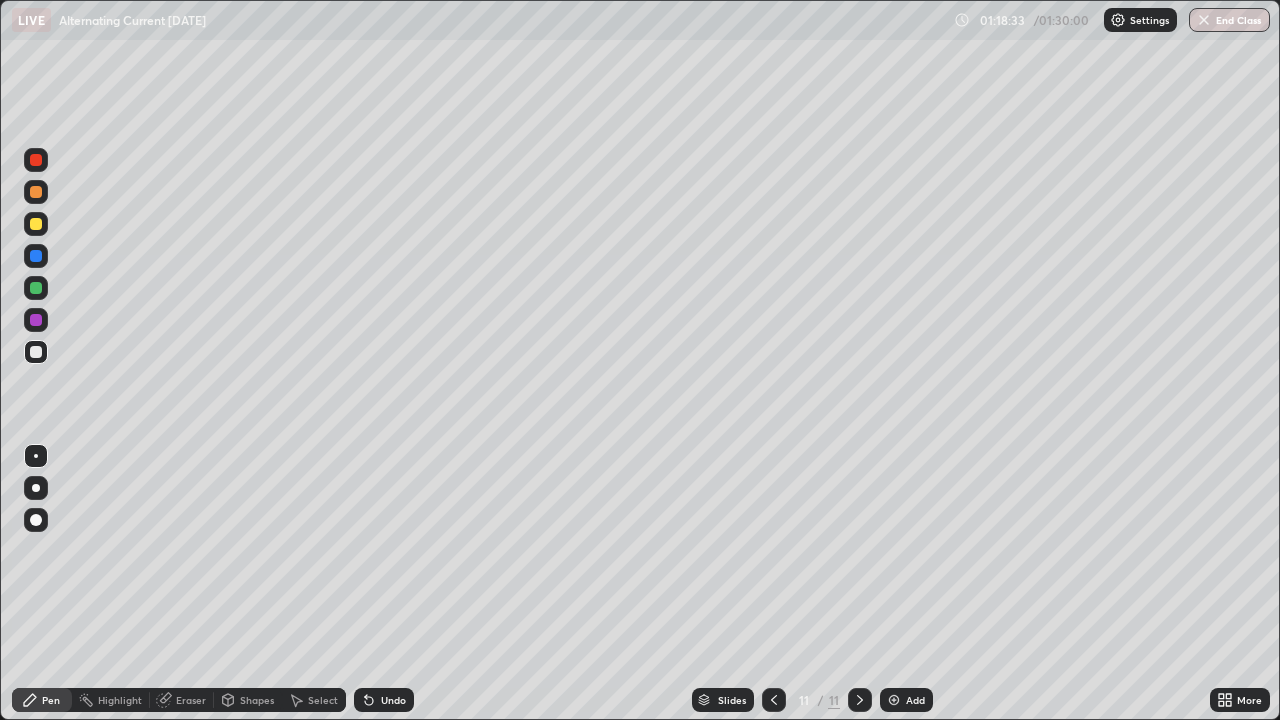 click on "End Class" at bounding box center [1229, 20] 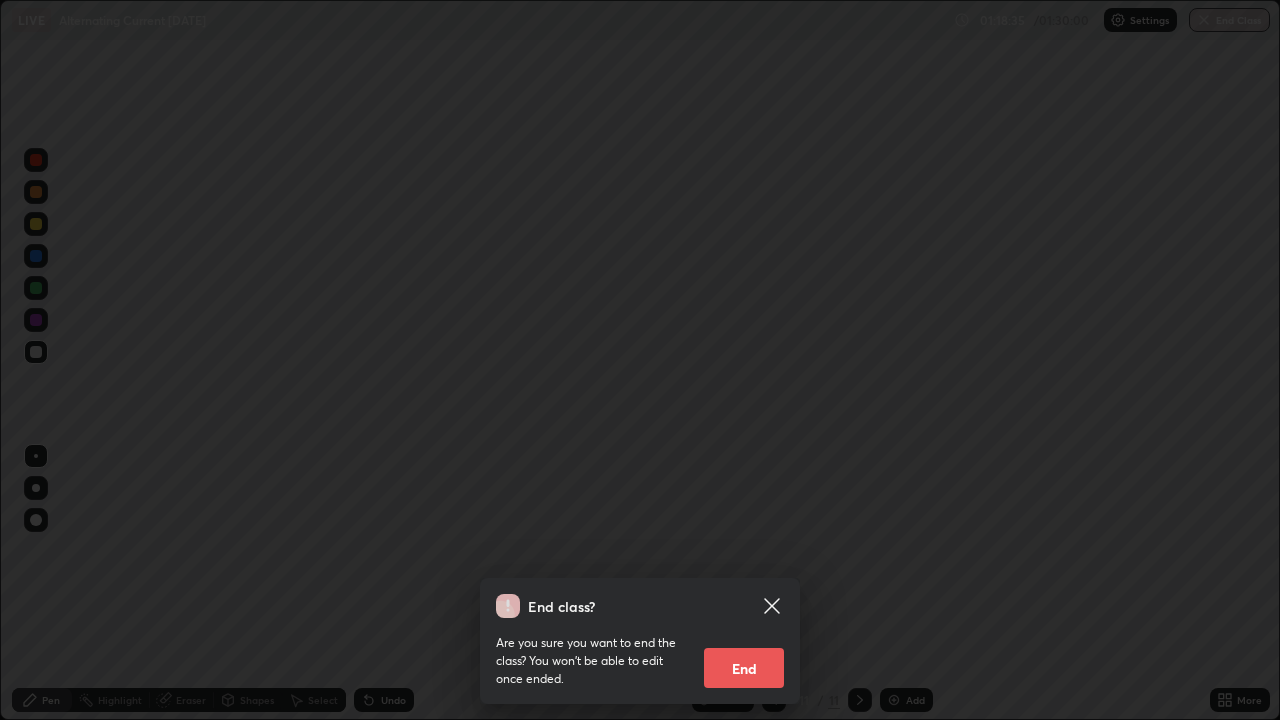 click on "End" at bounding box center (744, 668) 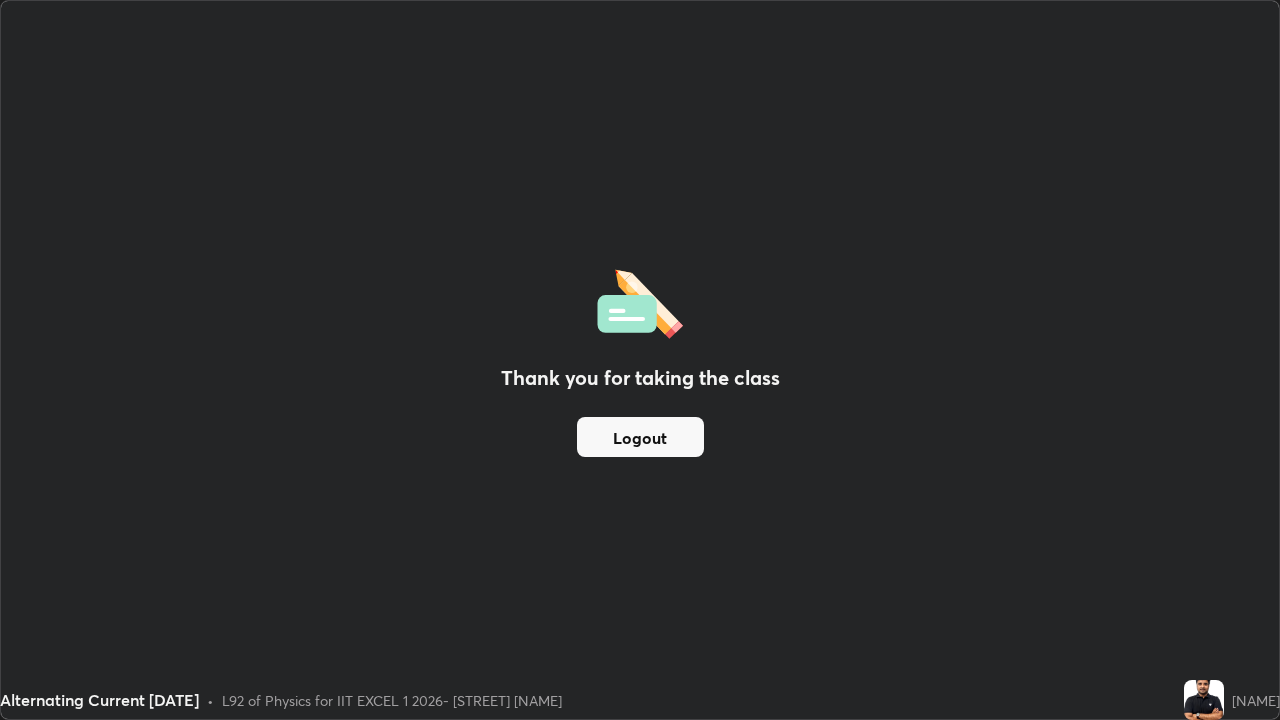 click on "Logout" at bounding box center [640, 437] 